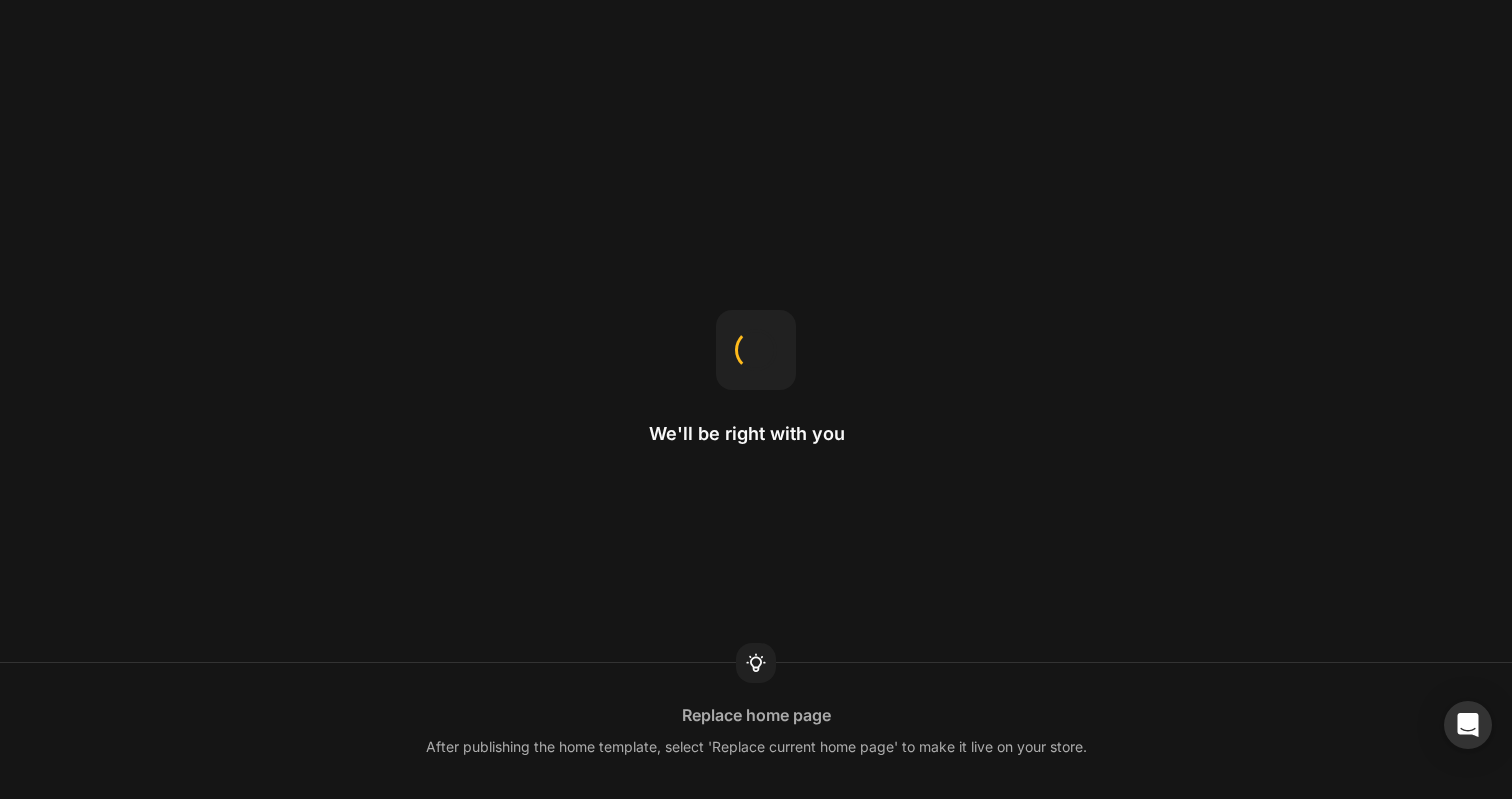 scroll, scrollTop: 0, scrollLeft: 0, axis: both 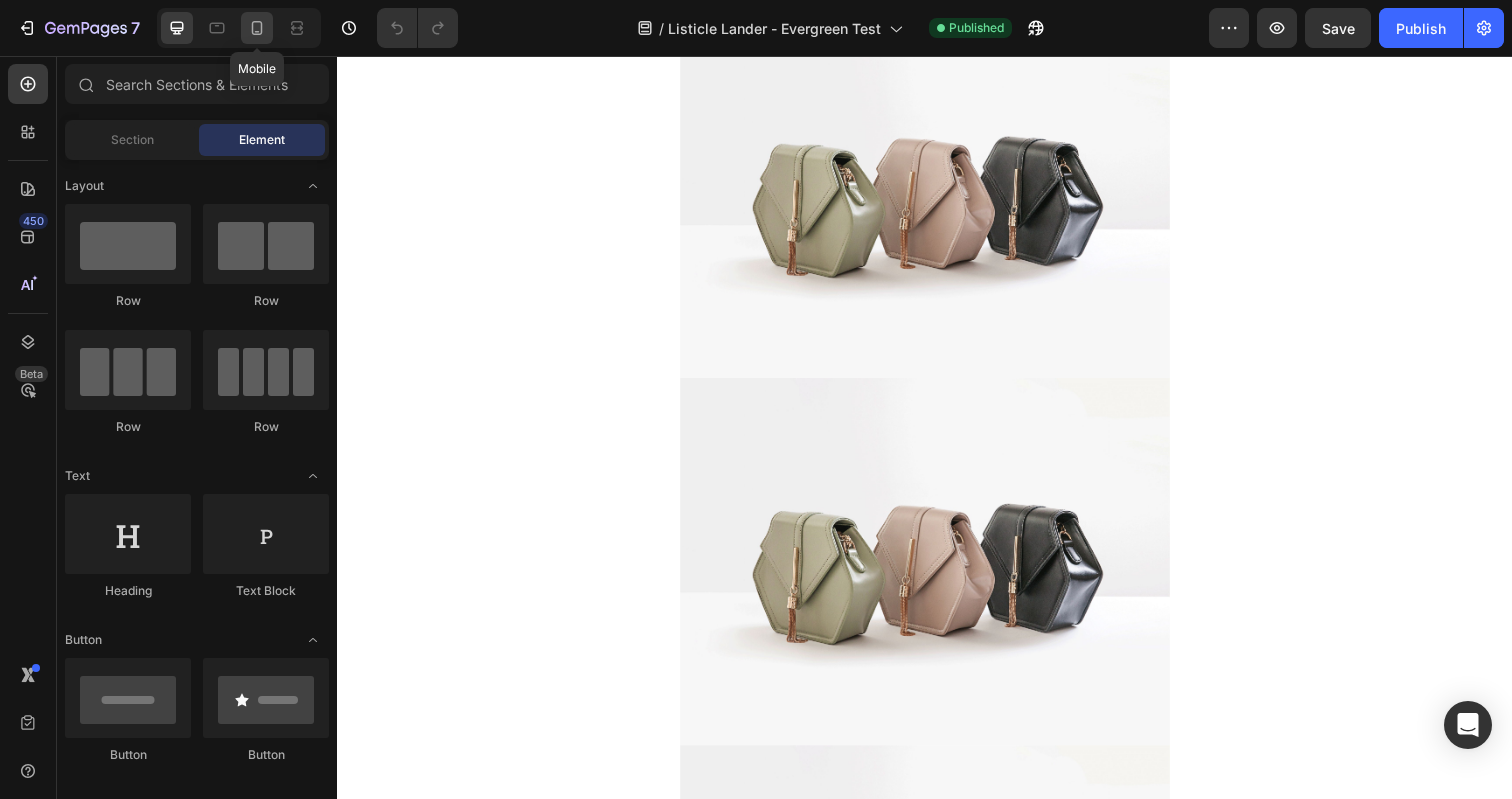 click 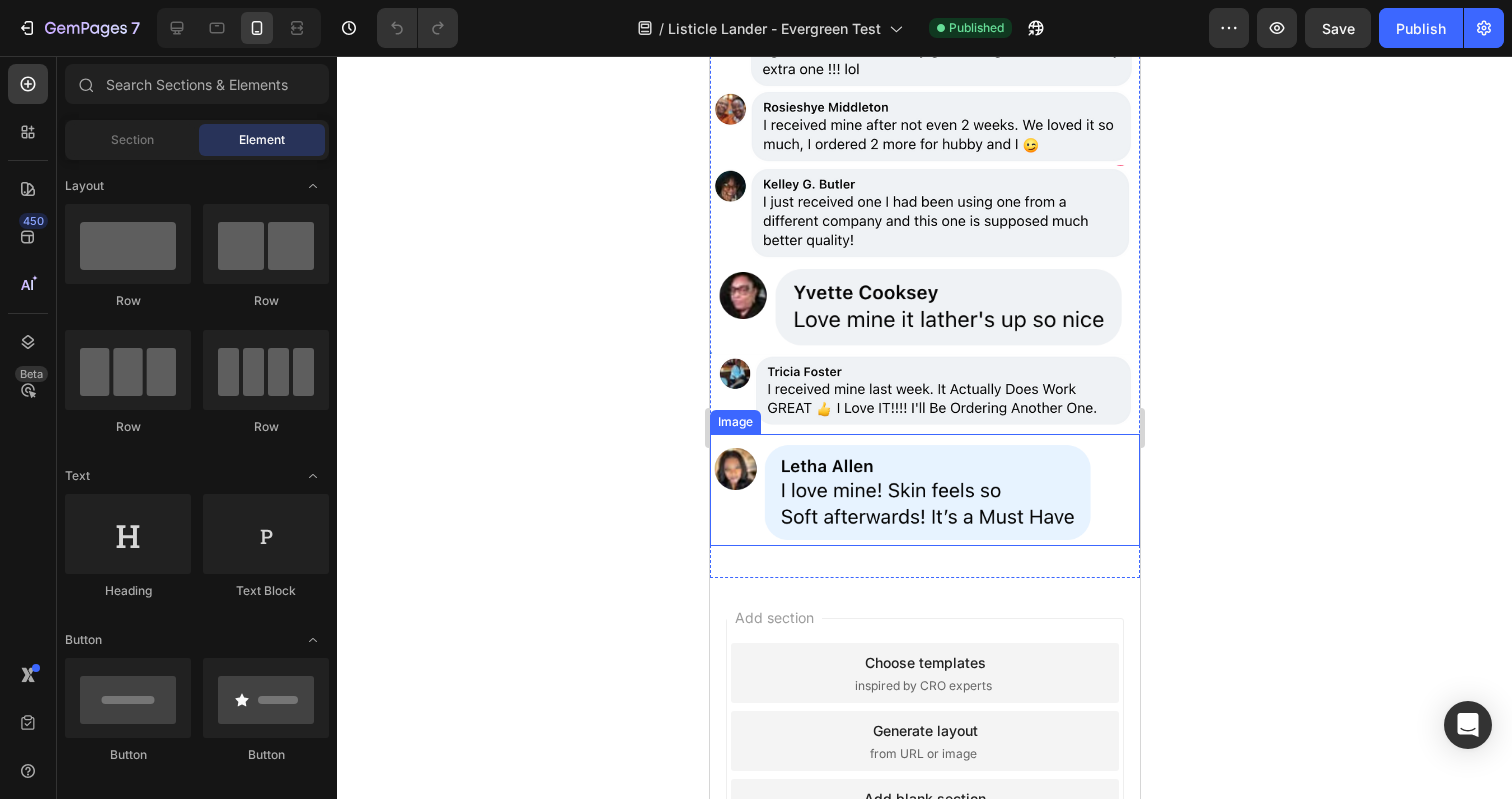 scroll, scrollTop: 4429, scrollLeft: 0, axis: vertical 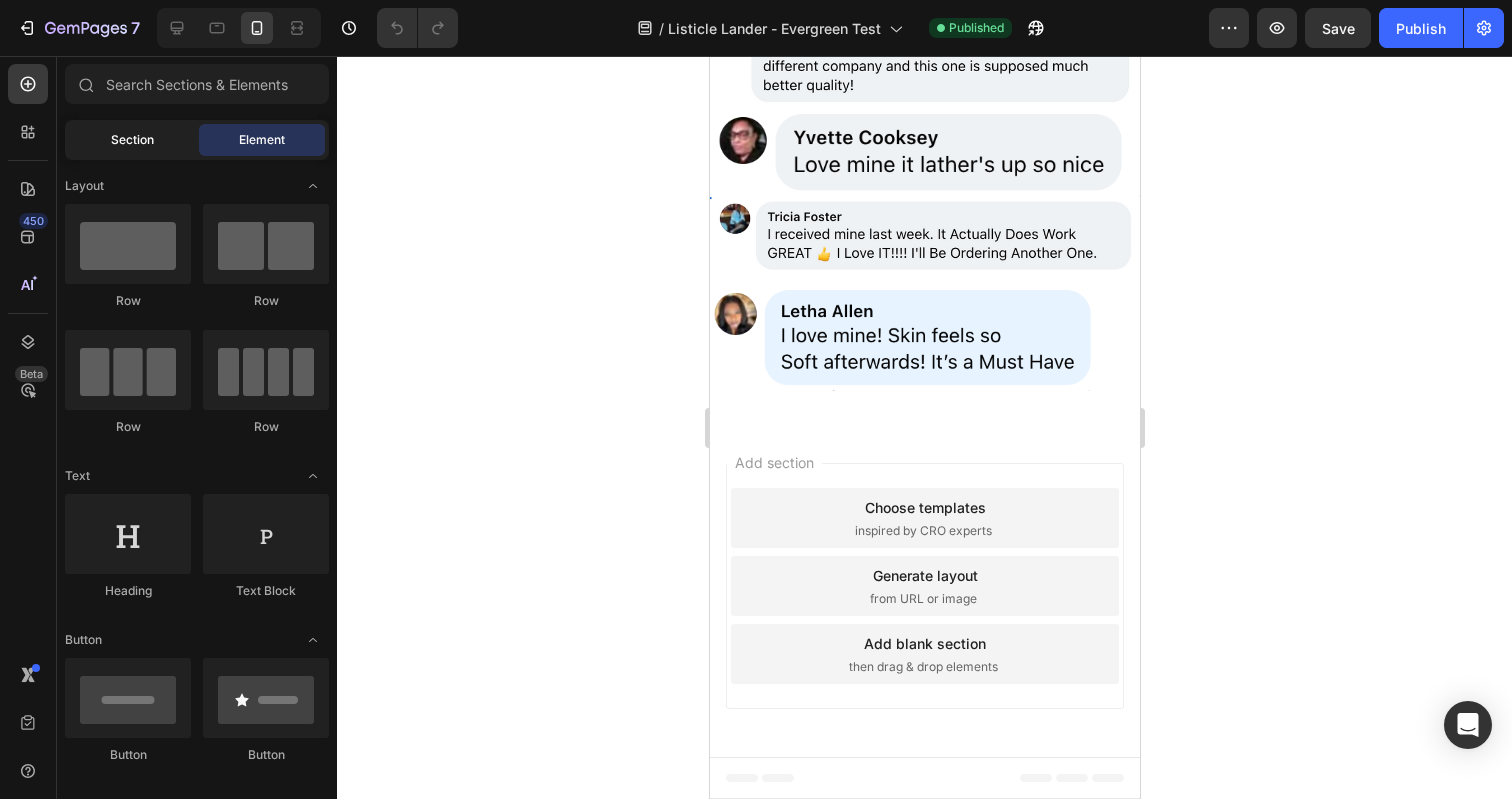 click on "Section" 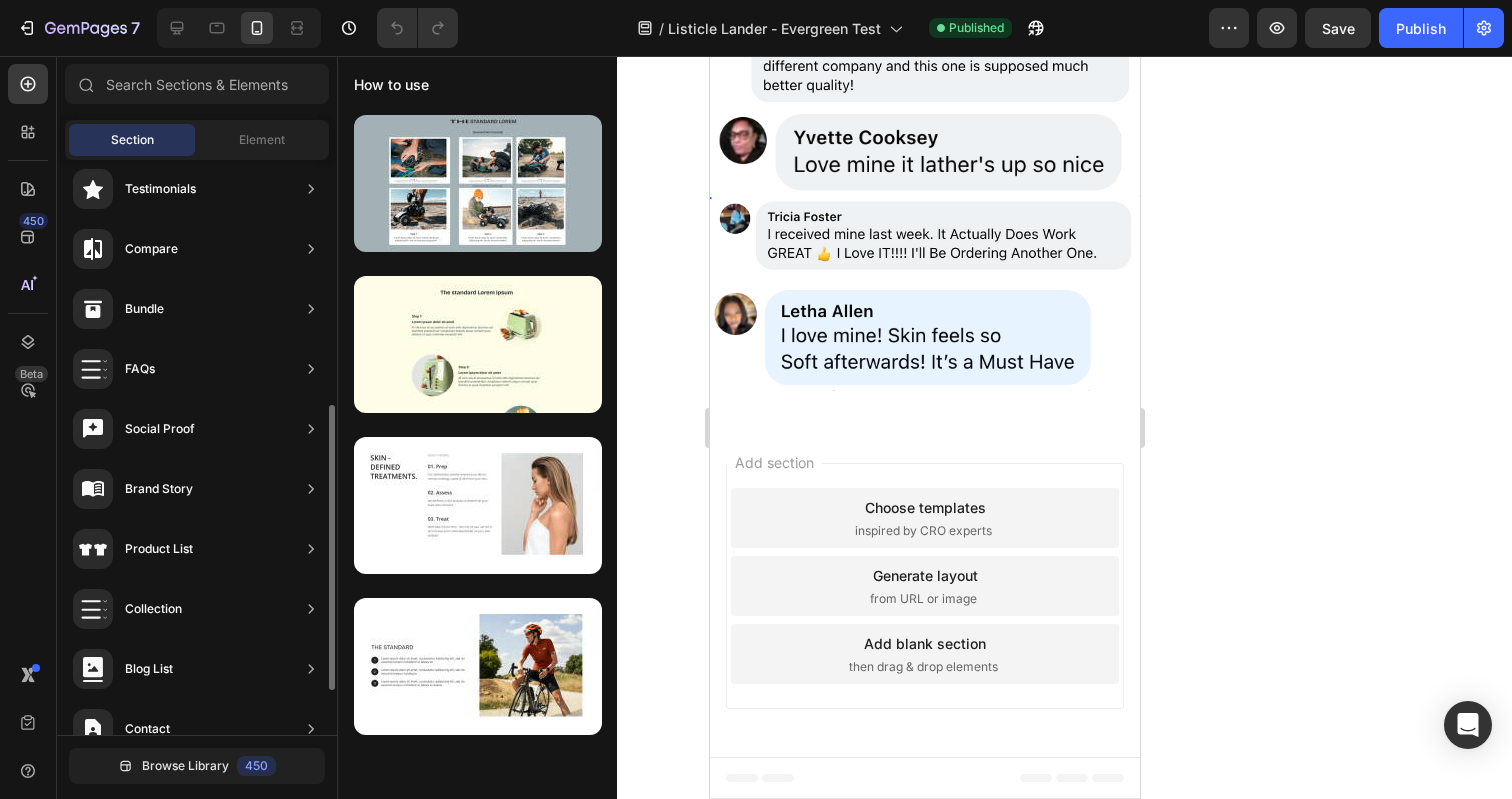 scroll, scrollTop: 475, scrollLeft: 0, axis: vertical 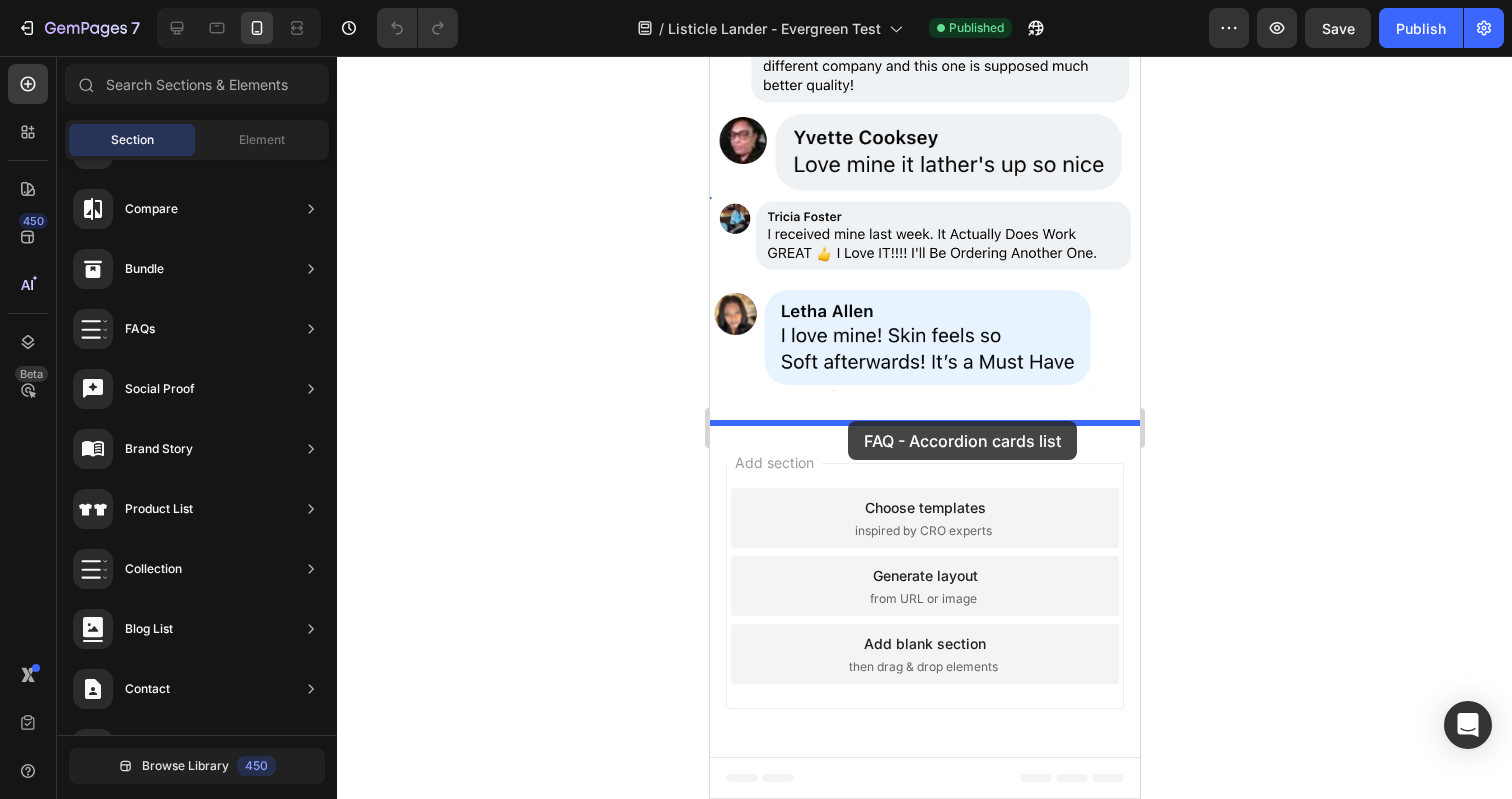 drag, startPoint x: 1168, startPoint y: 717, endPoint x: 847, endPoint y: 422, distance: 435.9656 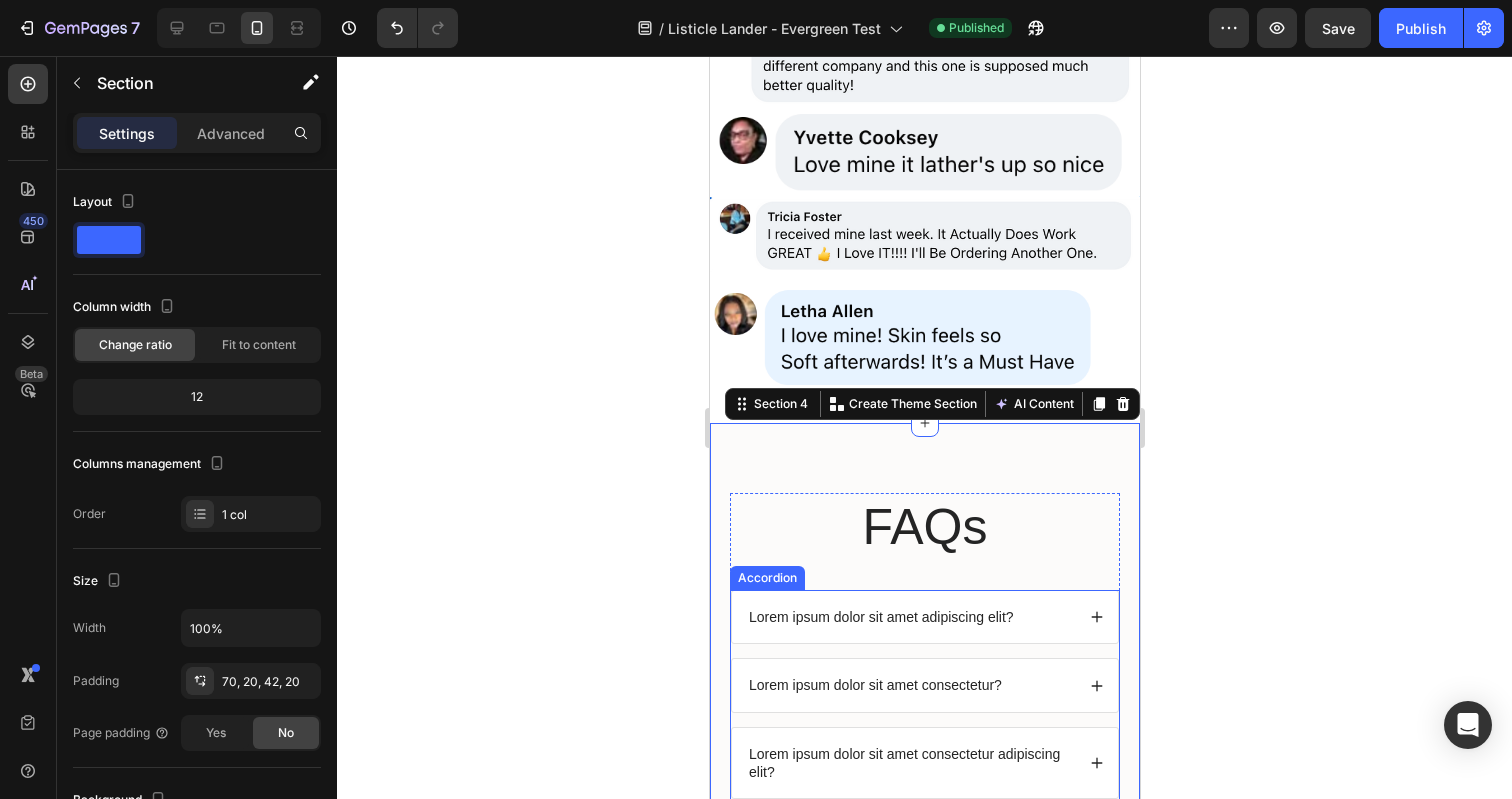 click on "Lorem ipsum dolor sit amet adipiscing elit?" at bounding box center [880, 617] 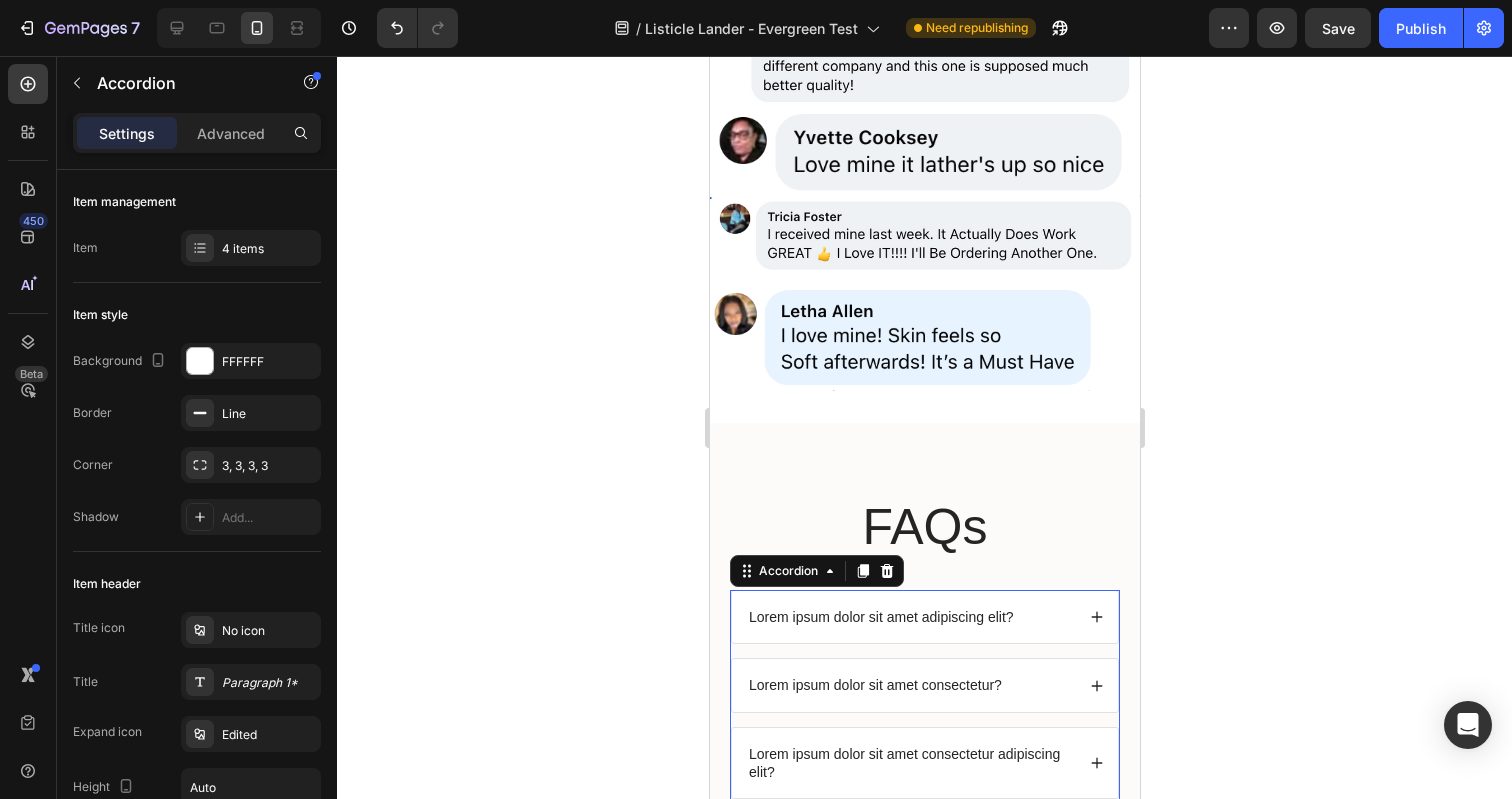 click on "Lorem ipsum dolor sit amet adipiscing elit?" at bounding box center (880, 617) 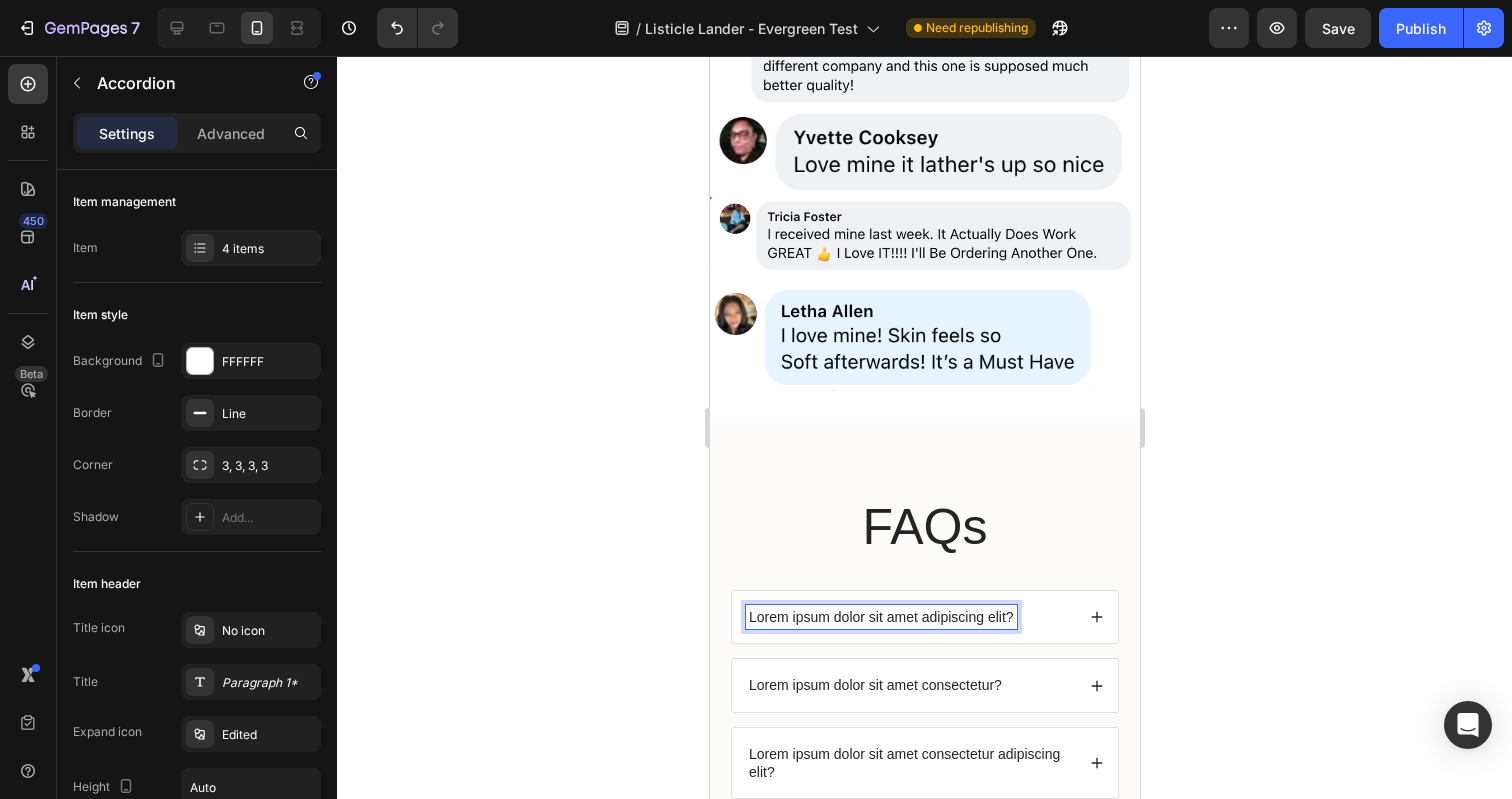 click on "Lorem ipsum dolor sit amet adipiscing elit?" at bounding box center [880, 617] 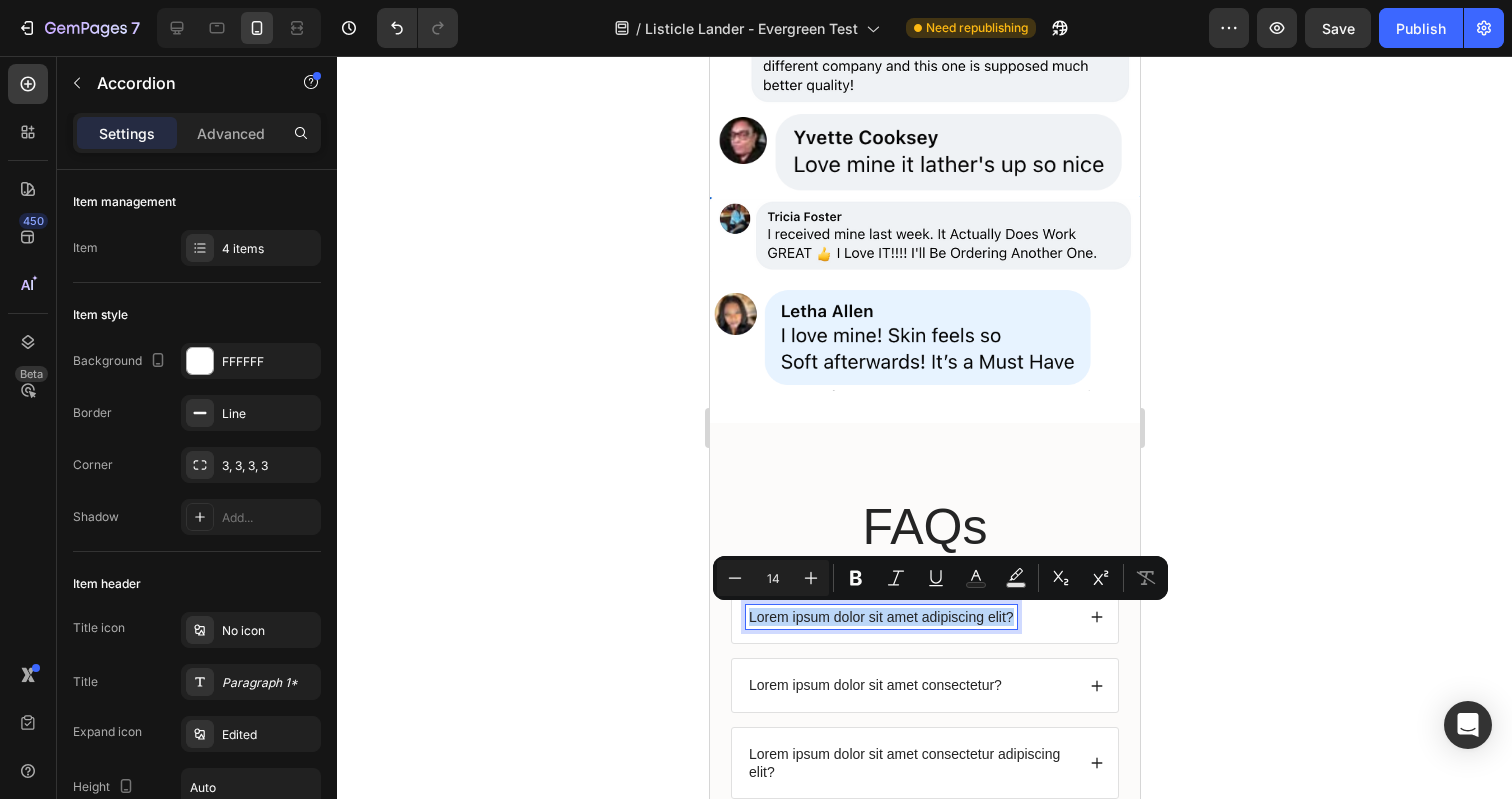 drag, startPoint x: 1010, startPoint y: 619, endPoint x: 823, endPoint y: 617, distance: 187.0107 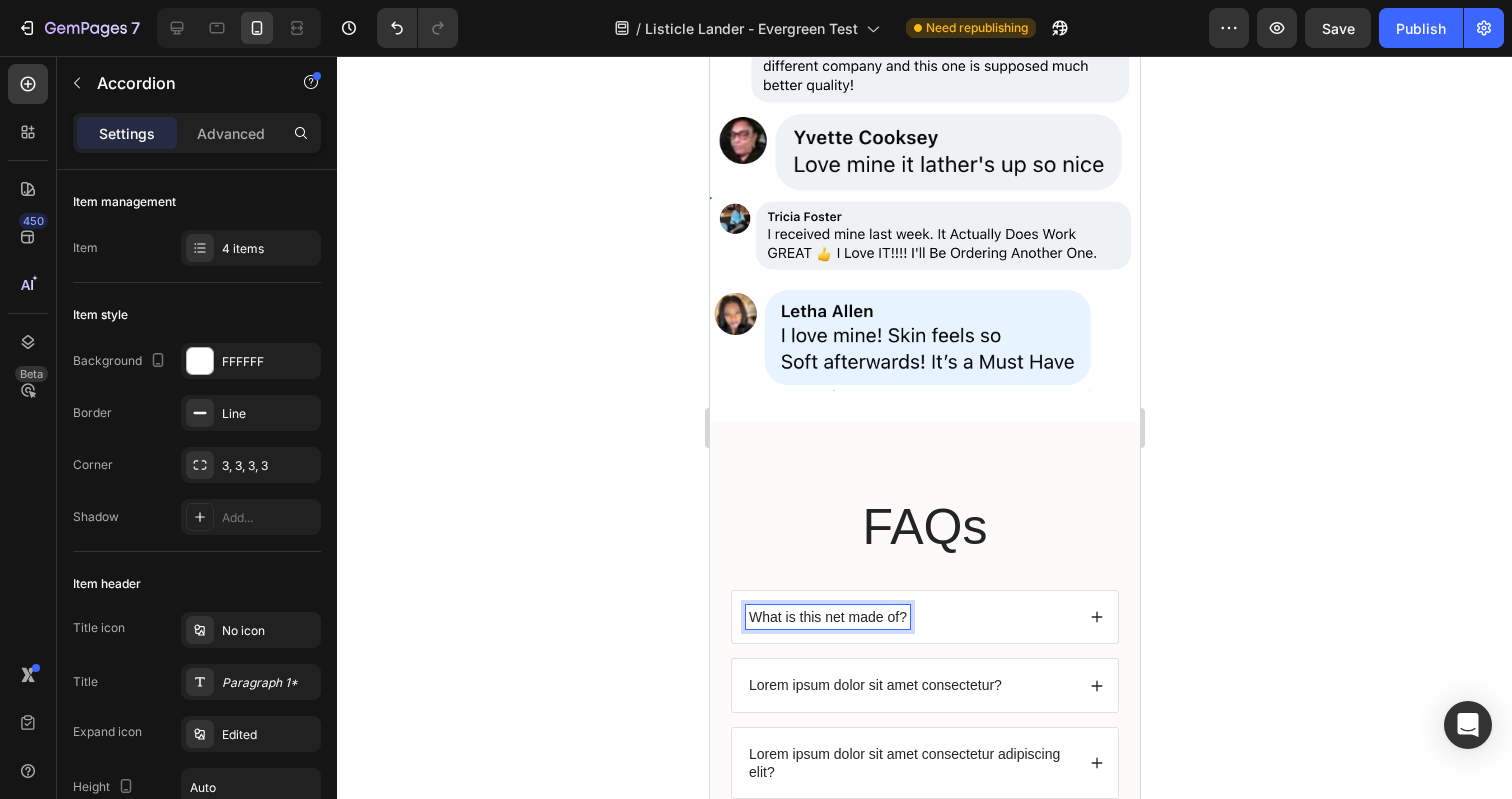 click 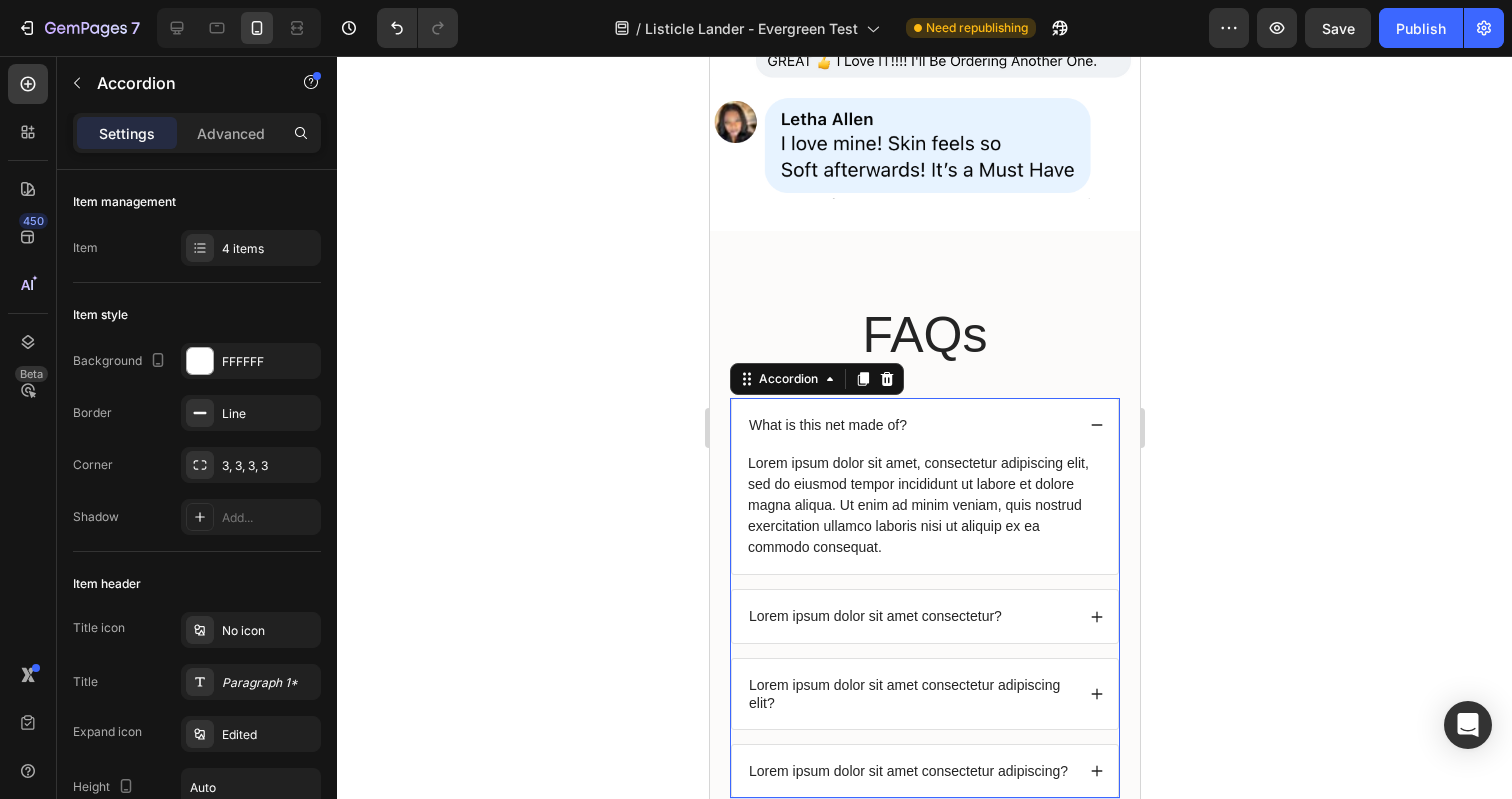 scroll, scrollTop: 4631, scrollLeft: 0, axis: vertical 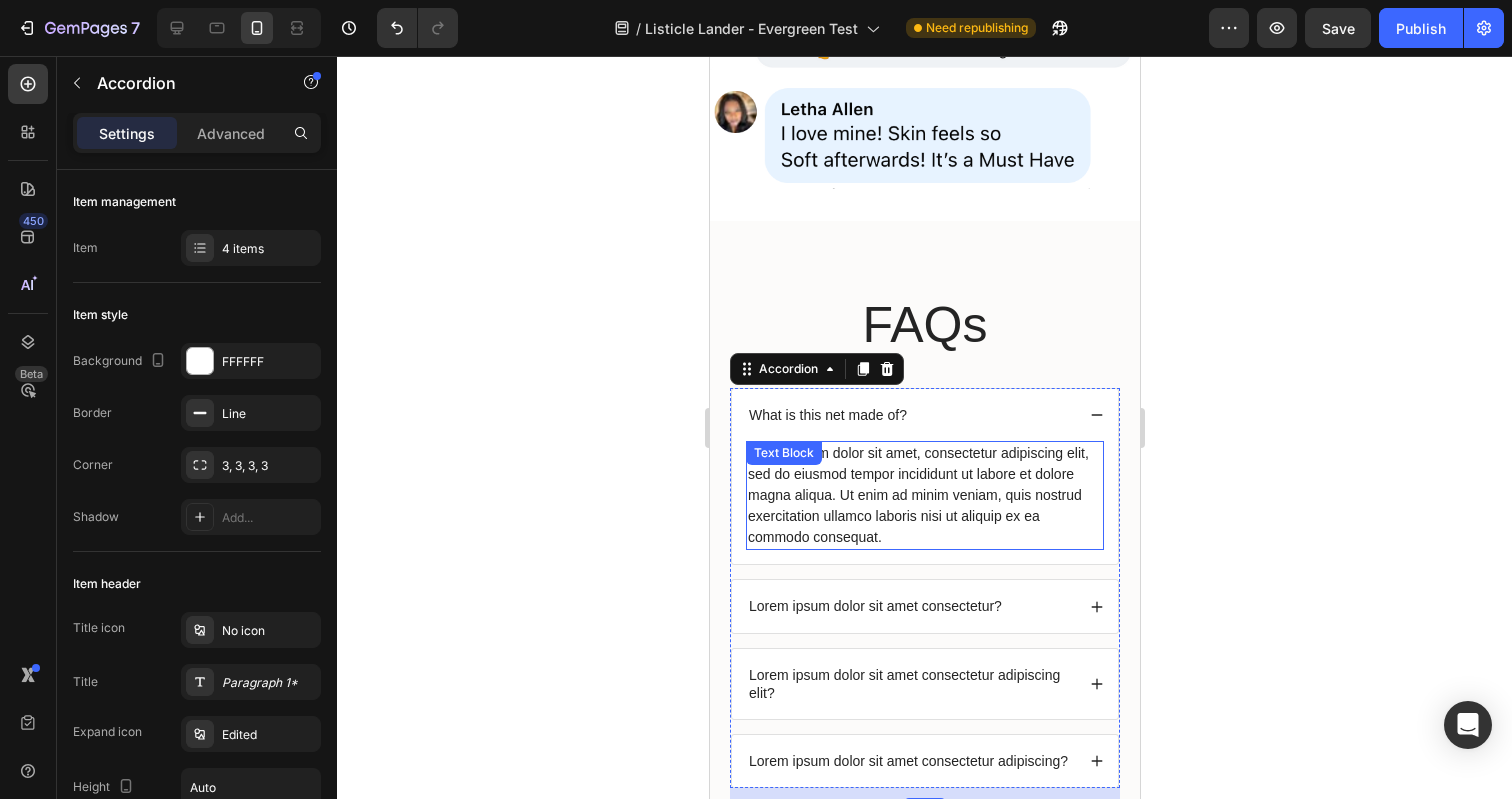 click on "Lorem ipsum dolor sit amet, consectetur adipiscing elit, sed do eiusmod tempor incididunt ut labore et dolore magna aliqua. Ut enim ad minim veniam, quis nostrud exercitation ullamco laboris nisi ut aliquip ex ea commodo consequat." at bounding box center [924, 495] 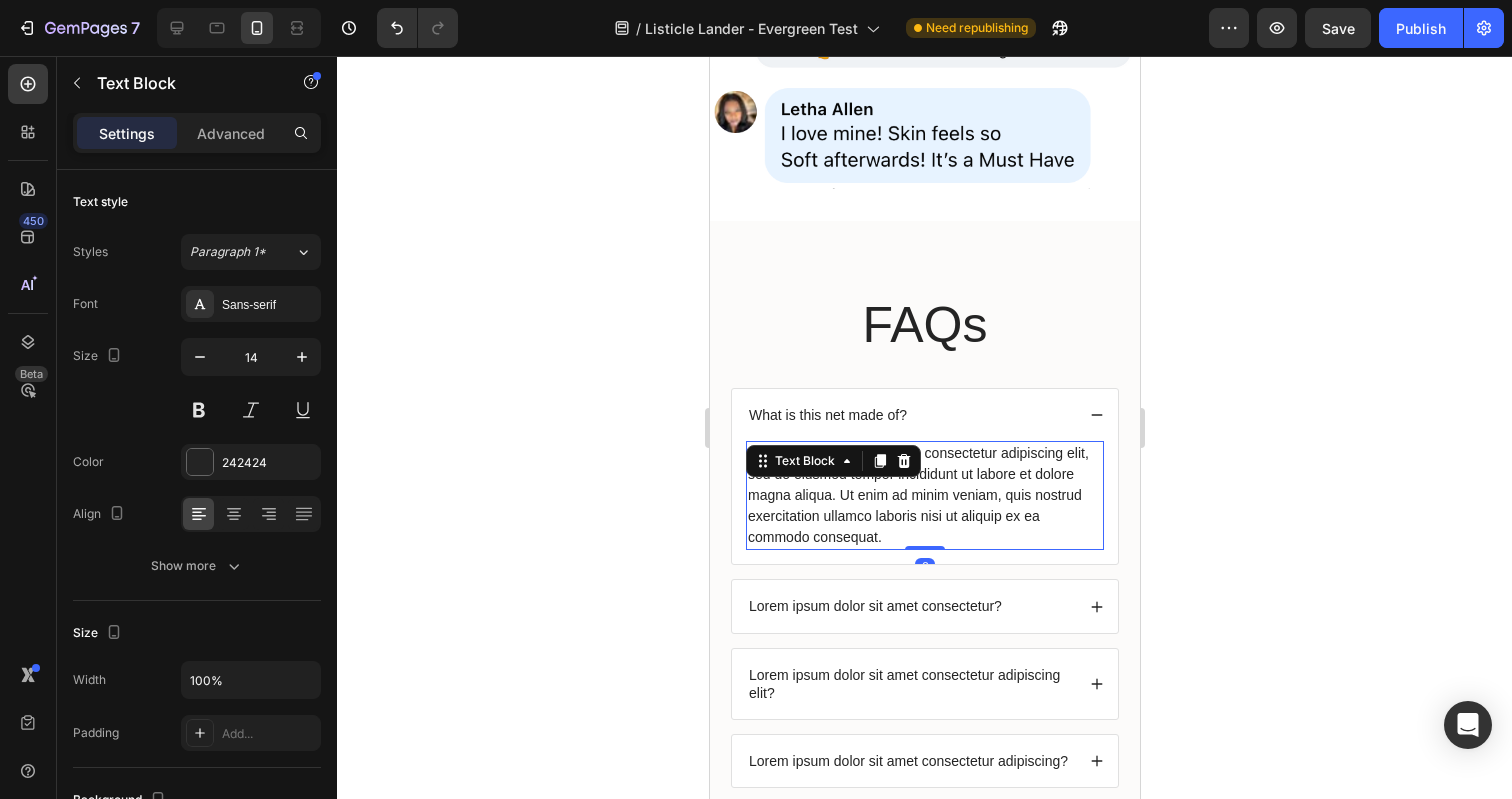 click on "Lorem ipsum dolor sit amet, consectetur adipiscing elit, sed do eiusmod tempor incididunt ut labore et dolore magna aliqua. Ut enim ad minim veniam, quis nostrud exercitation ullamco laboris nisi ut aliquip ex ea commodo consequat." at bounding box center (924, 495) 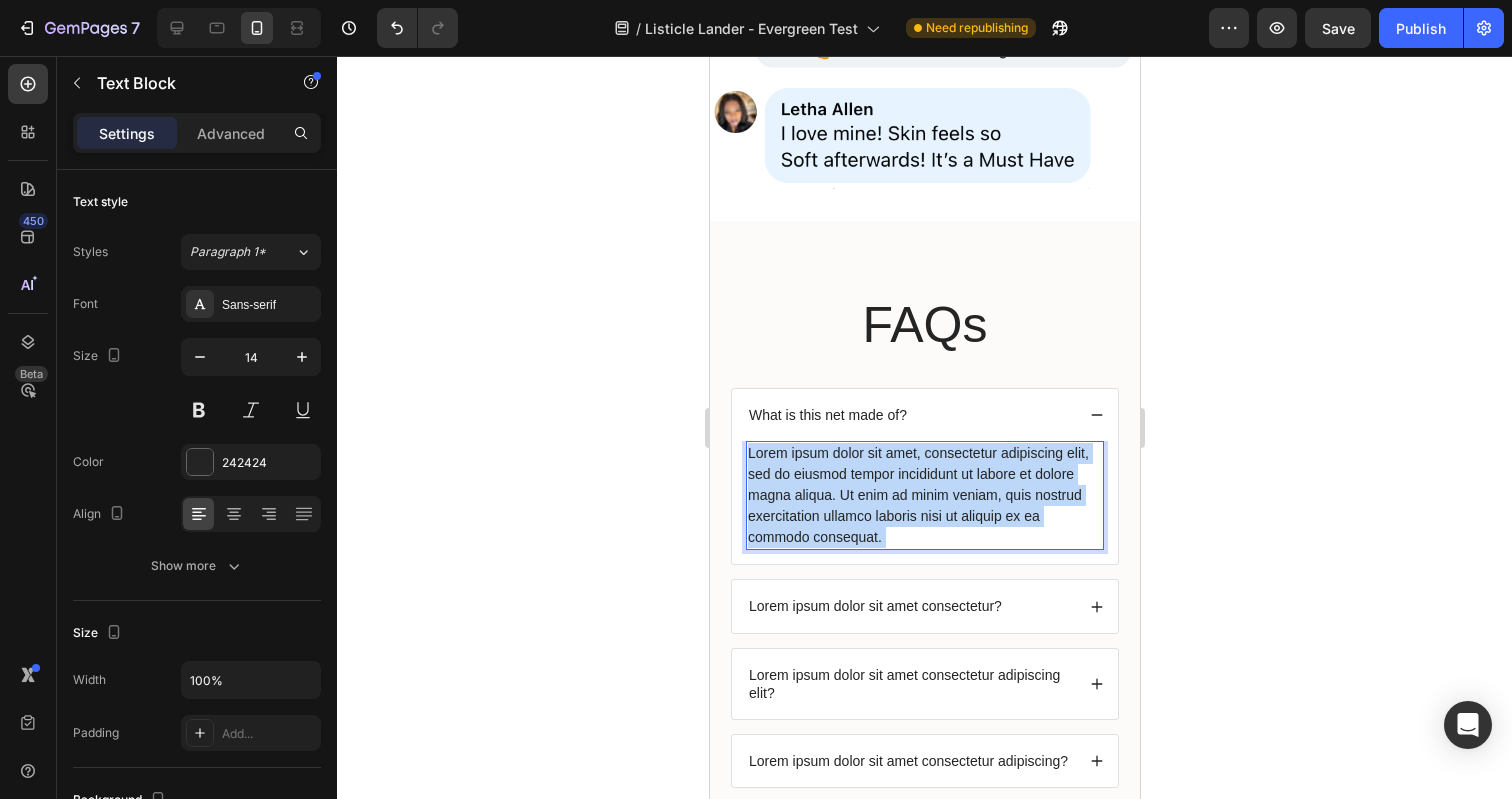 drag, startPoint x: 889, startPoint y: 541, endPoint x: 839, endPoint y: 519, distance: 54.626 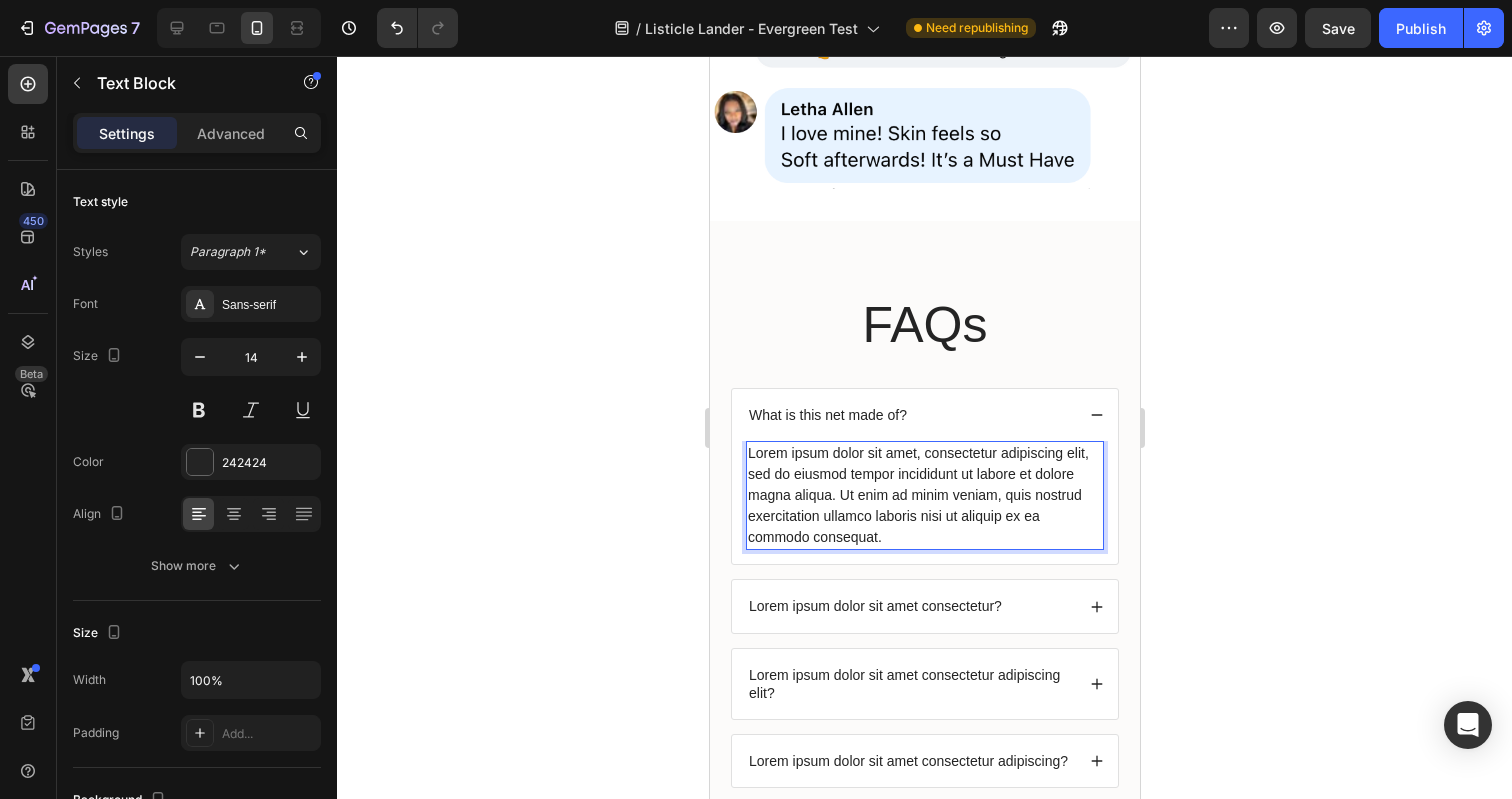 click on "Lorem ipsum dolor sit amet, consectetur adipiscing elit, sed do eiusmod tempor incididunt ut labore et dolore magna aliqua. Ut enim ad minim veniam, quis nostrud exercitation ullamco laboris nisi ut aliquip ex ea commodo consequat." at bounding box center [924, 495] 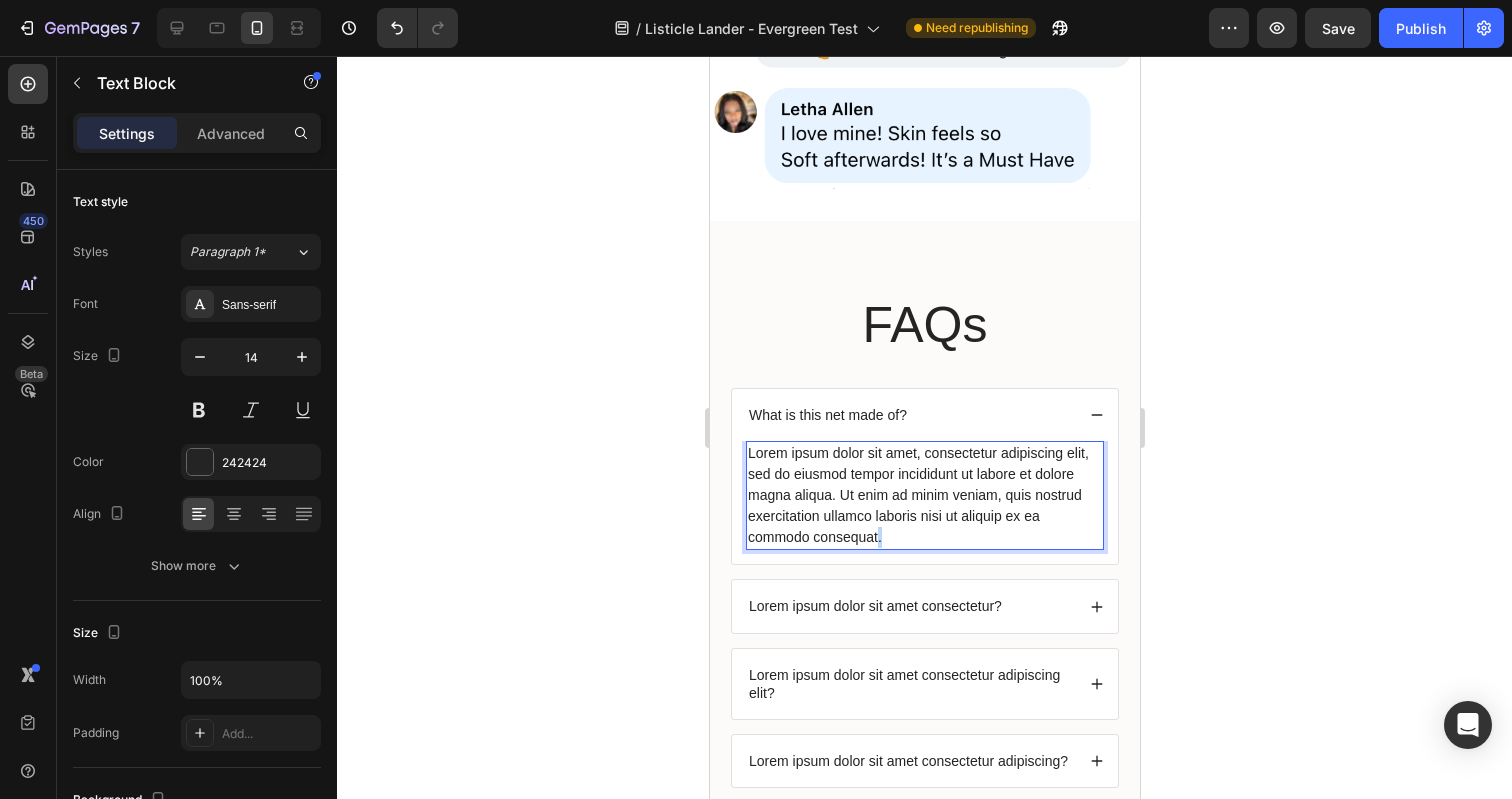 click on "Lorem ipsum dolor sit amet, consectetur adipiscing elit, sed do eiusmod tempor incididunt ut labore et dolore magna aliqua. Ut enim ad minim veniam, quis nostrud exercitation ullamco laboris nisi ut aliquip ex ea commodo consequat." at bounding box center (924, 495) 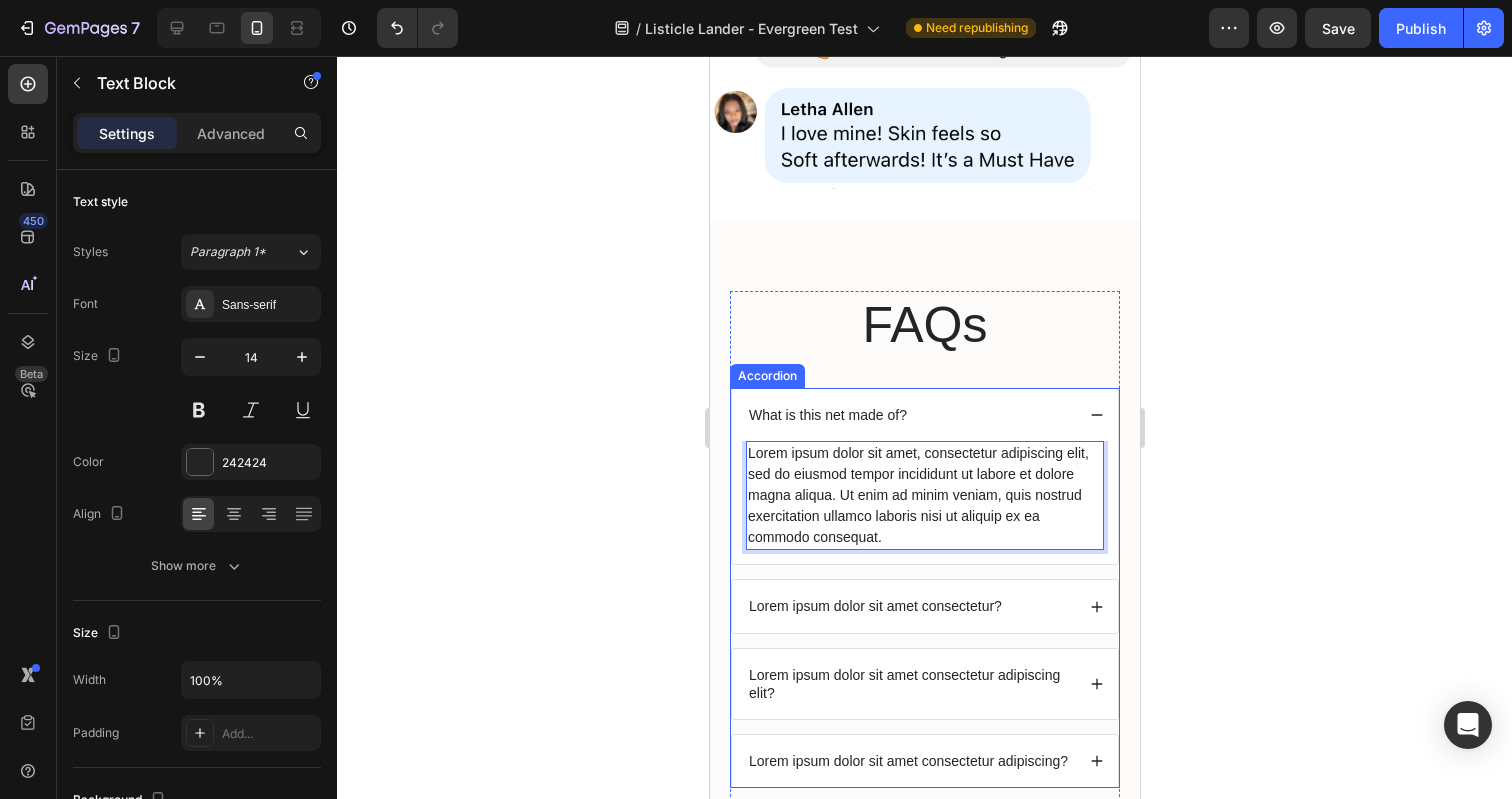 drag, startPoint x: 878, startPoint y: 537, endPoint x: 742, endPoint y: 454, distance: 159.3267 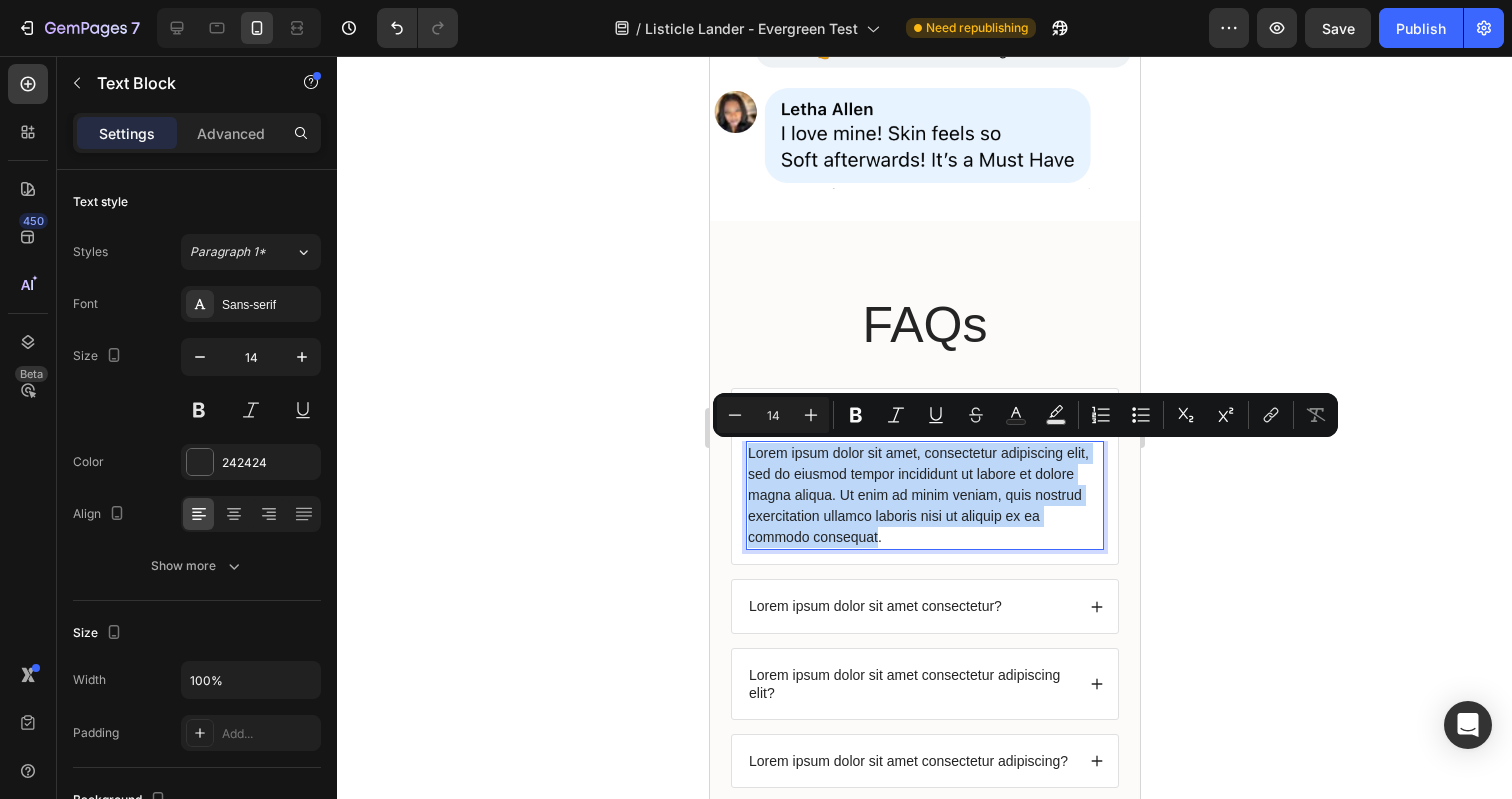drag, startPoint x: 878, startPoint y: 539, endPoint x: 751, endPoint y: 442, distance: 159.80614 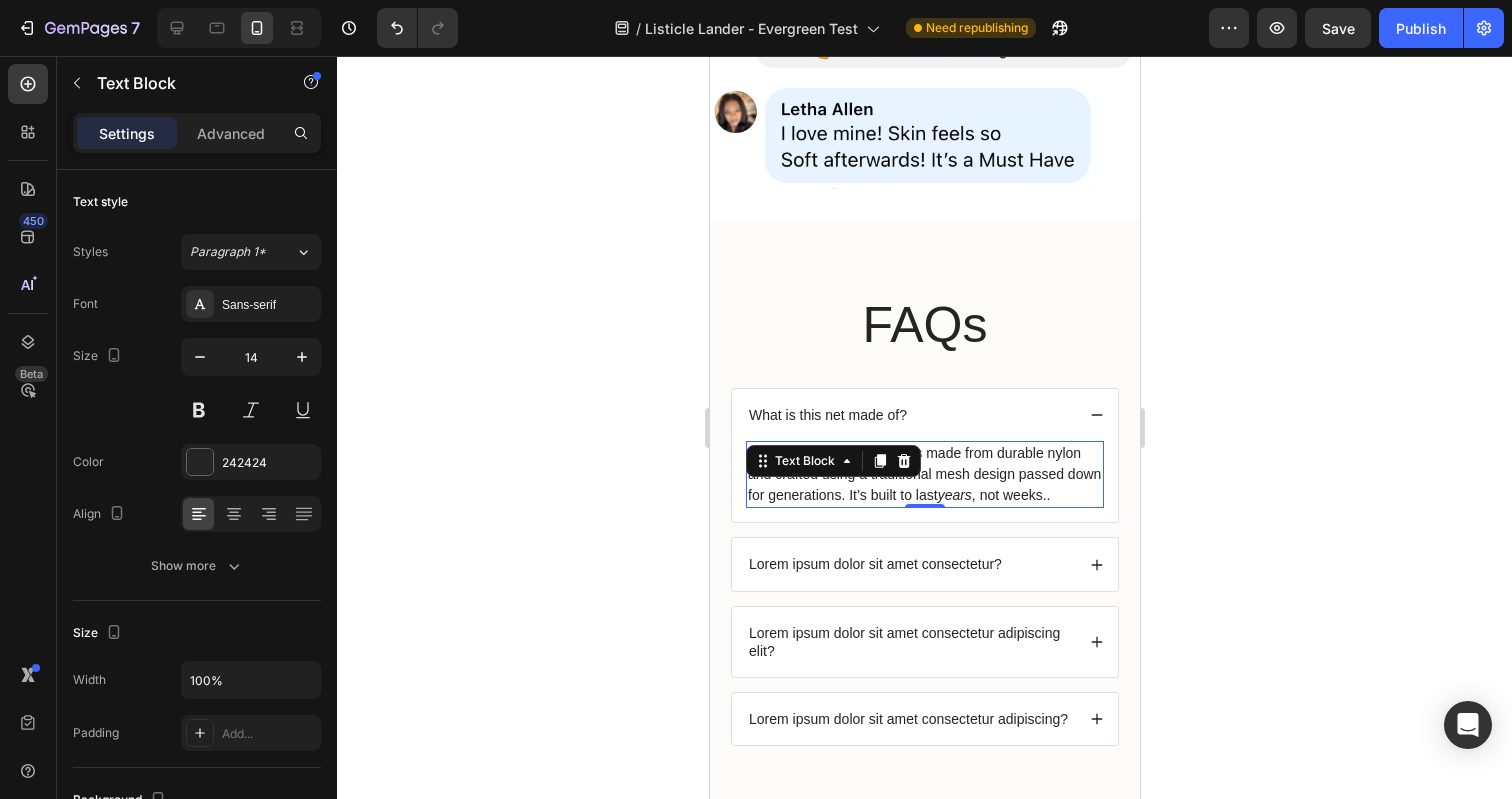 click 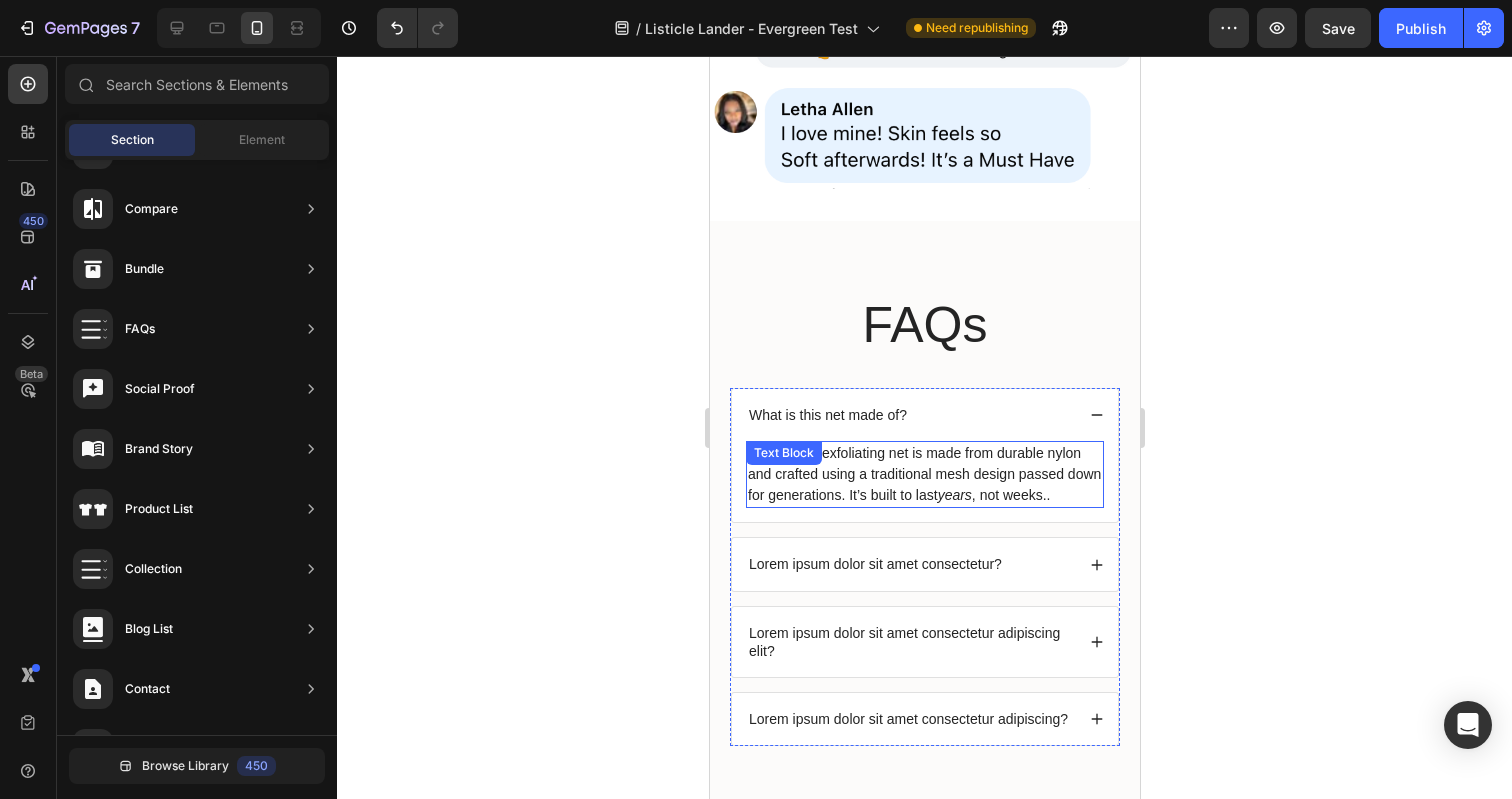 click on "Our African exfoliating net is made from durable nylon and crafted using a traditional mesh design passed down for generations. It’s built to last  years , not weeks.." at bounding box center [924, 474] 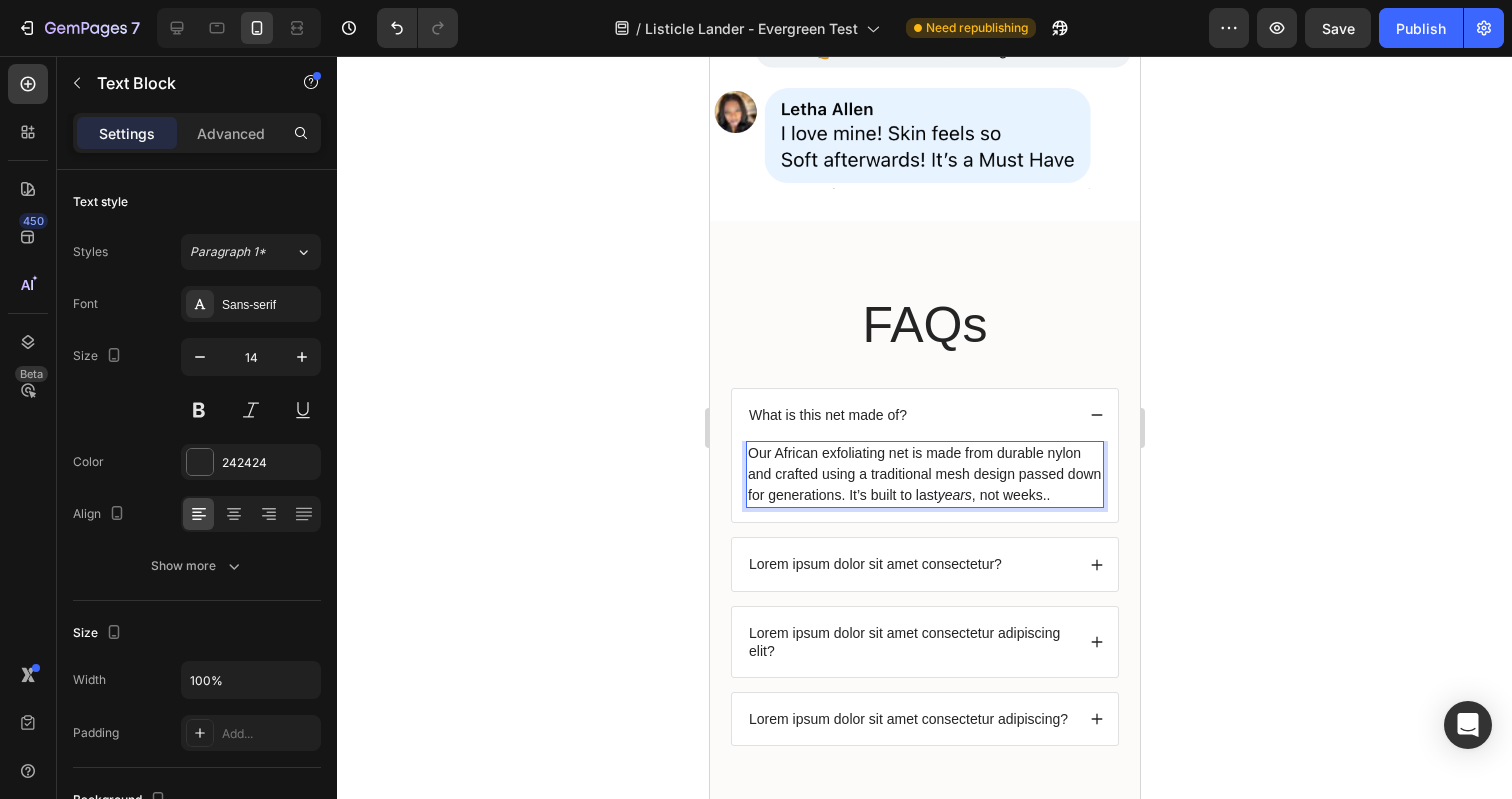 click on "Our African exfoliating net is made from durable nylon and crafted using a traditional mesh design passed down for generations. It’s built to last  years , not weeks.." at bounding box center [924, 474] 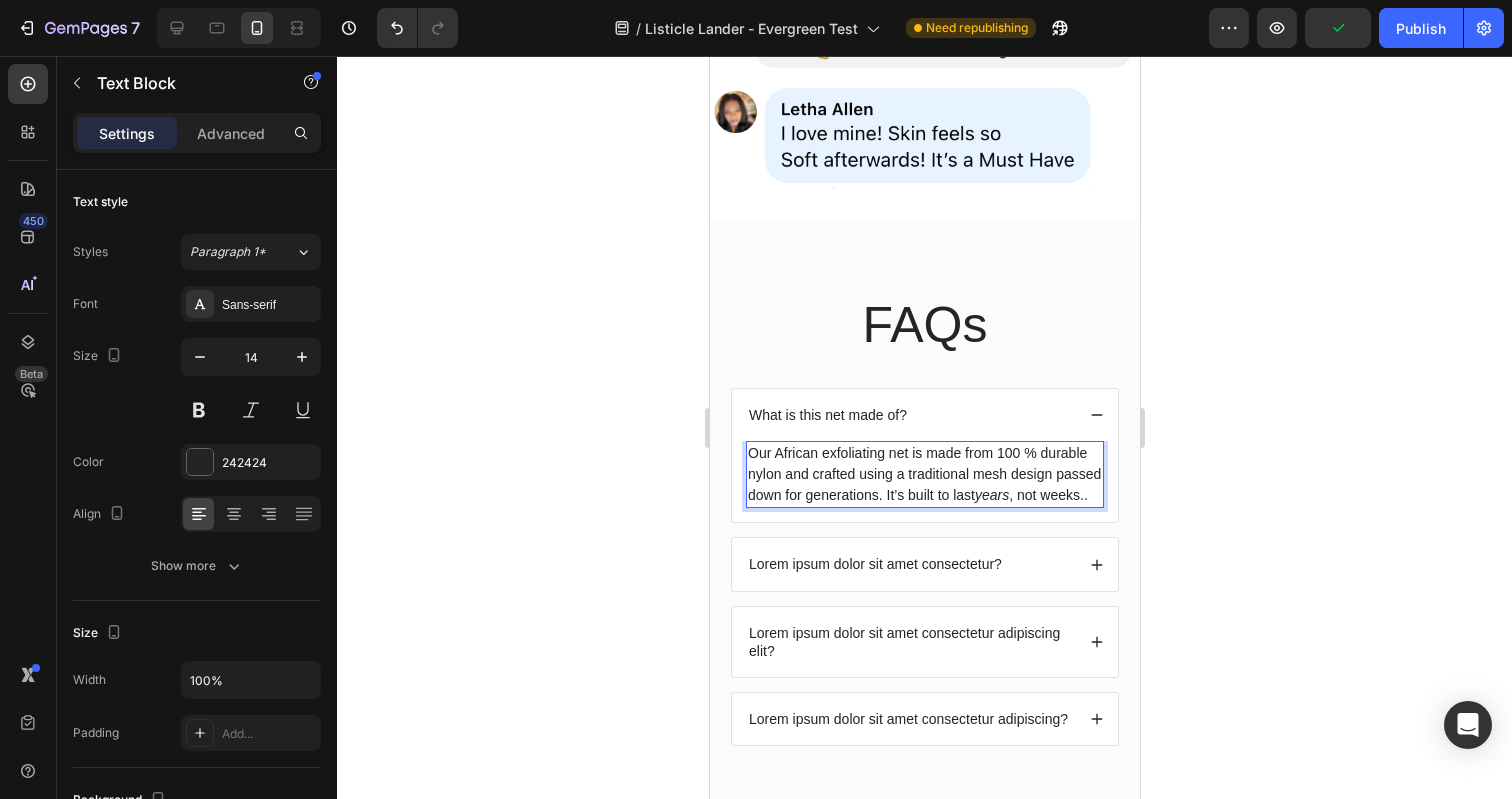 click on "Our African exfoliating net is made from 100 % durable nylon and crafted using a traditional mesh design passed down for generations. It’s built to last  years , not weeks.." at bounding box center [924, 474] 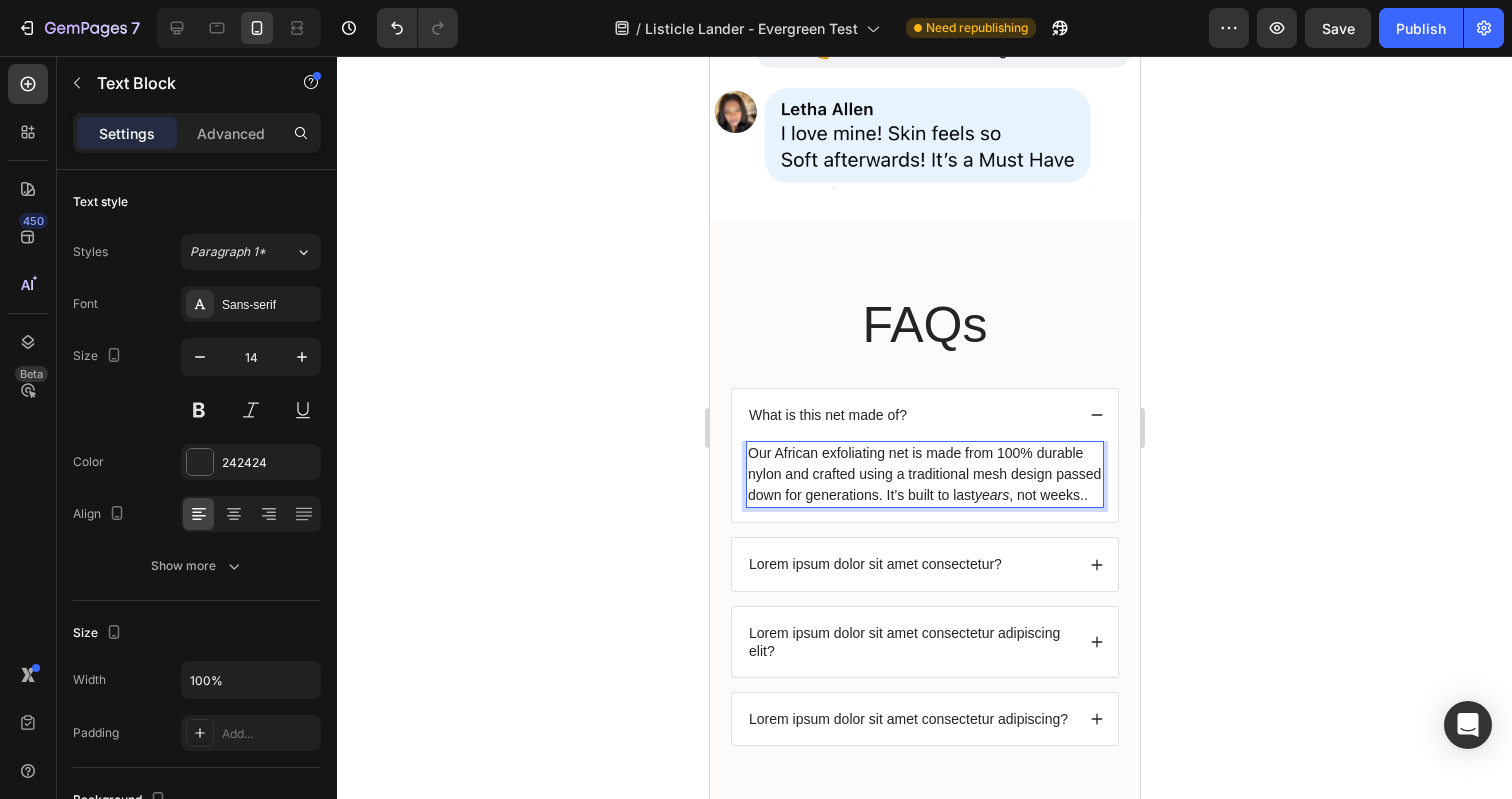 click 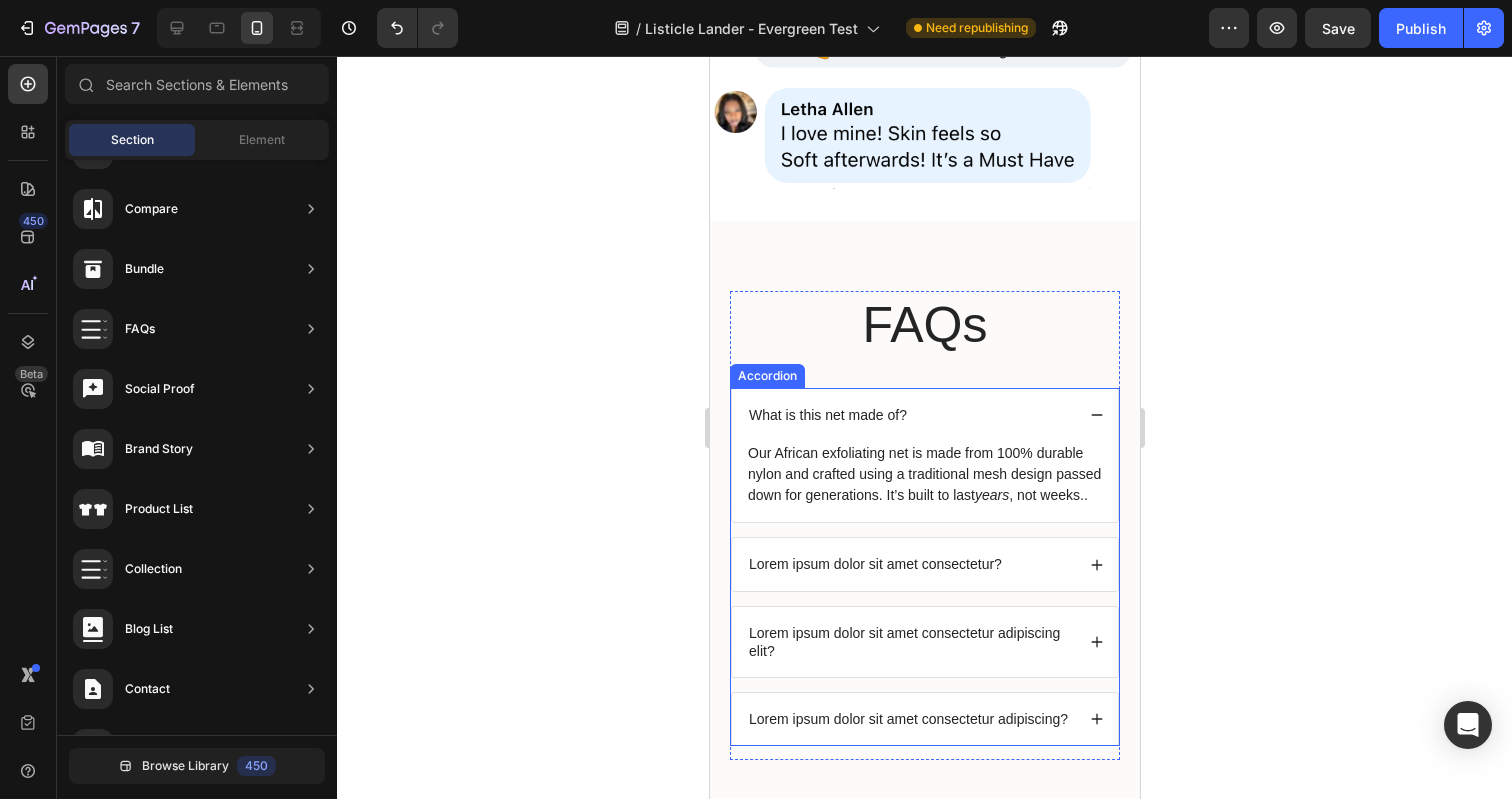 click 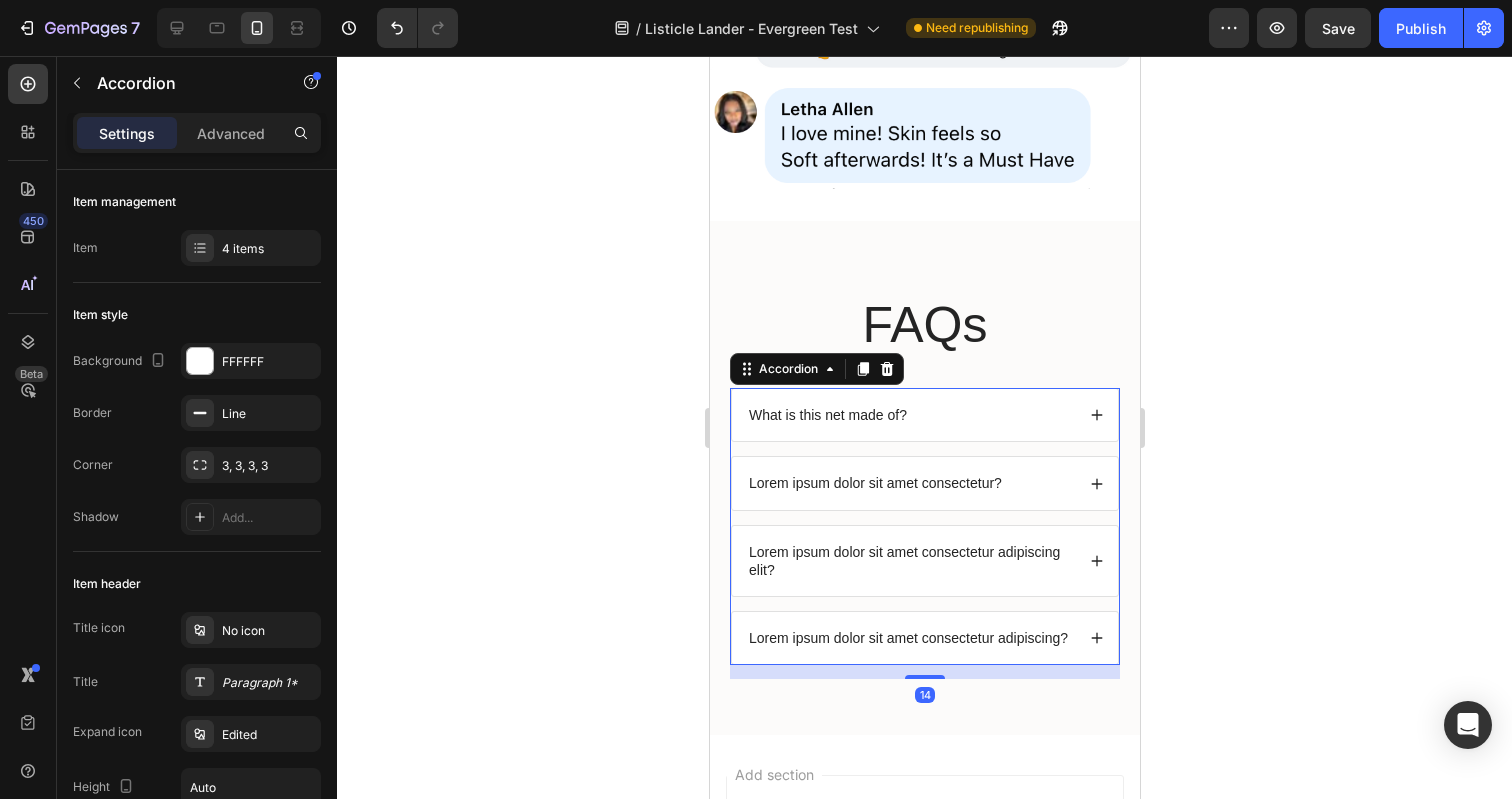 scroll, scrollTop: 4645, scrollLeft: 0, axis: vertical 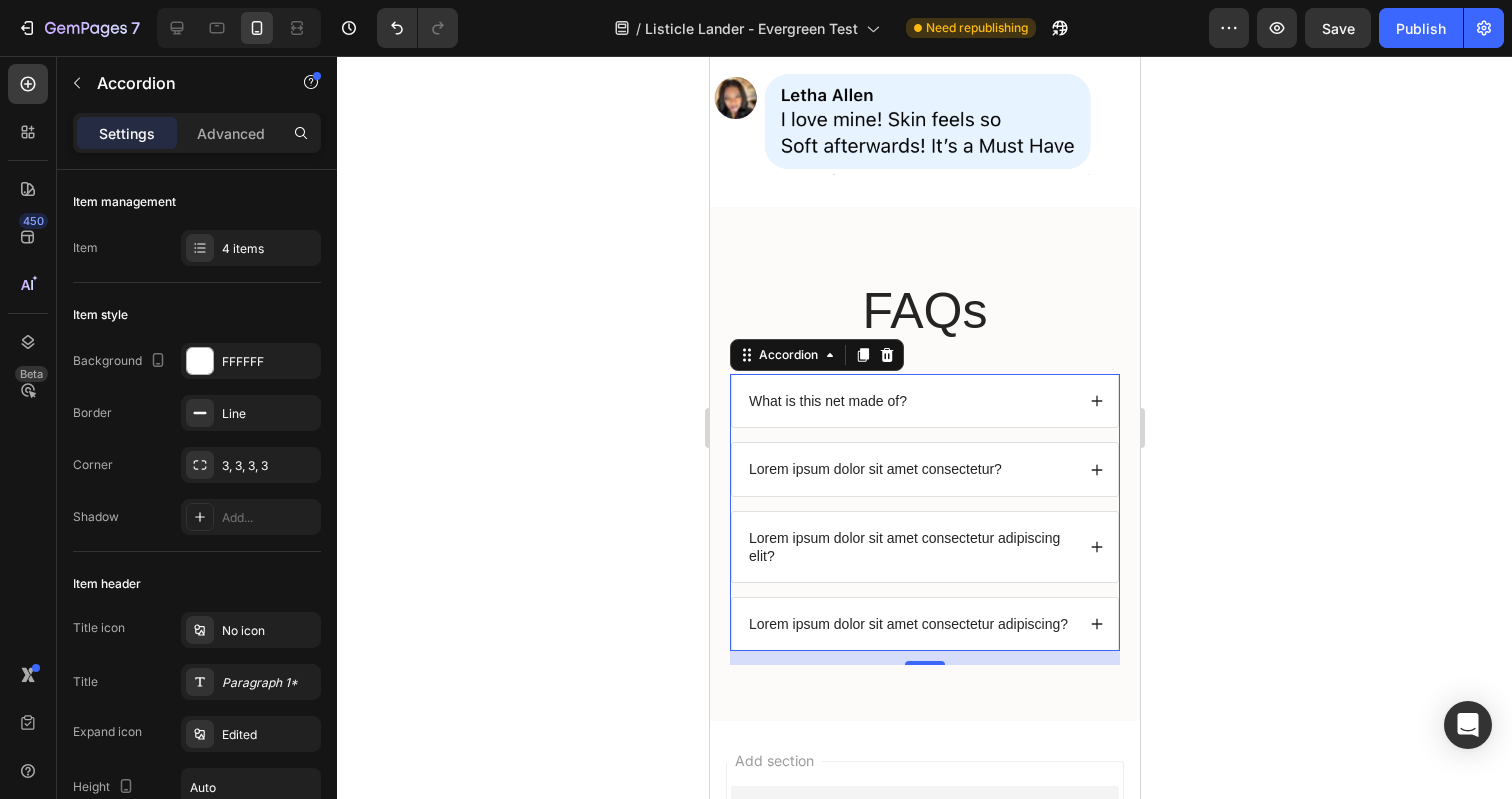 click on "Lorem ipsum dolor sit amet consectetur adipiscing?" at bounding box center (924, 624) 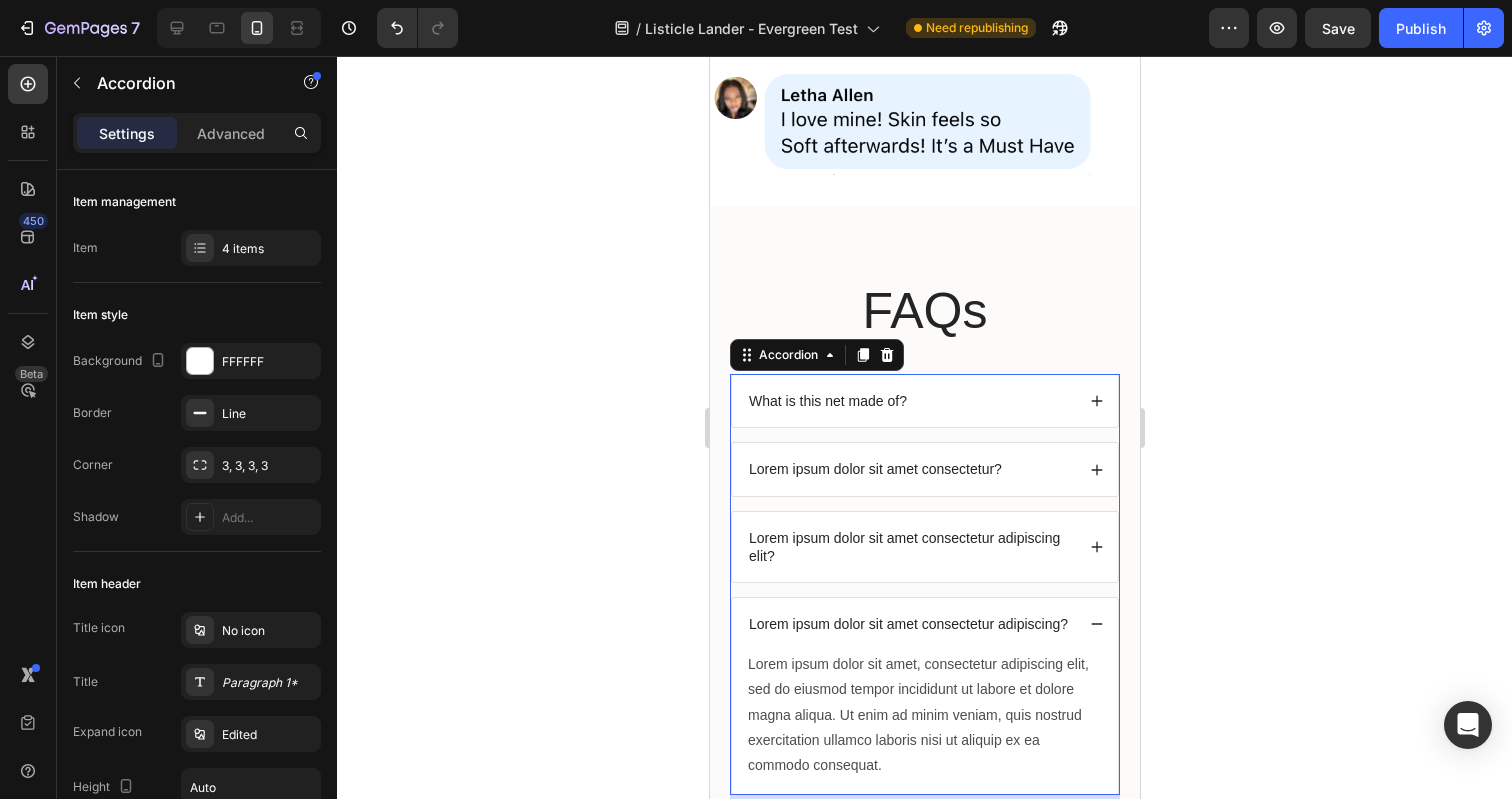 click on "Lorem ipsum dolor sit amet consectetur adipiscing?" at bounding box center (924, 624) 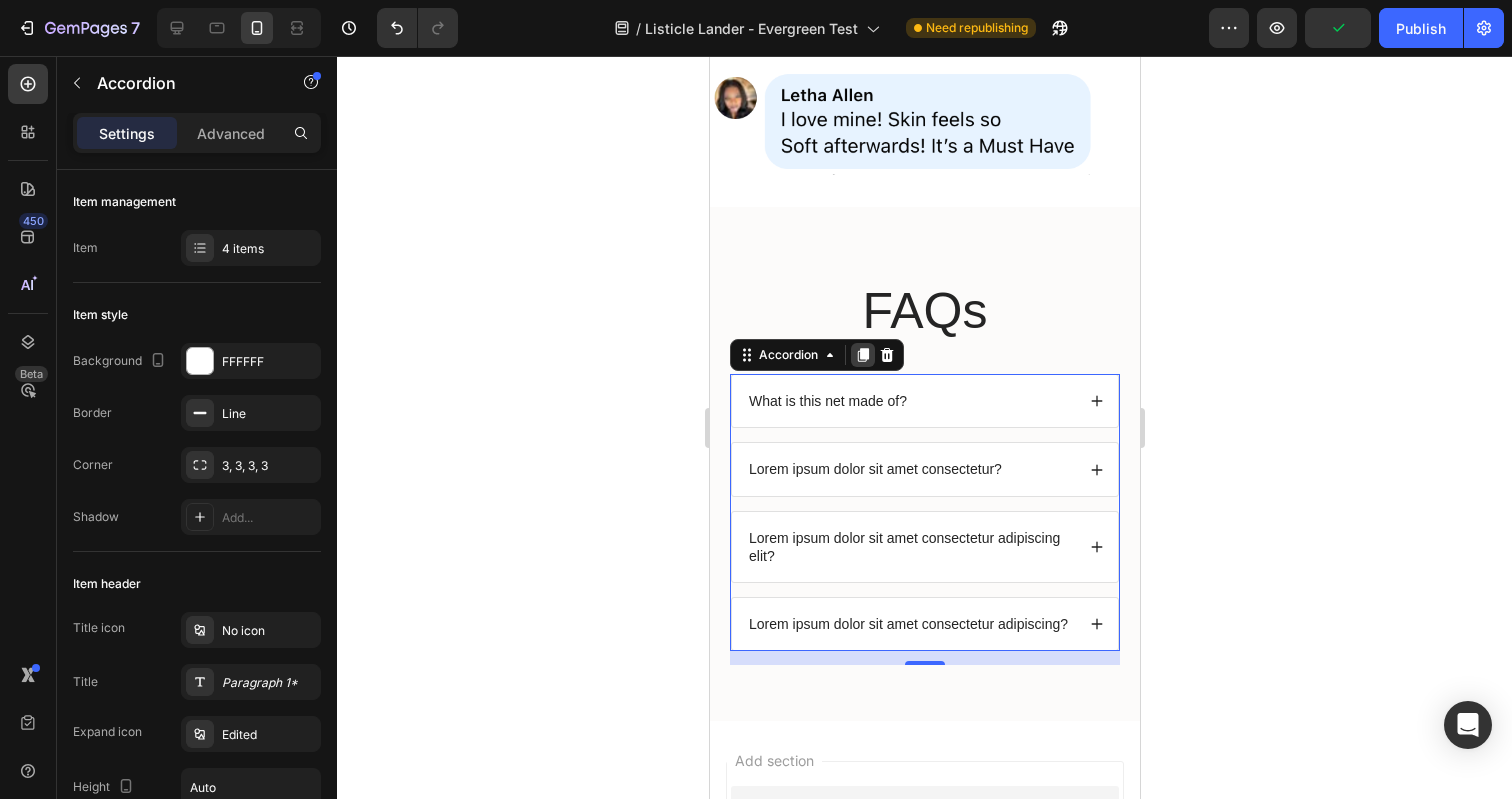 click 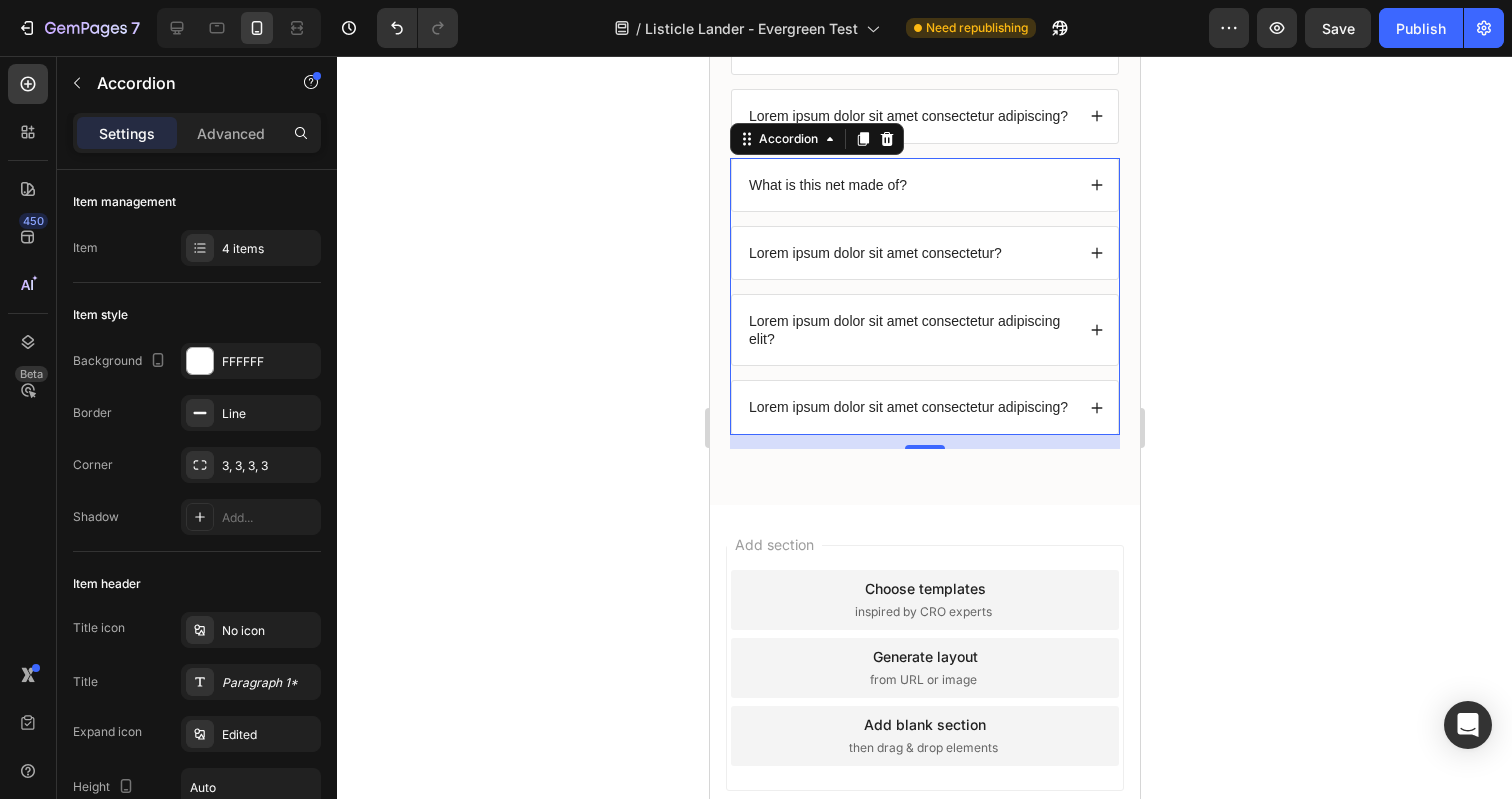 scroll, scrollTop: 3964, scrollLeft: 0, axis: vertical 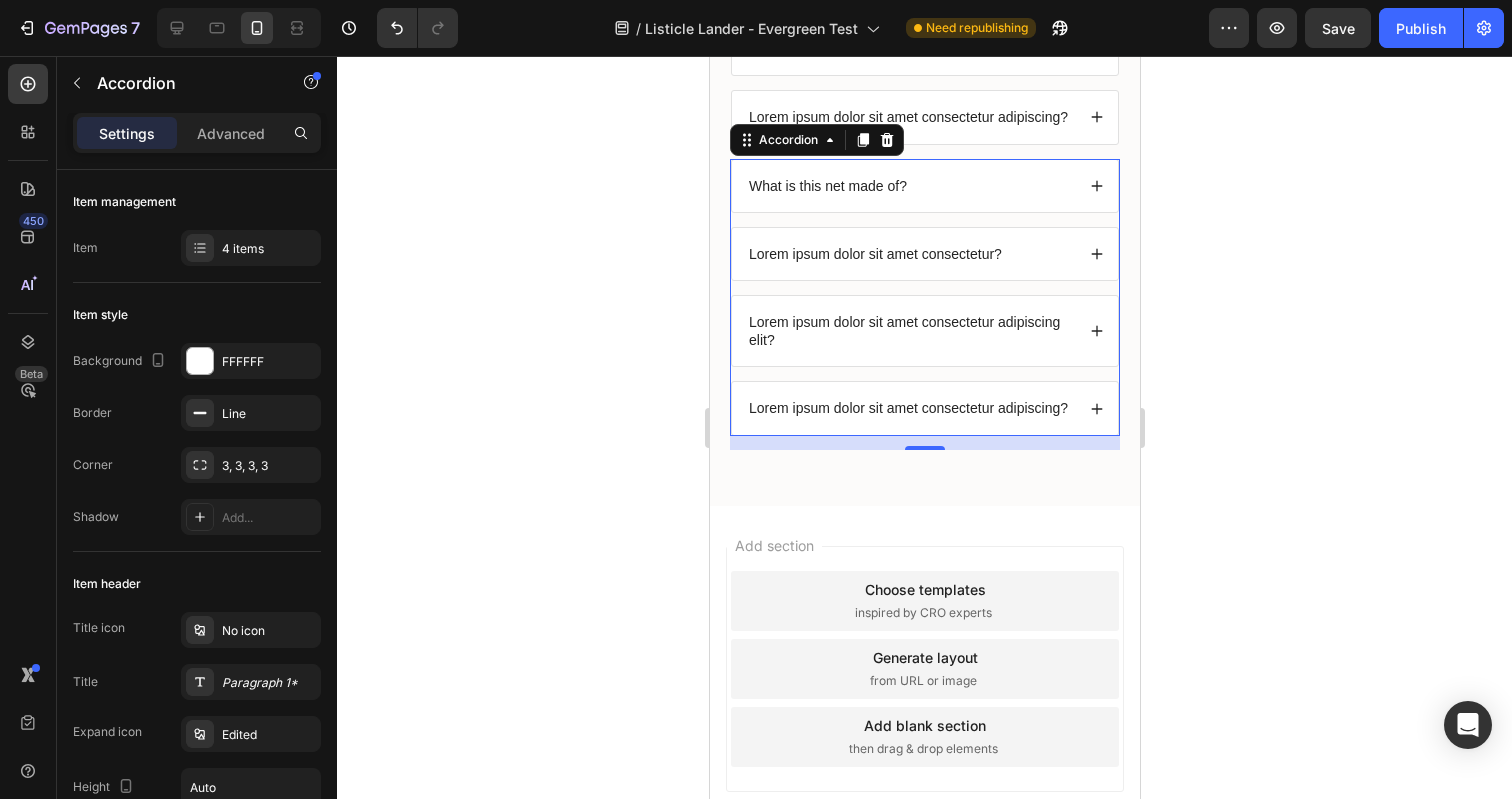 click 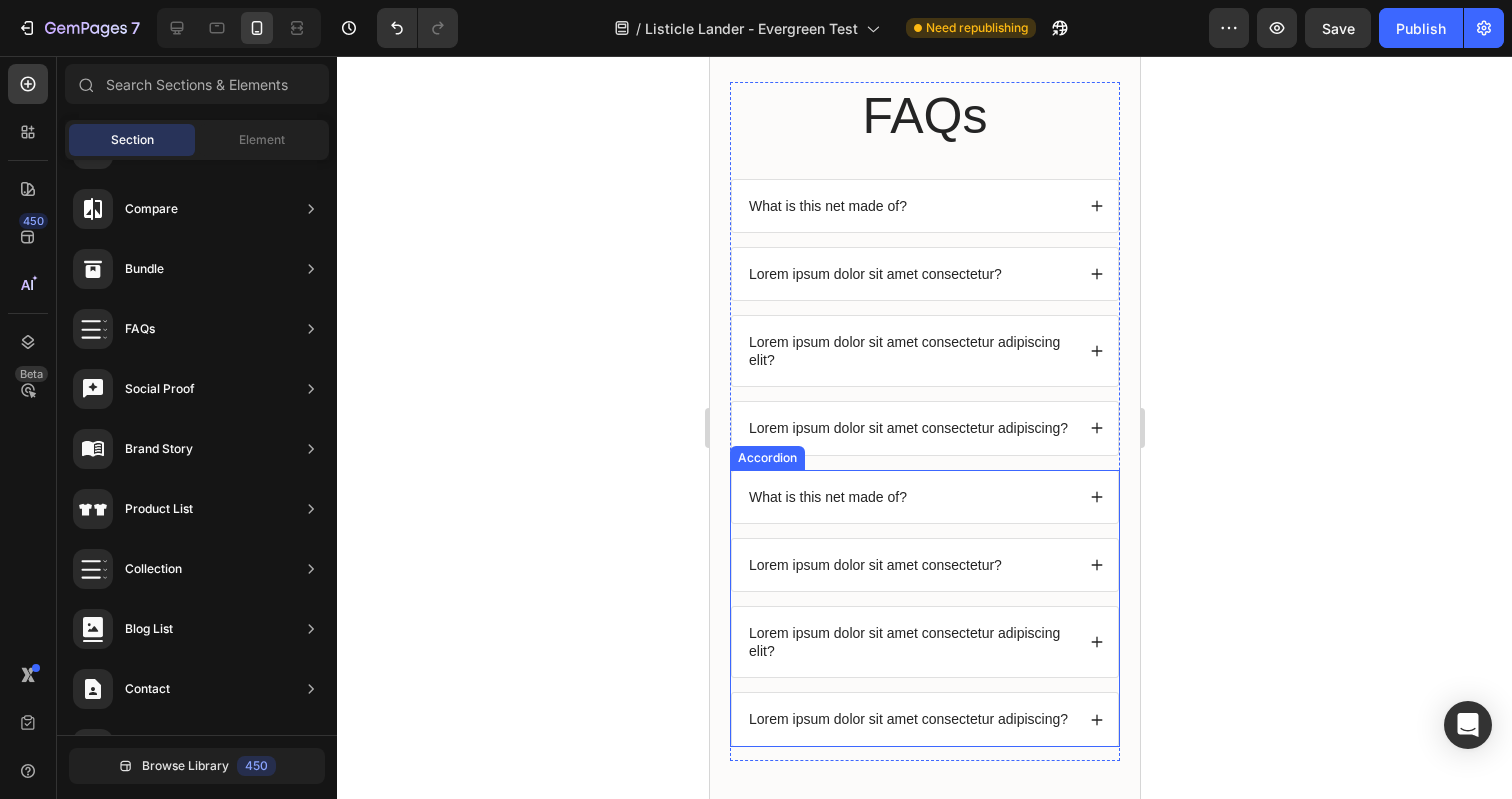 scroll, scrollTop: 3630, scrollLeft: 0, axis: vertical 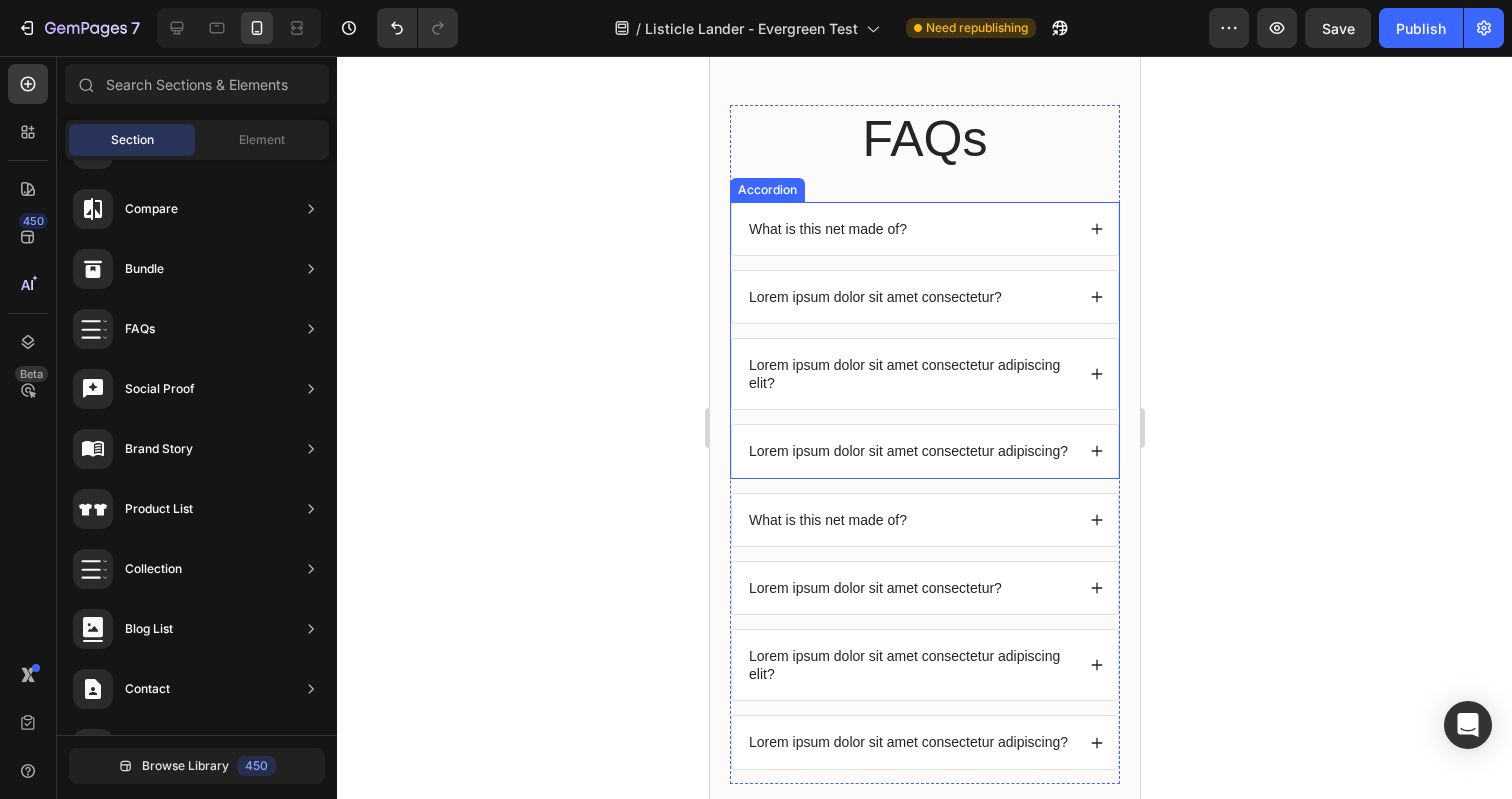 click on "Lorem ipsum dolor sit amet consectetur?" at bounding box center (874, 297) 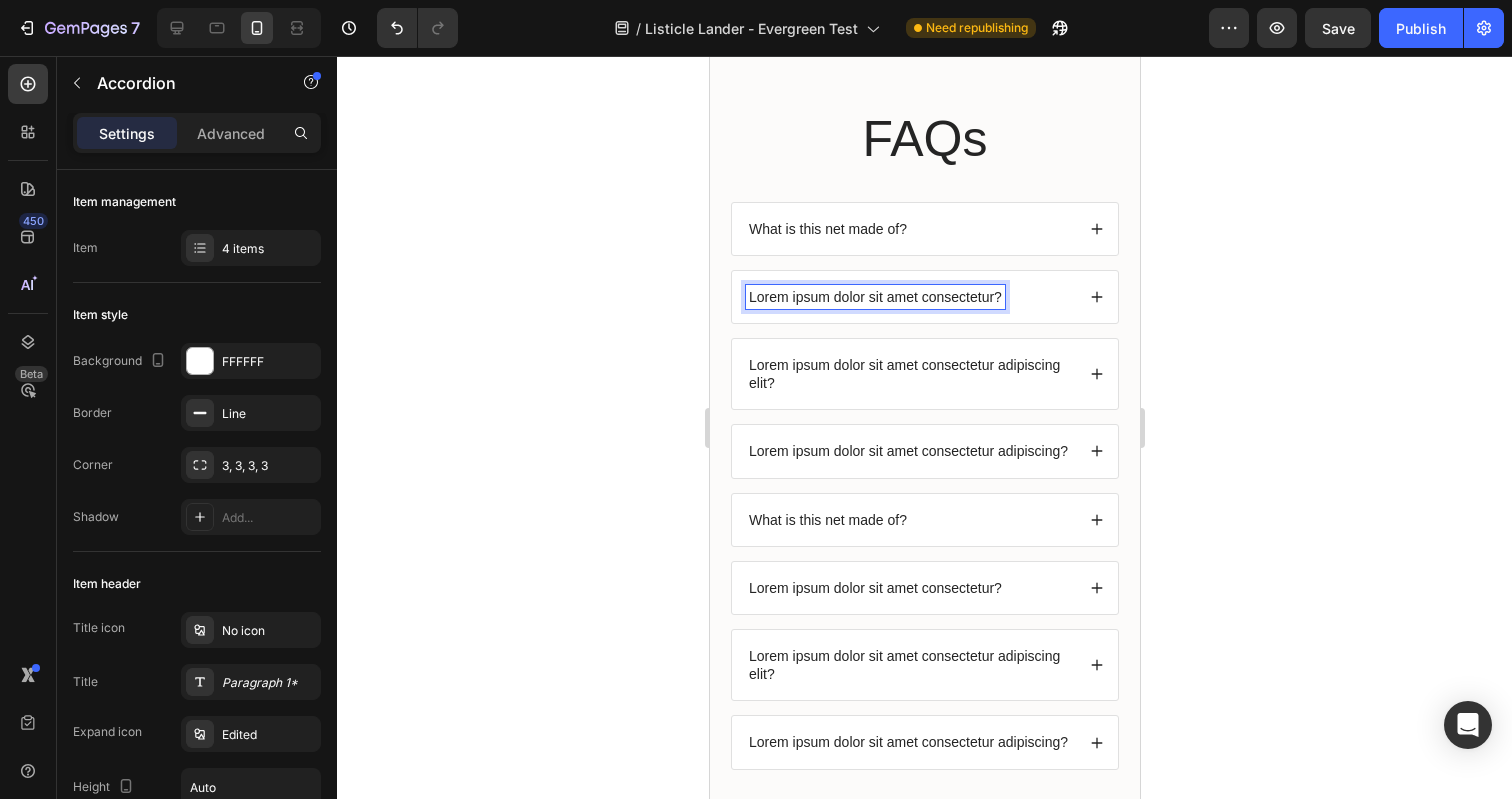 click on "Lorem ipsum dolor sit amet consectetur?" at bounding box center (874, 297) 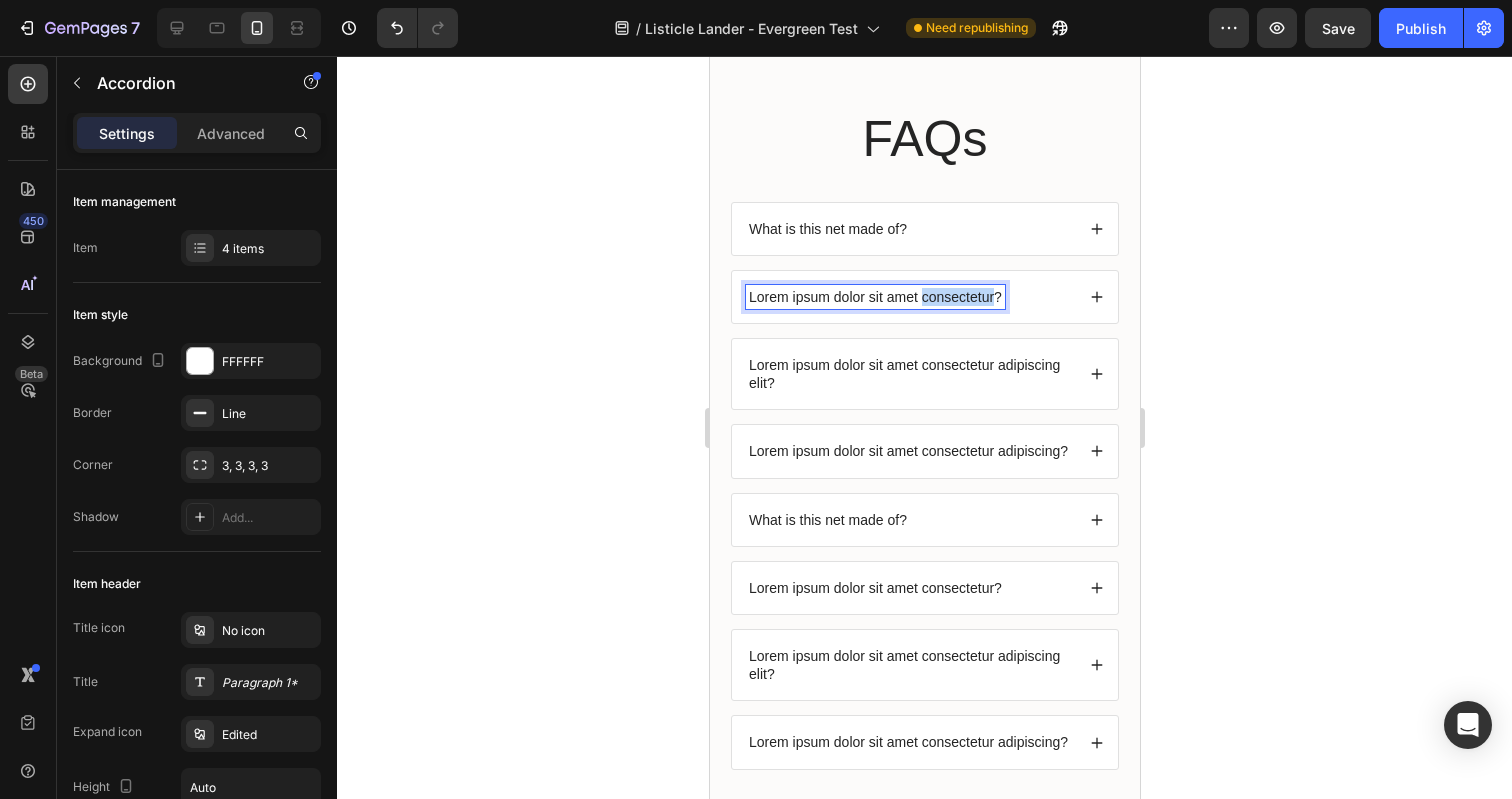 click on "Lorem ipsum dolor sit amet consectetur?" at bounding box center (874, 297) 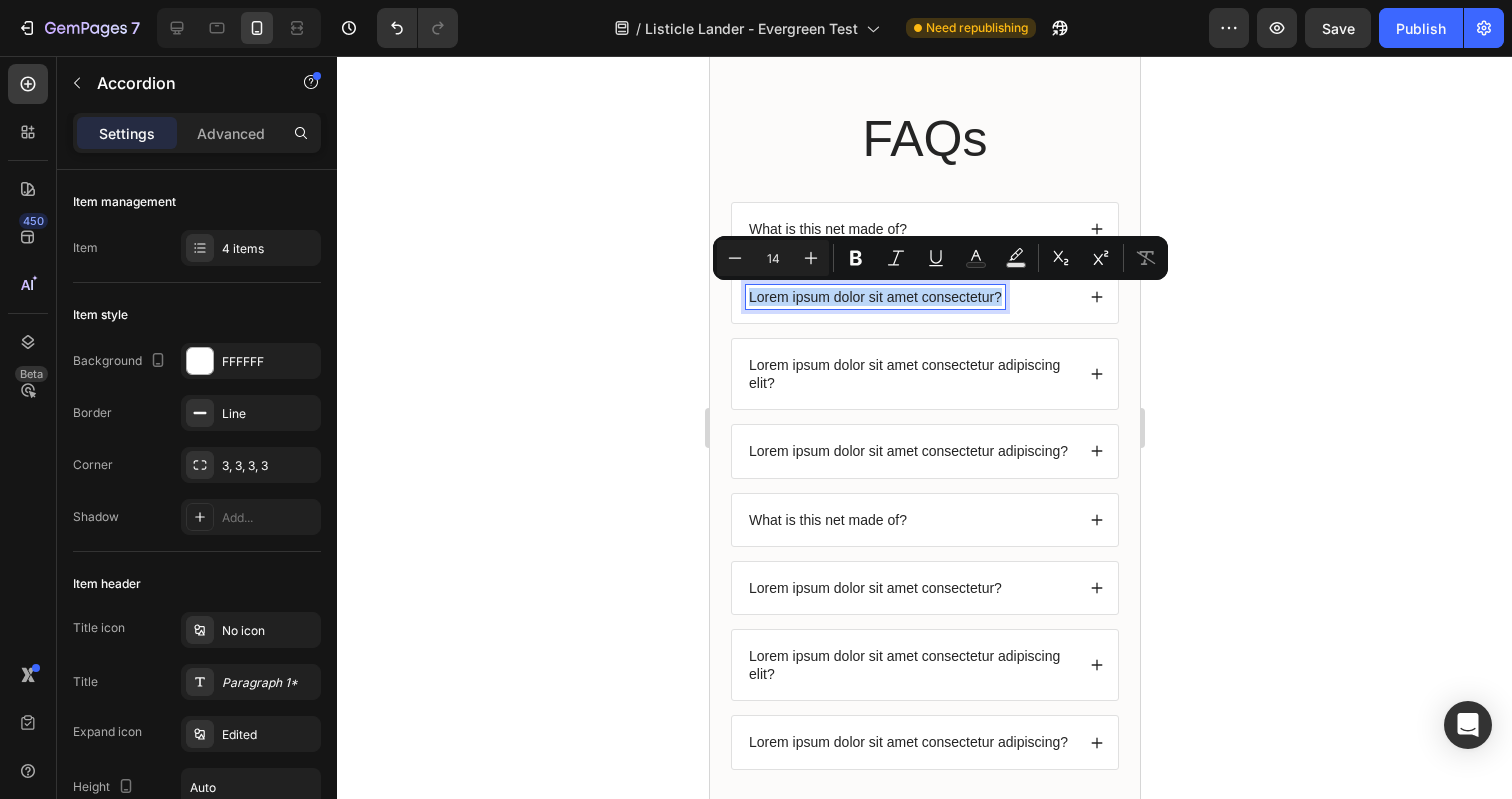 drag, startPoint x: 1003, startPoint y: 297, endPoint x: 743, endPoint y: 299, distance: 260.0077 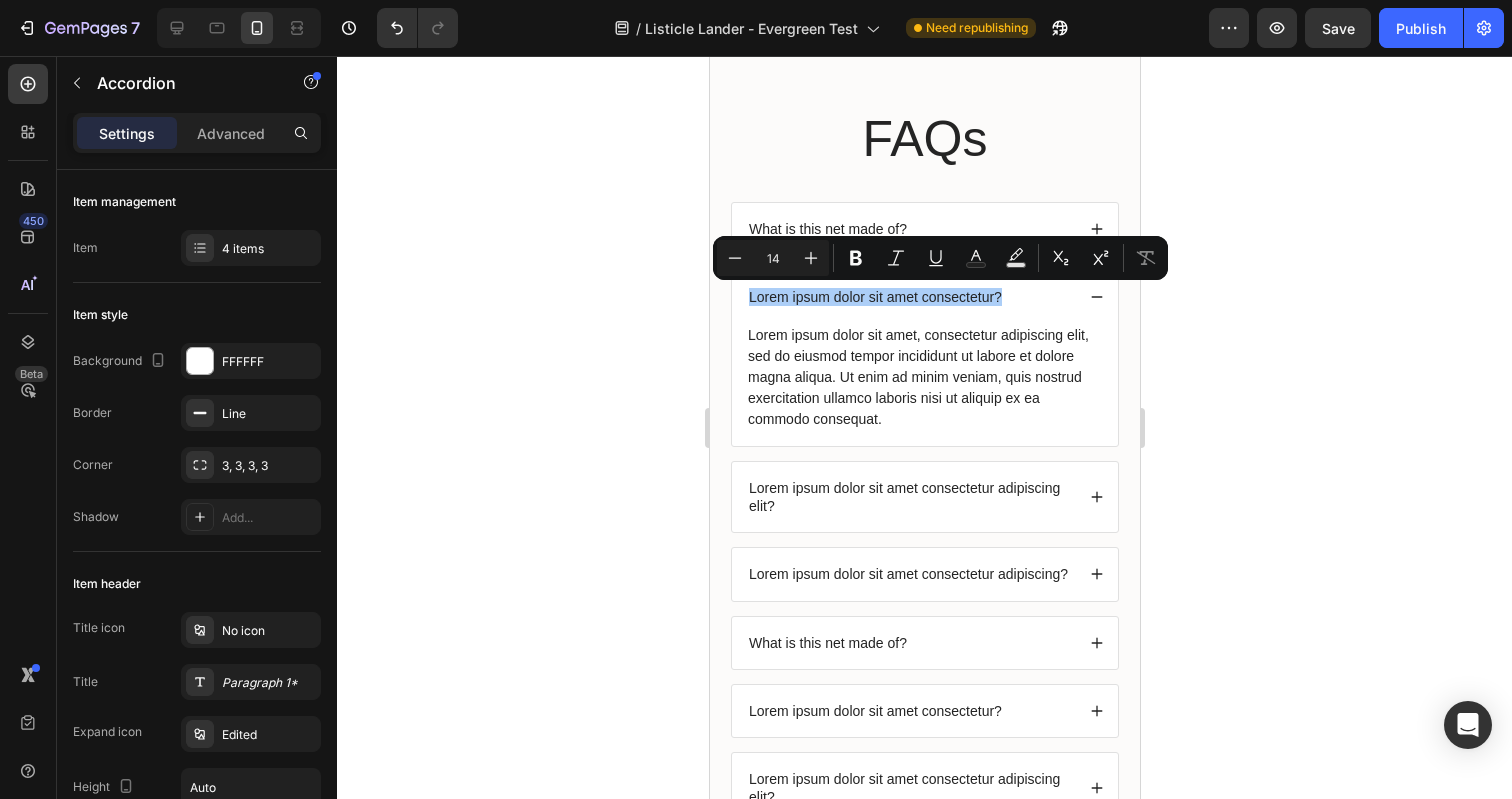 click 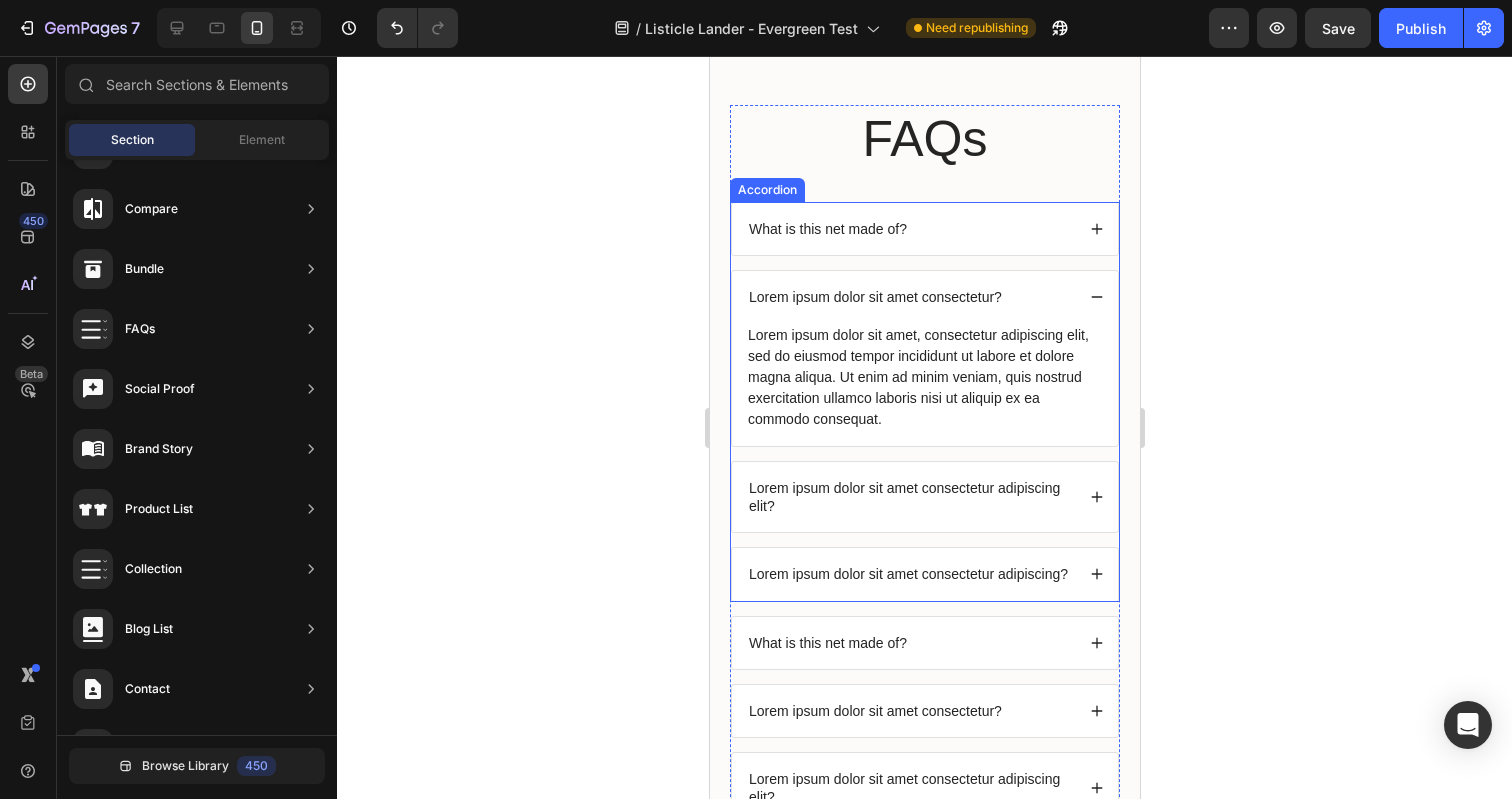 click on "Lorem ipsum dolor sit amet consectetur?" at bounding box center [874, 297] 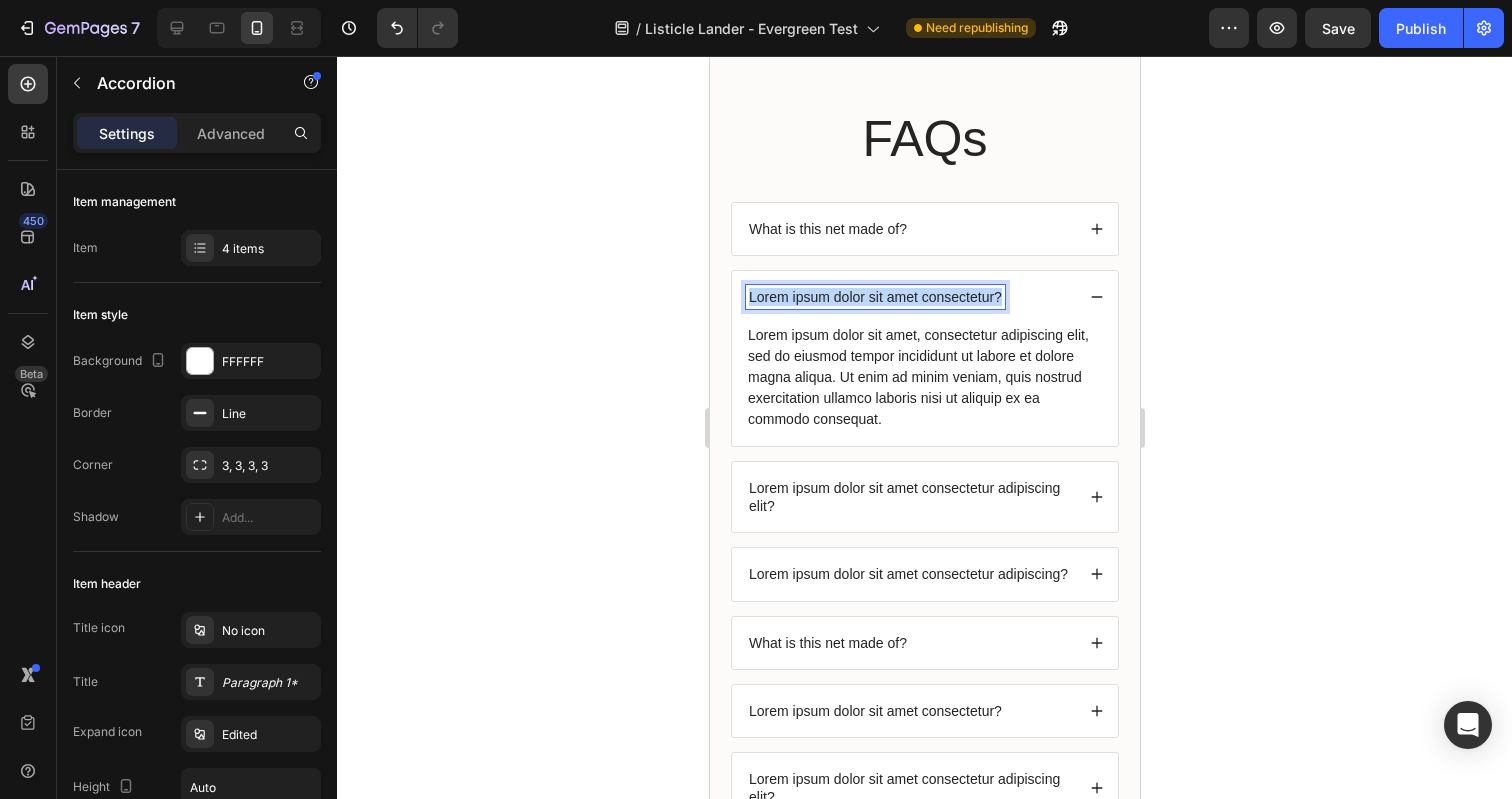 drag, startPoint x: 998, startPoint y: 297, endPoint x: 750, endPoint y: 294, distance: 248.01814 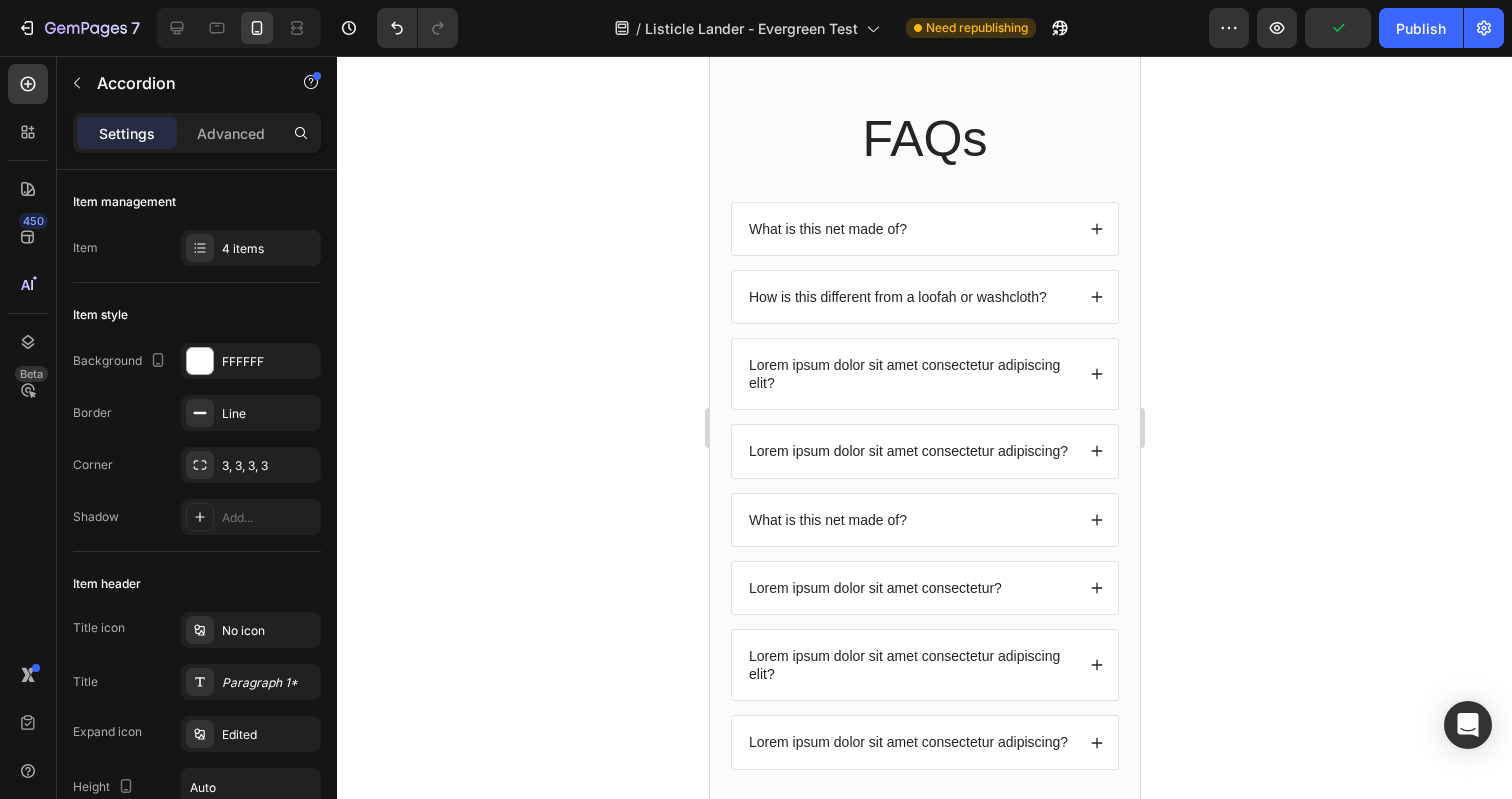 click 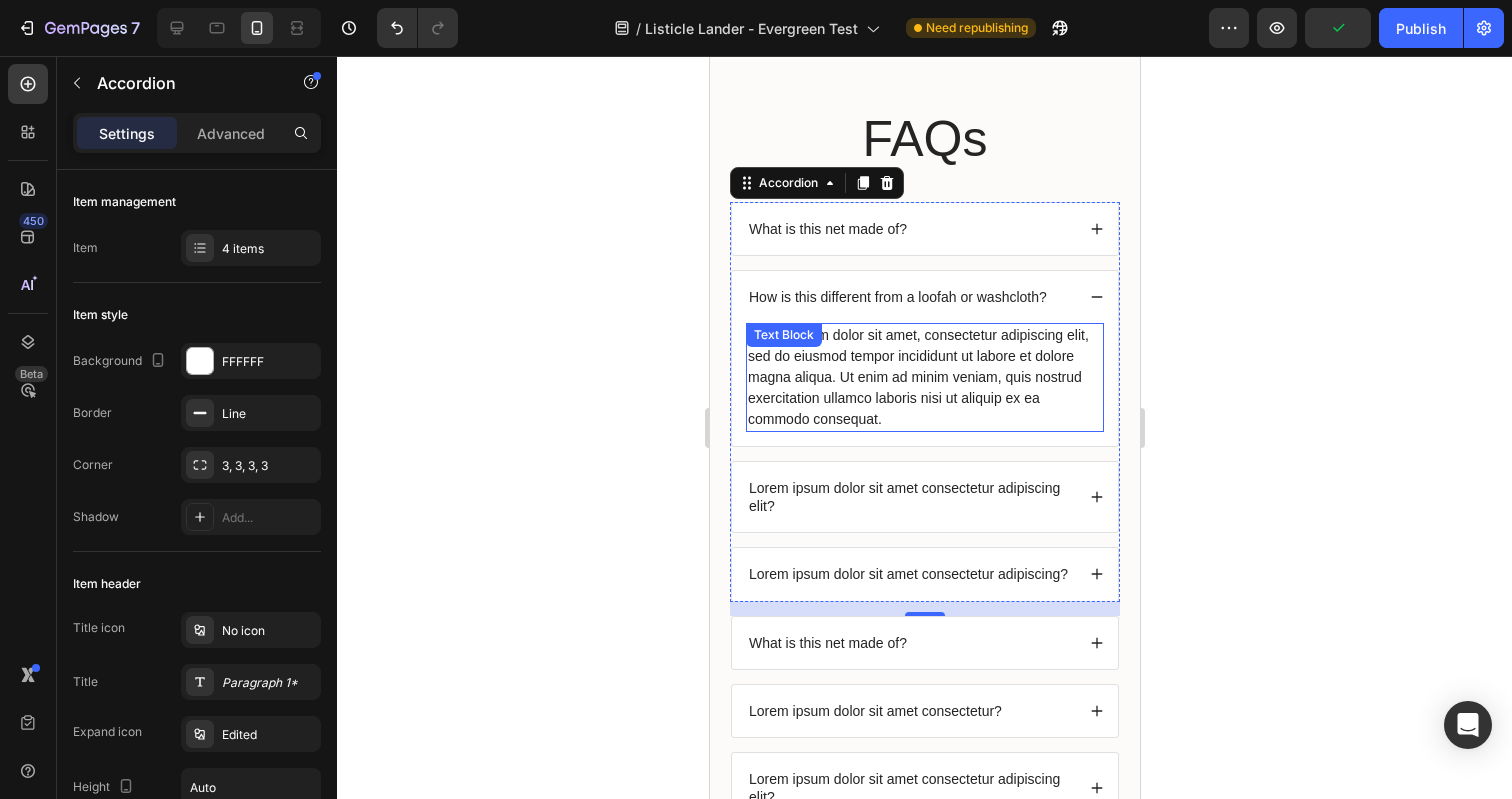 click on "Lorem ipsum dolor sit amet, consectetur adipiscing elit, sed do eiusmod tempor incididunt ut labore et dolore magna aliqua. Ut enim ad minim veniam, quis nostrud exercitation ullamco laboris nisi ut aliquip ex ea commodo consequat." at bounding box center [924, 377] 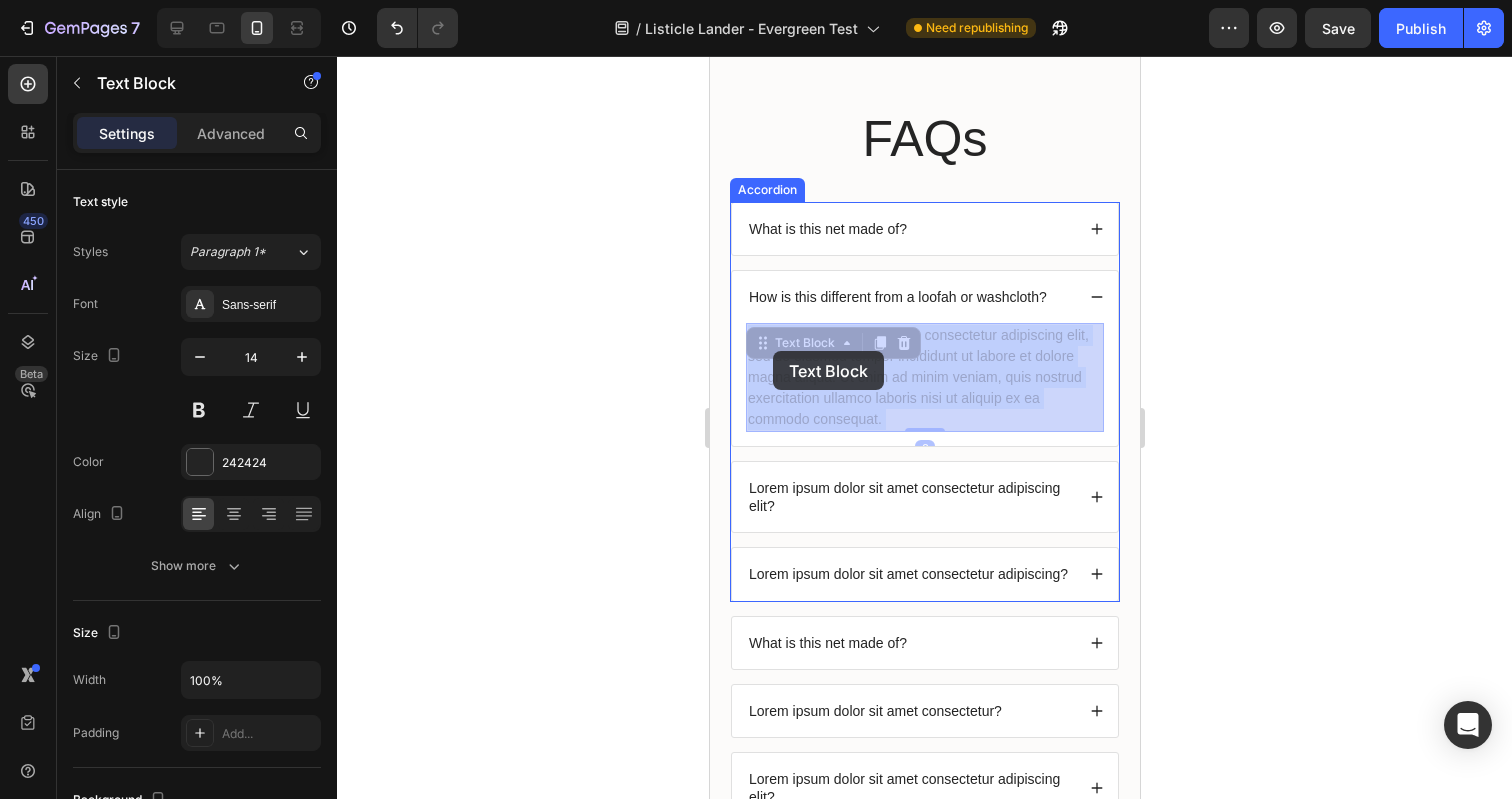 drag, startPoint x: 916, startPoint y: 416, endPoint x: 772, endPoint y: 351, distance: 157.99051 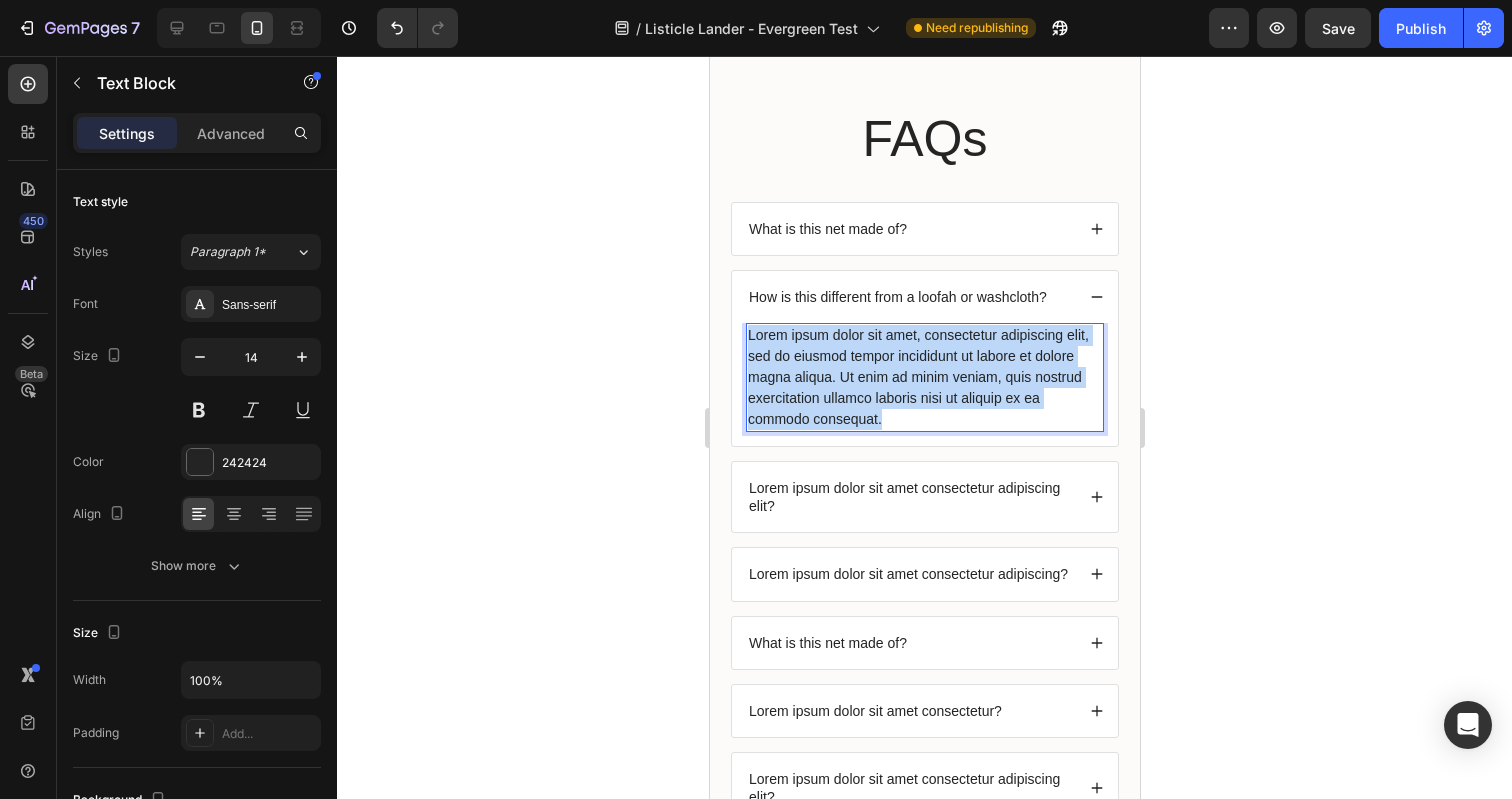 drag, startPoint x: 876, startPoint y: 416, endPoint x: 750, endPoint y: 336, distance: 149.25146 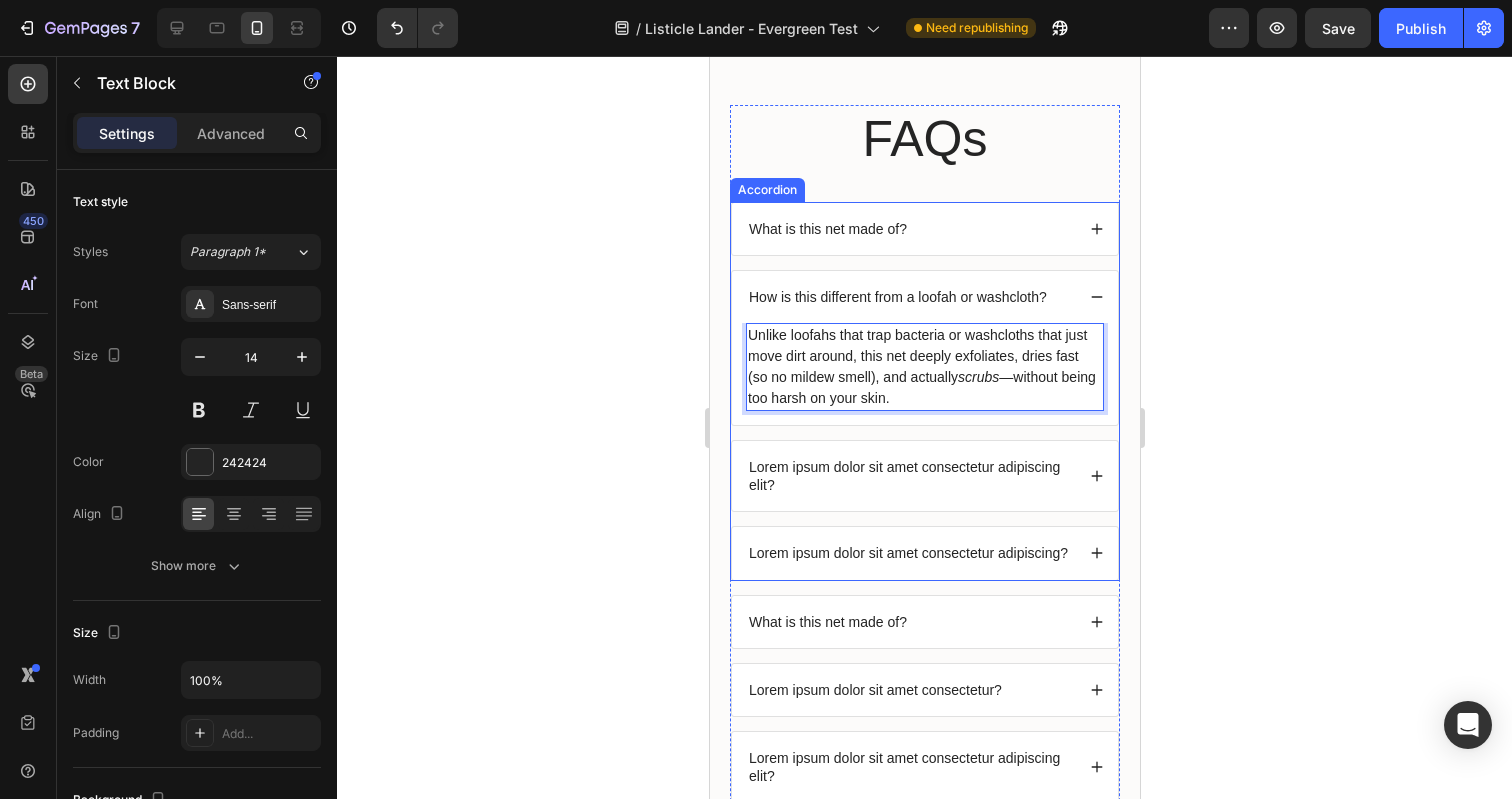 click on "Lorem ipsum dolor sit amet consectetur adipiscing elit?" at bounding box center (909, 476) 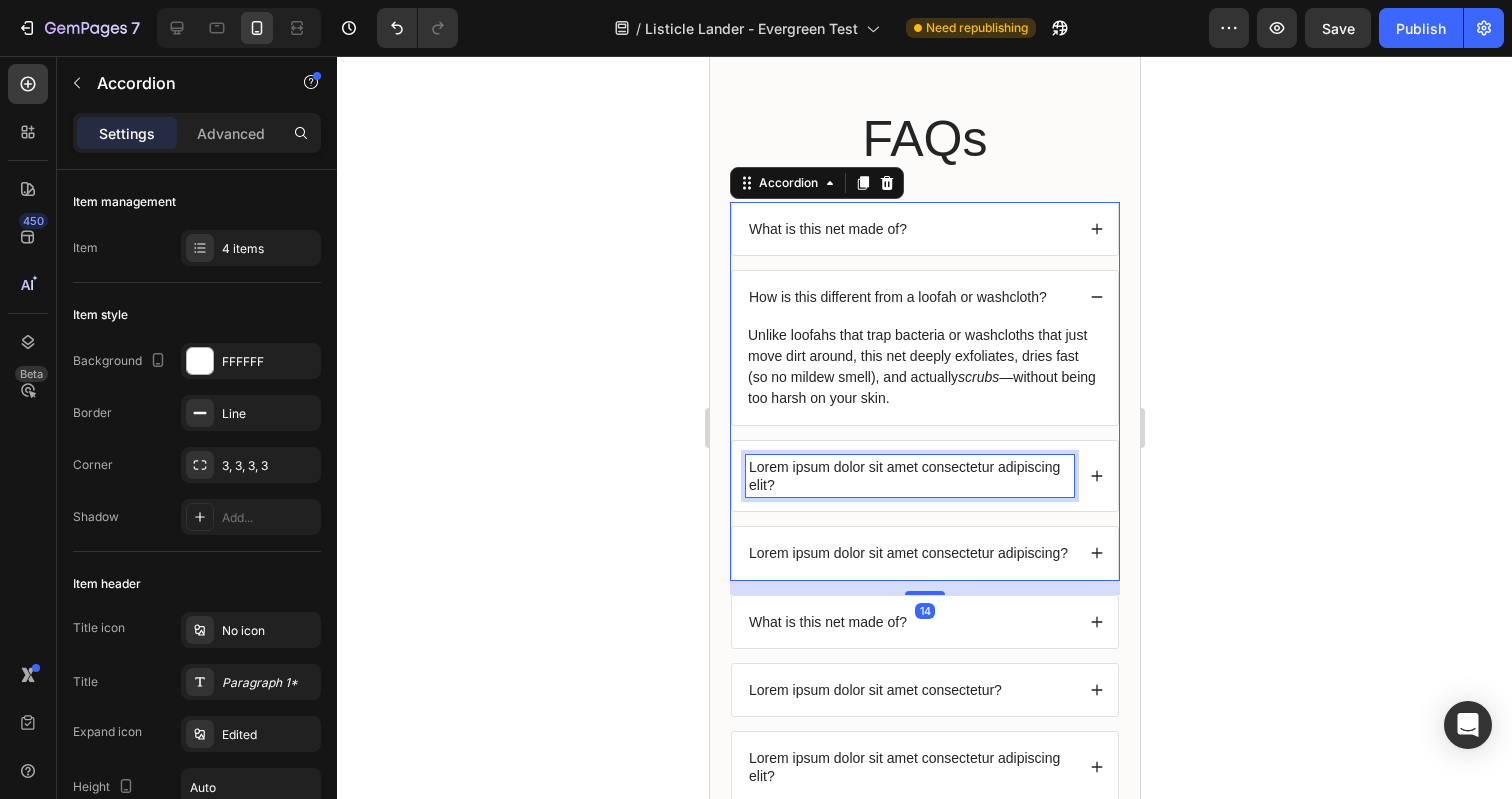 click on "Lorem ipsum dolor sit amet consectetur adipiscing elit?" at bounding box center [909, 476] 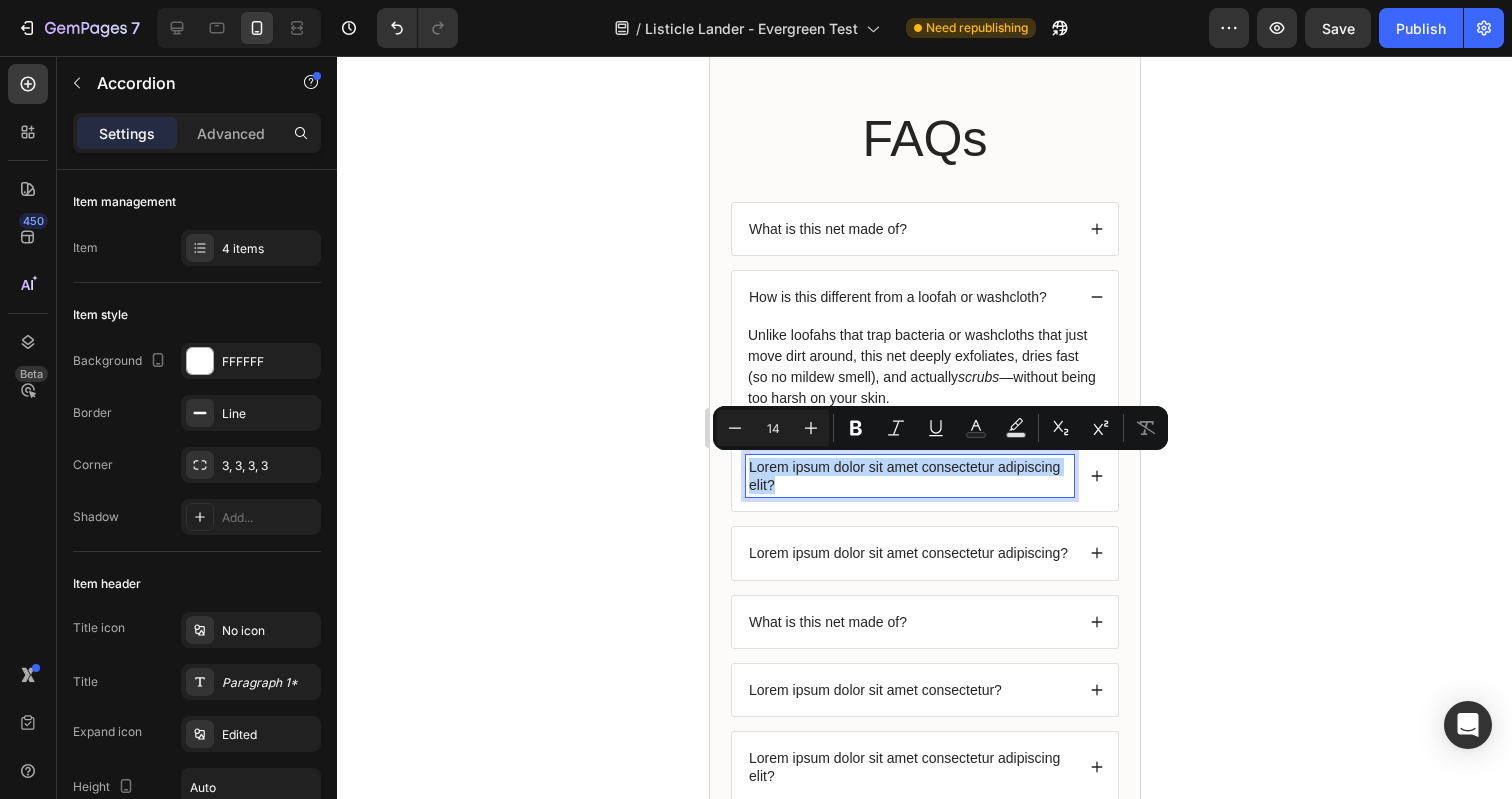 drag, startPoint x: 777, startPoint y: 487, endPoint x: 742, endPoint y: 470, distance: 38.910152 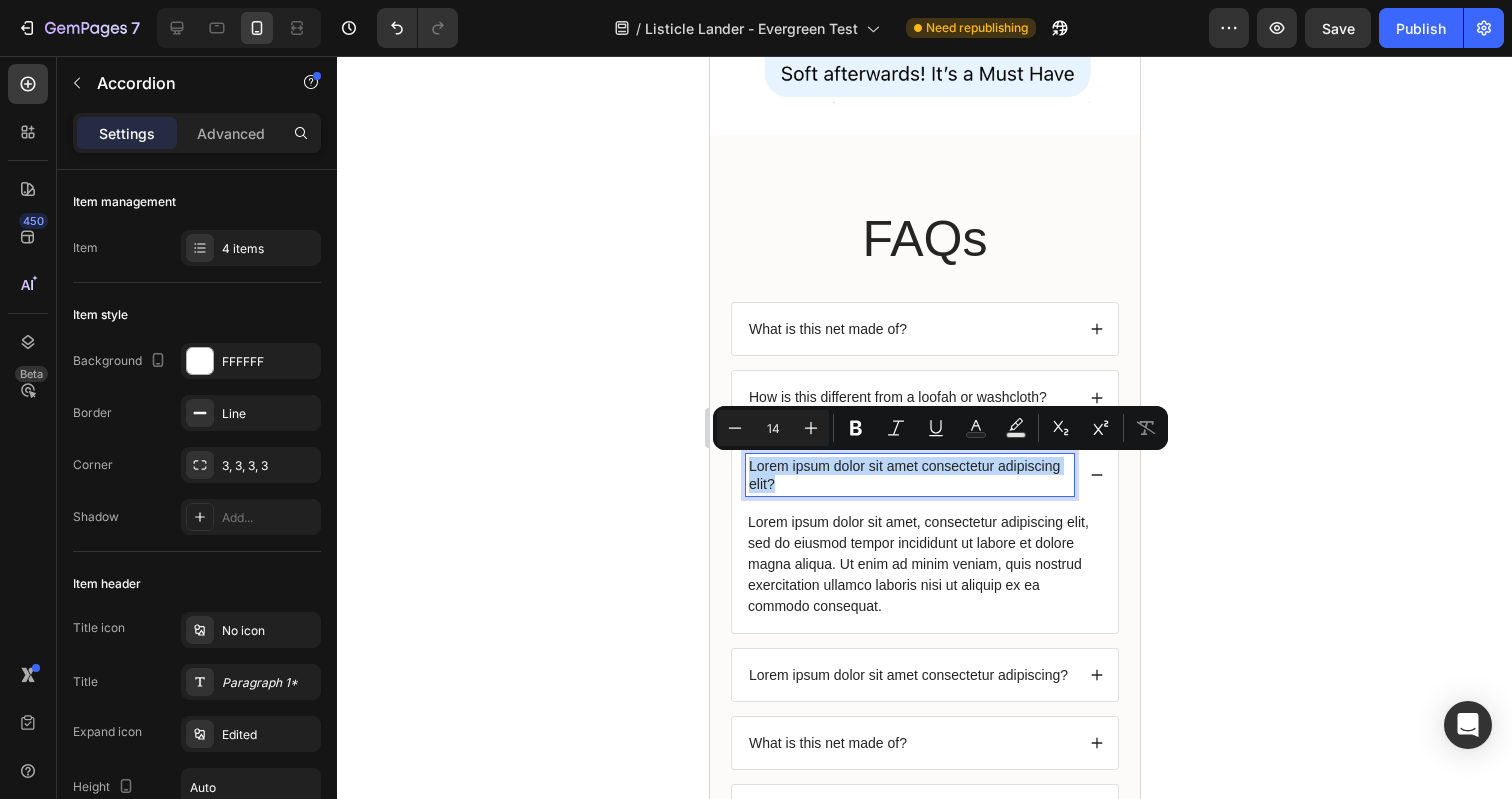 scroll, scrollTop: 4716, scrollLeft: 0, axis: vertical 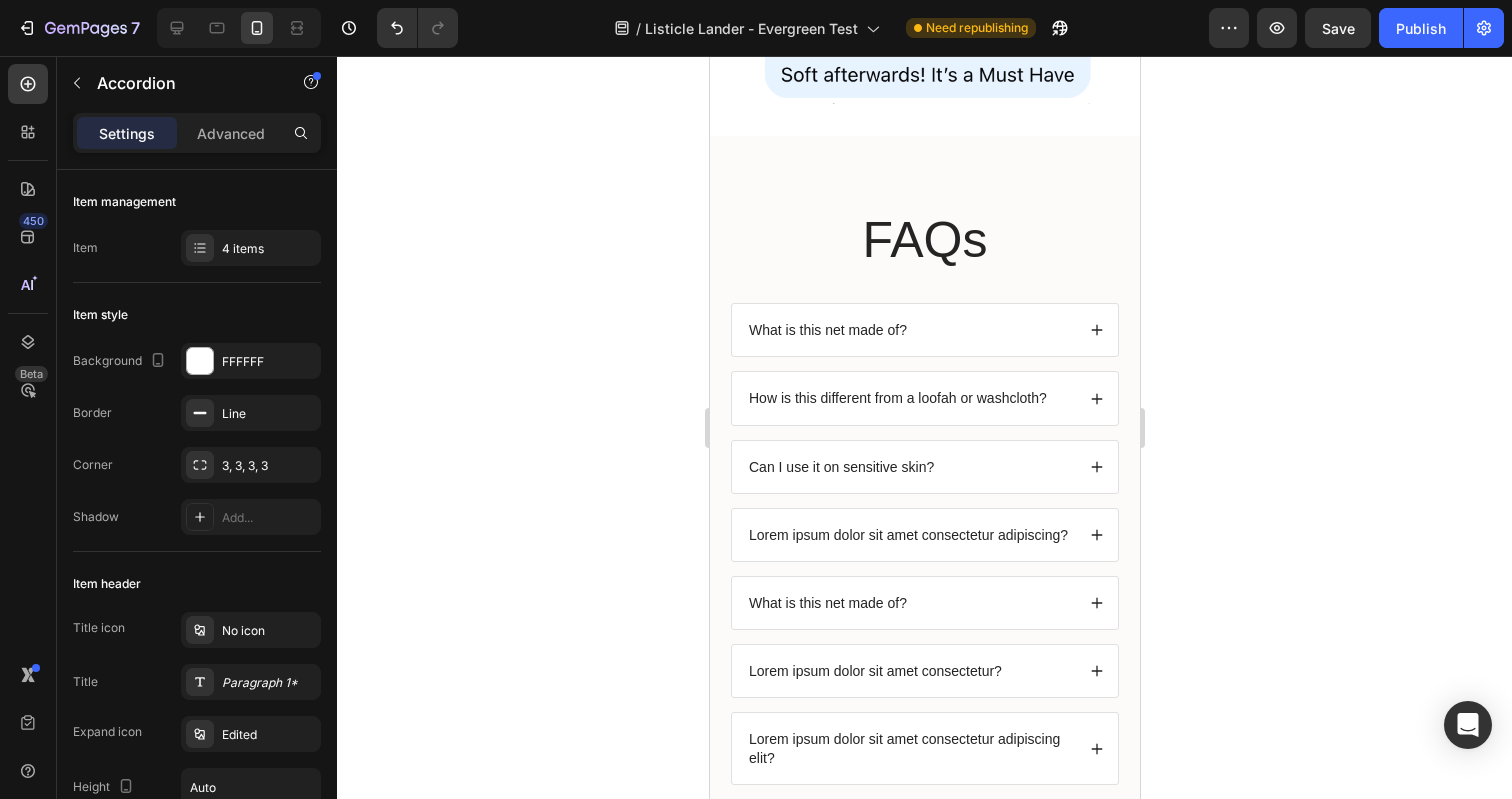click 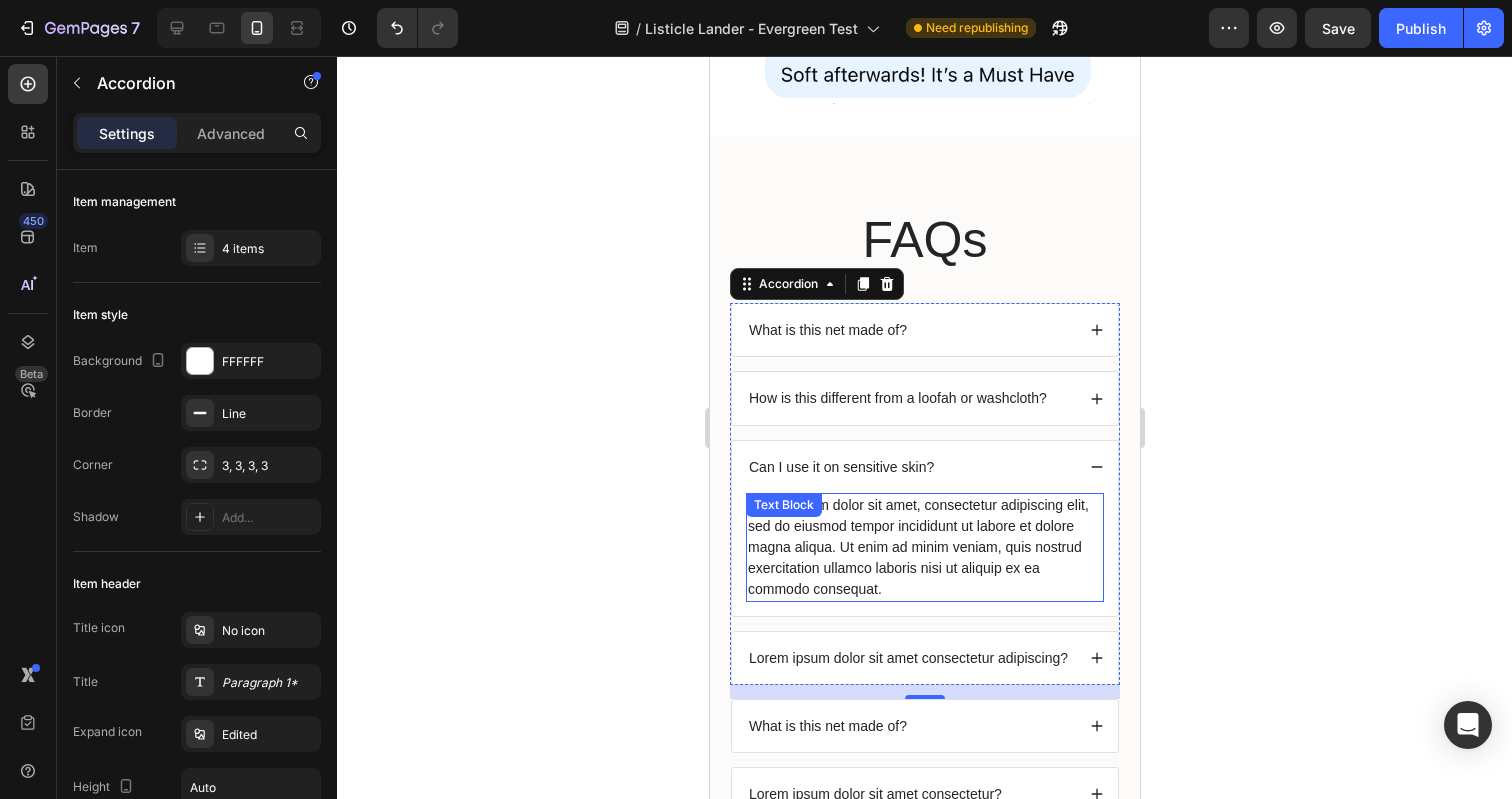 click on "Lorem ipsum dolor sit amet, consectetur adipiscing elit, sed do eiusmod tempor incididunt ut labore et dolore magna aliqua. Ut enim ad minim veniam, quis nostrud exercitation ullamco laboris nisi ut aliquip ex ea commodo consequat." at bounding box center [924, 547] 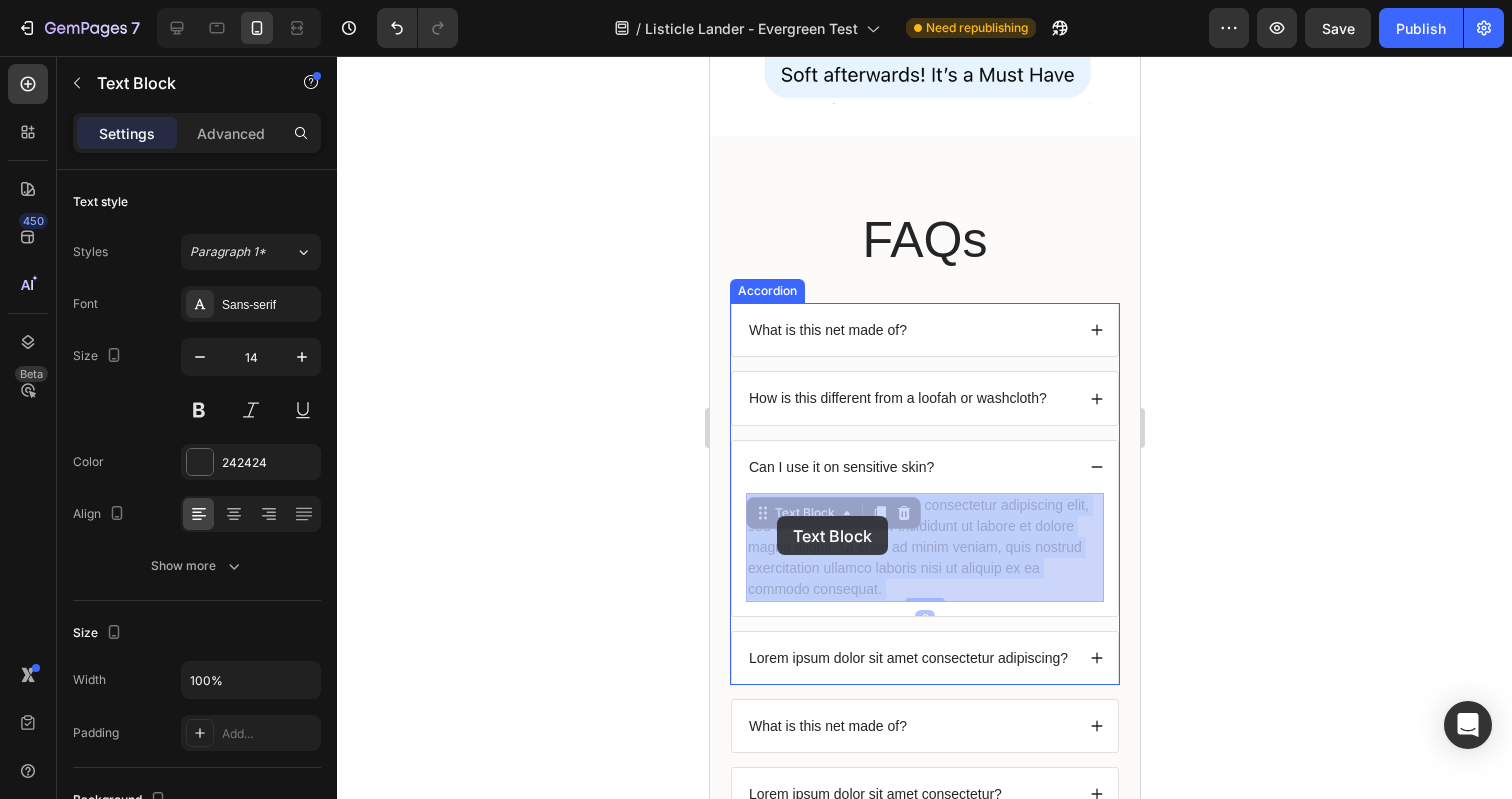 drag, startPoint x: 908, startPoint y: 591, endPoint x: 881, endPoint y: 569, distance: 34.828148 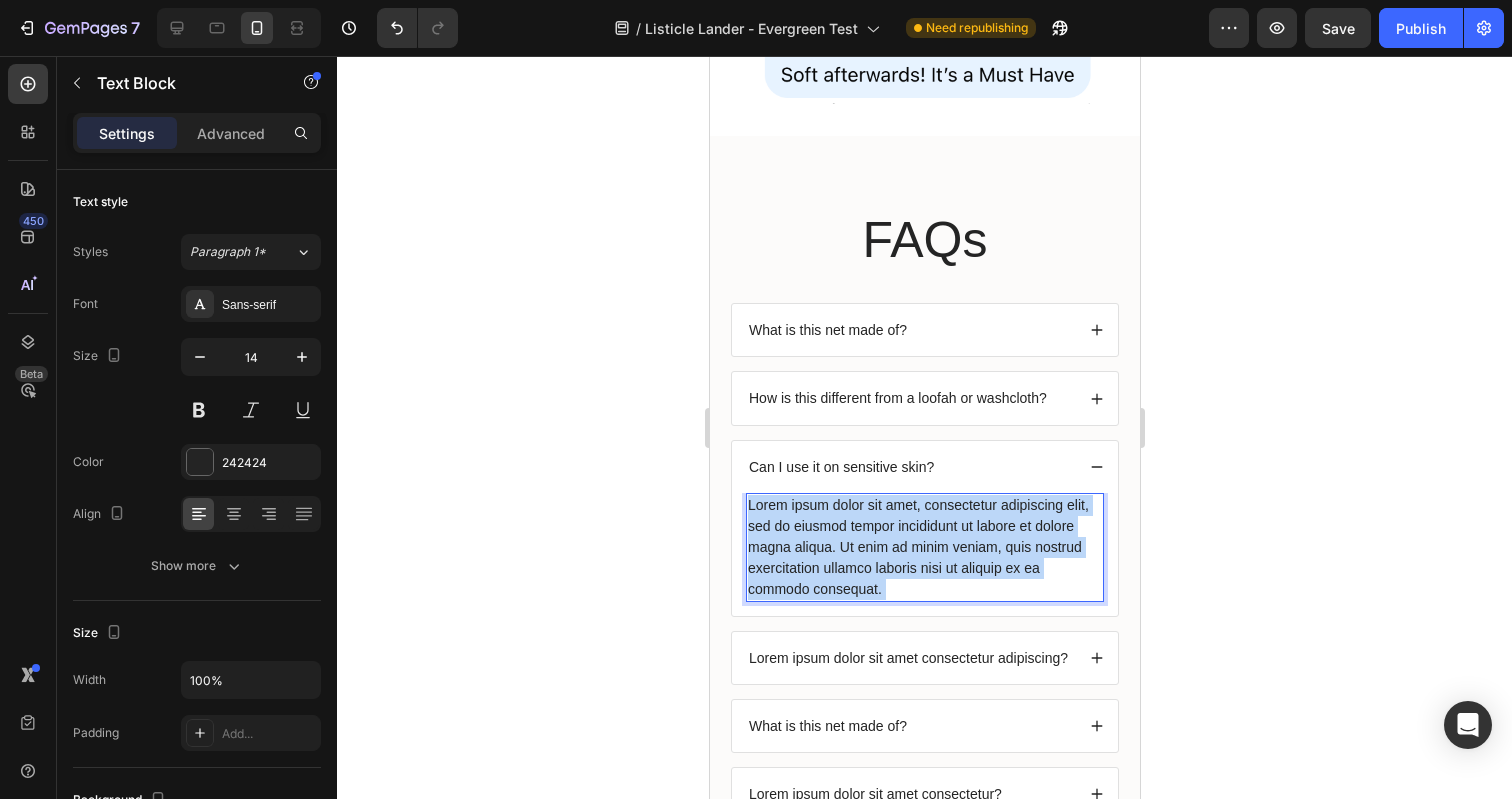 drag, startPoint x: 880, startPoint y: 587, endPoint x: 767, endPoint y: 517, distance: 132.92479 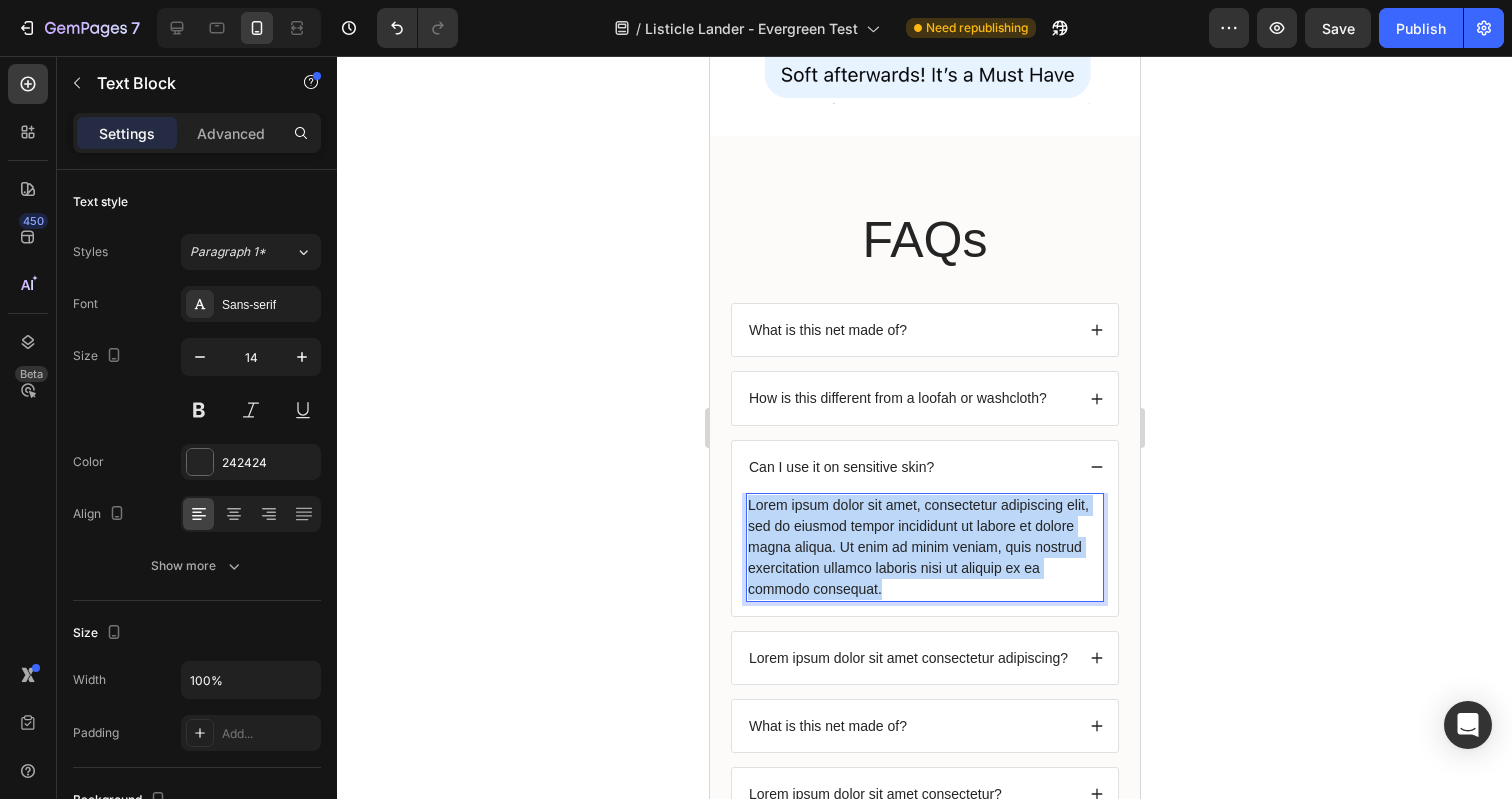 drag, startPoint x: 880, startPoint y: 591, endPoint x: 748, endPoint y: 503, distance: 158.64426 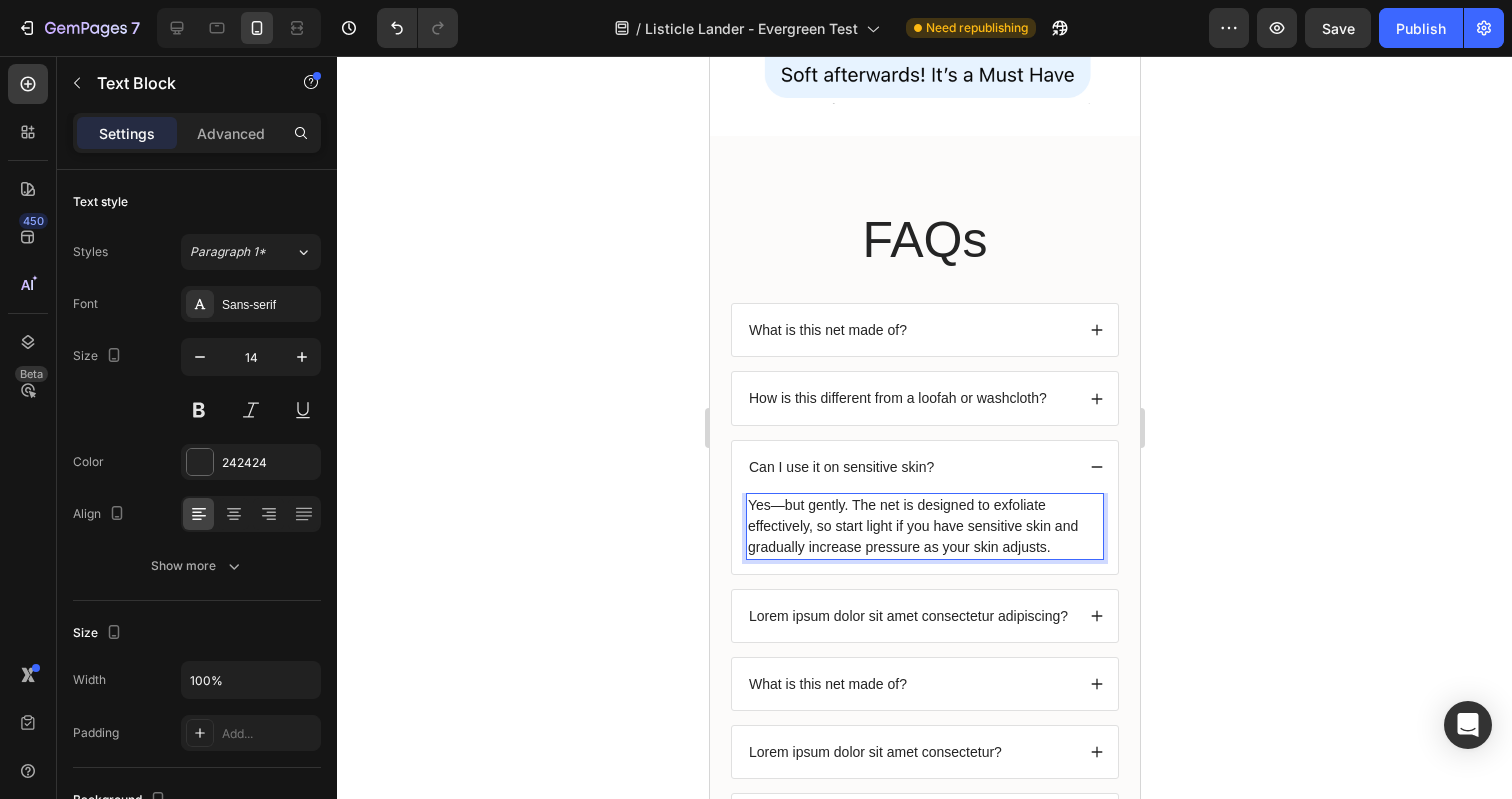 click 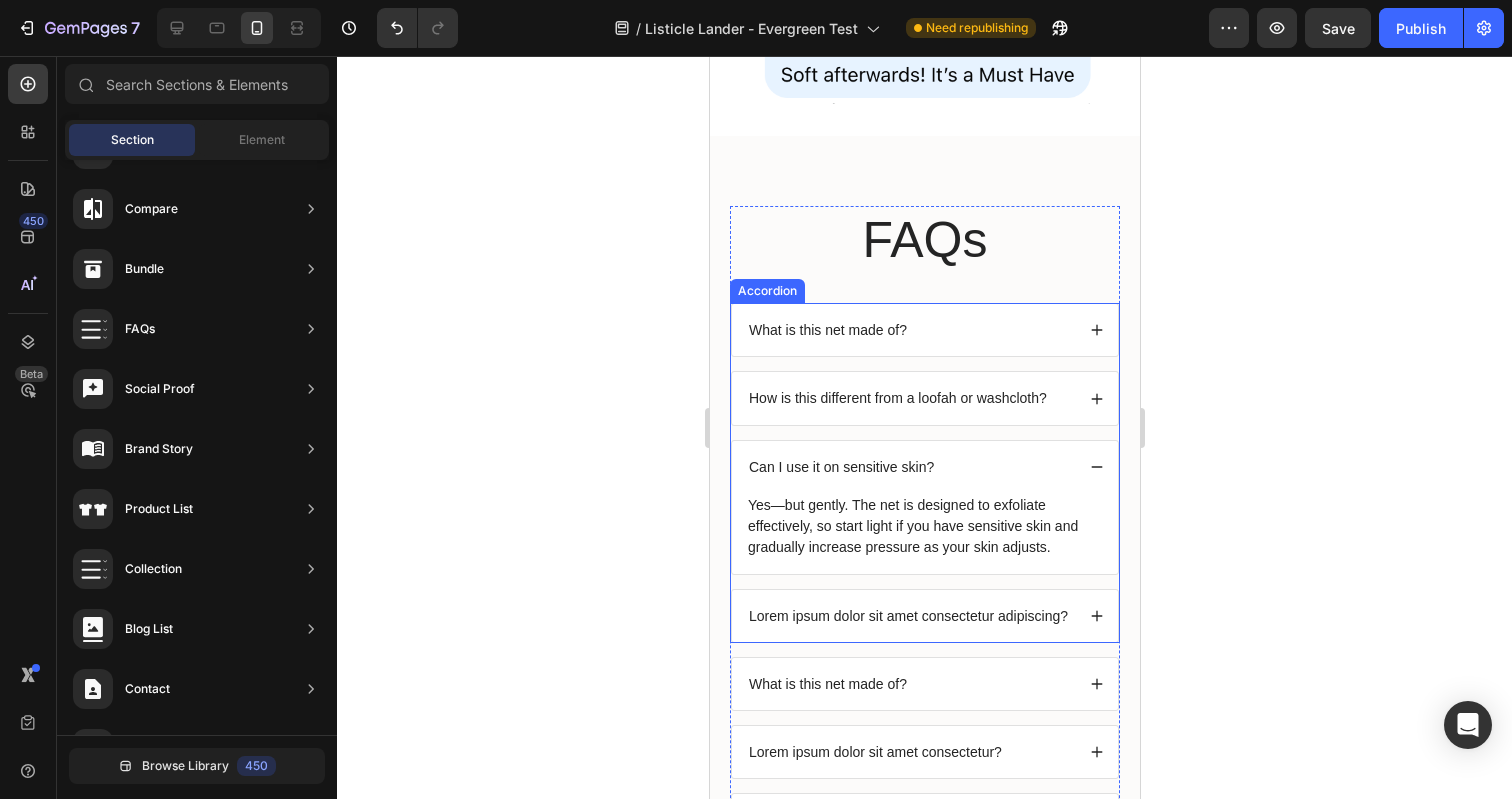 click on "Lorem ipsum dolor sit amet consectetur adipiscing?" at bounding box center [907, 616] 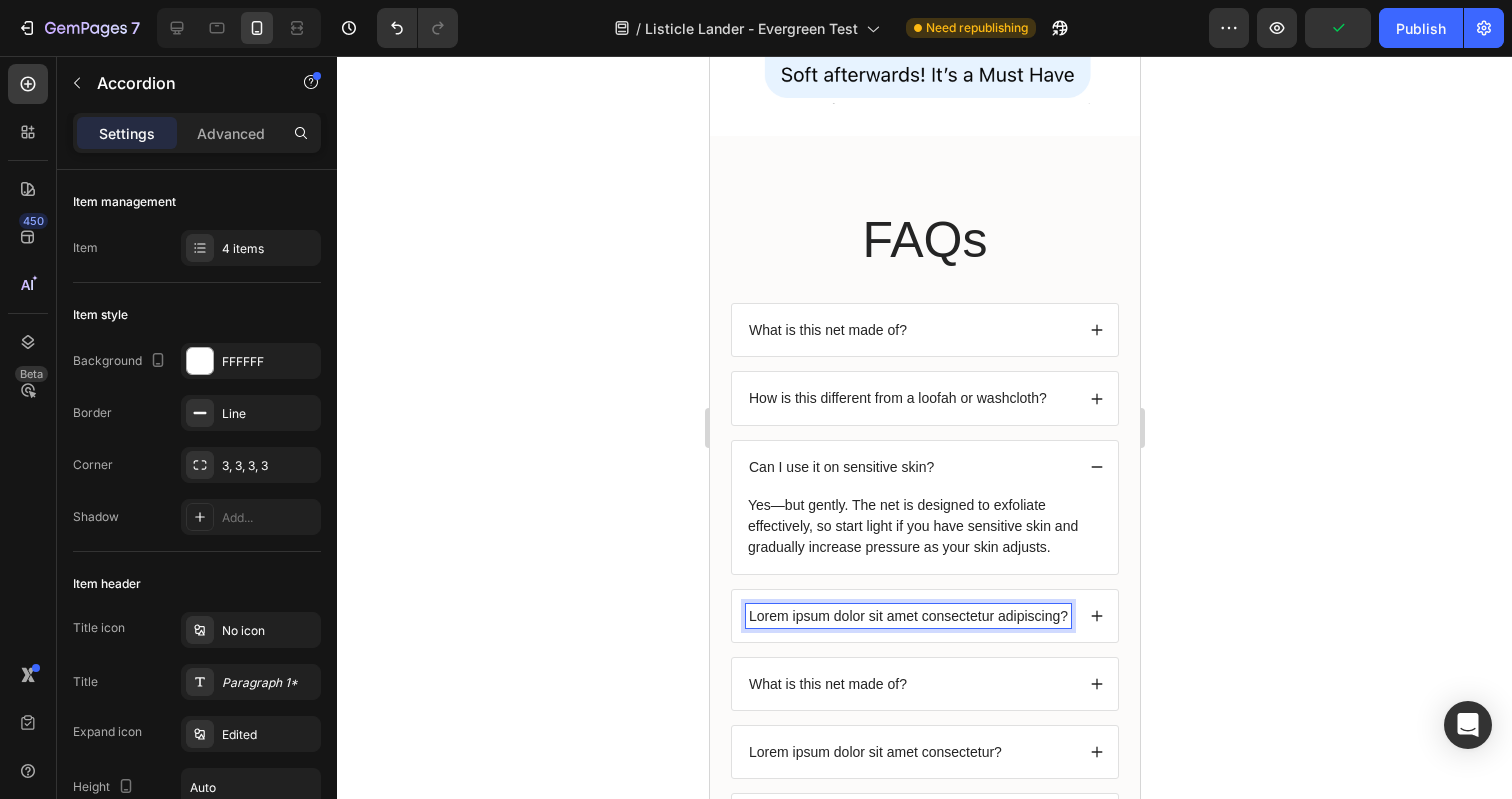 click on "Lorem ipsum dolor sit amet consectetur adipiscing?" at bounding box center (907, 616) 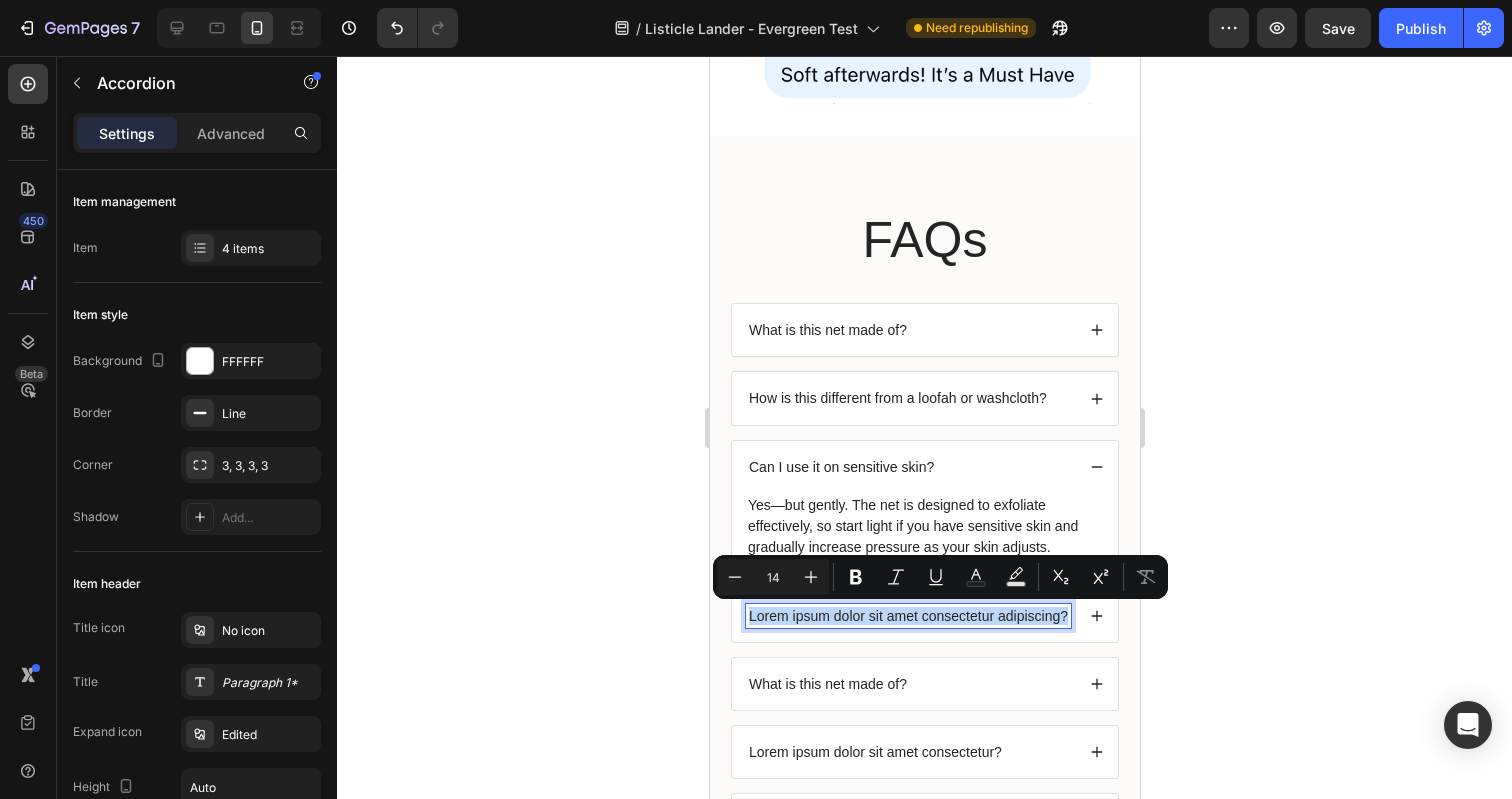 drag, startPoint x: 1060, startPoint y: 618, endPoint x: 765, endPoint y: 621, distance: 295.01526 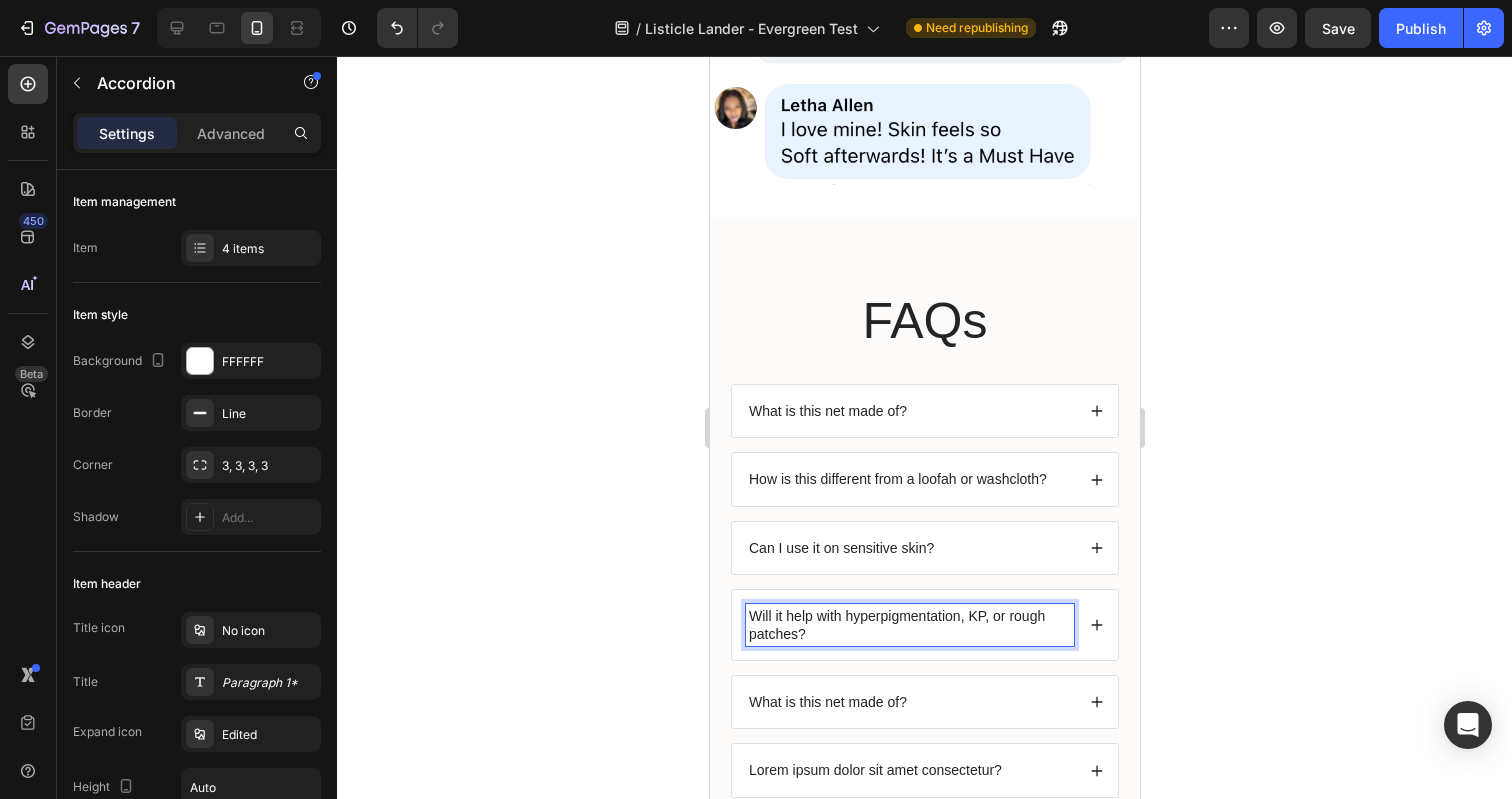 scroll, scrollTop: 4635, scrollLeft: 0, axis: vertical 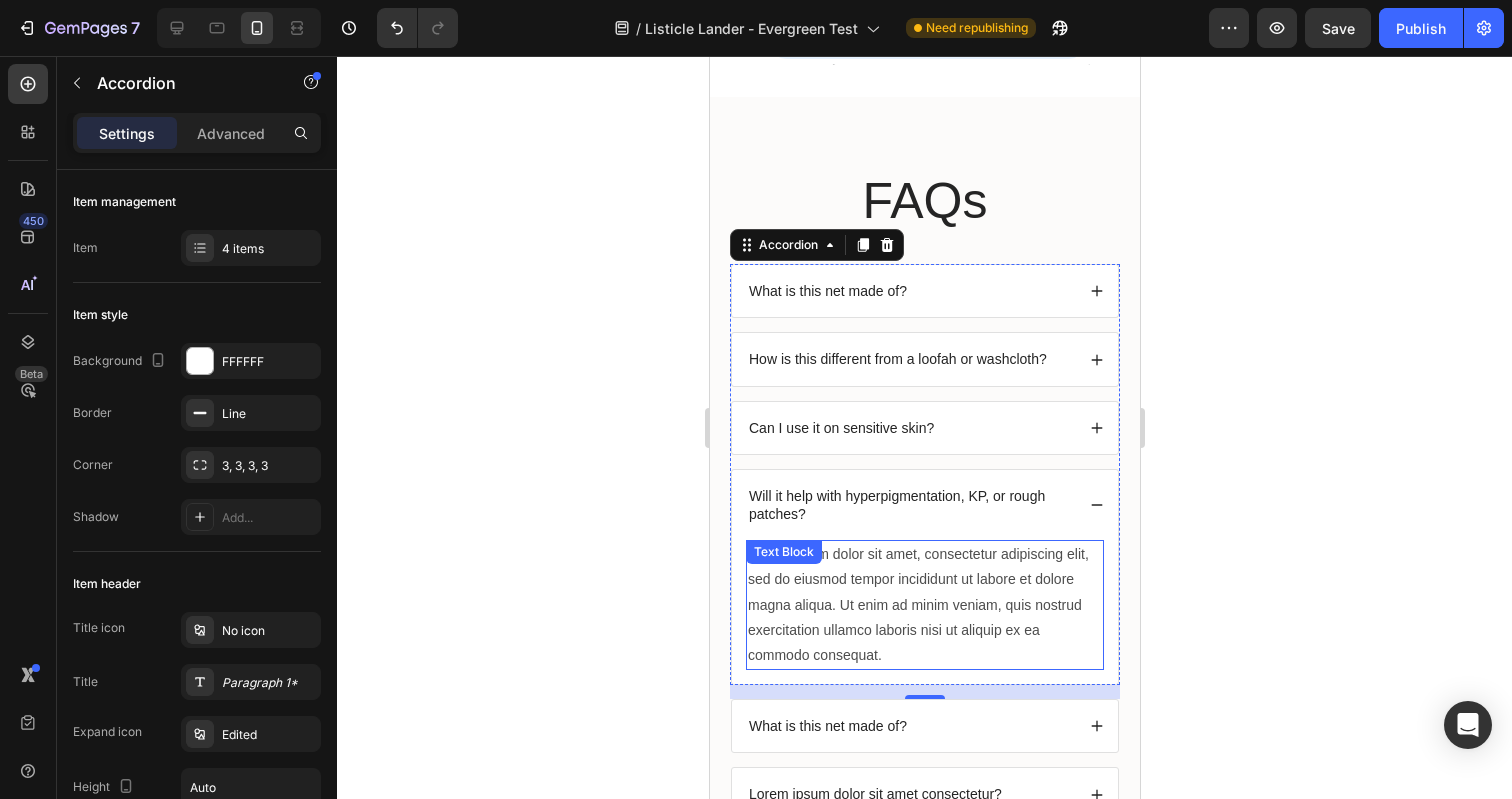 click on "Lorem ipsum dolor sit amet, consectetur adipiscing elit, sed do eiusmod tempor incididunt ut labore et dolore magna aliqua. Ut enim ad minim veniam, quis nostrud exercitation ullamco laboris nisi ut aliquip ex ea commodo consequat." at bounding box center [924, 605] 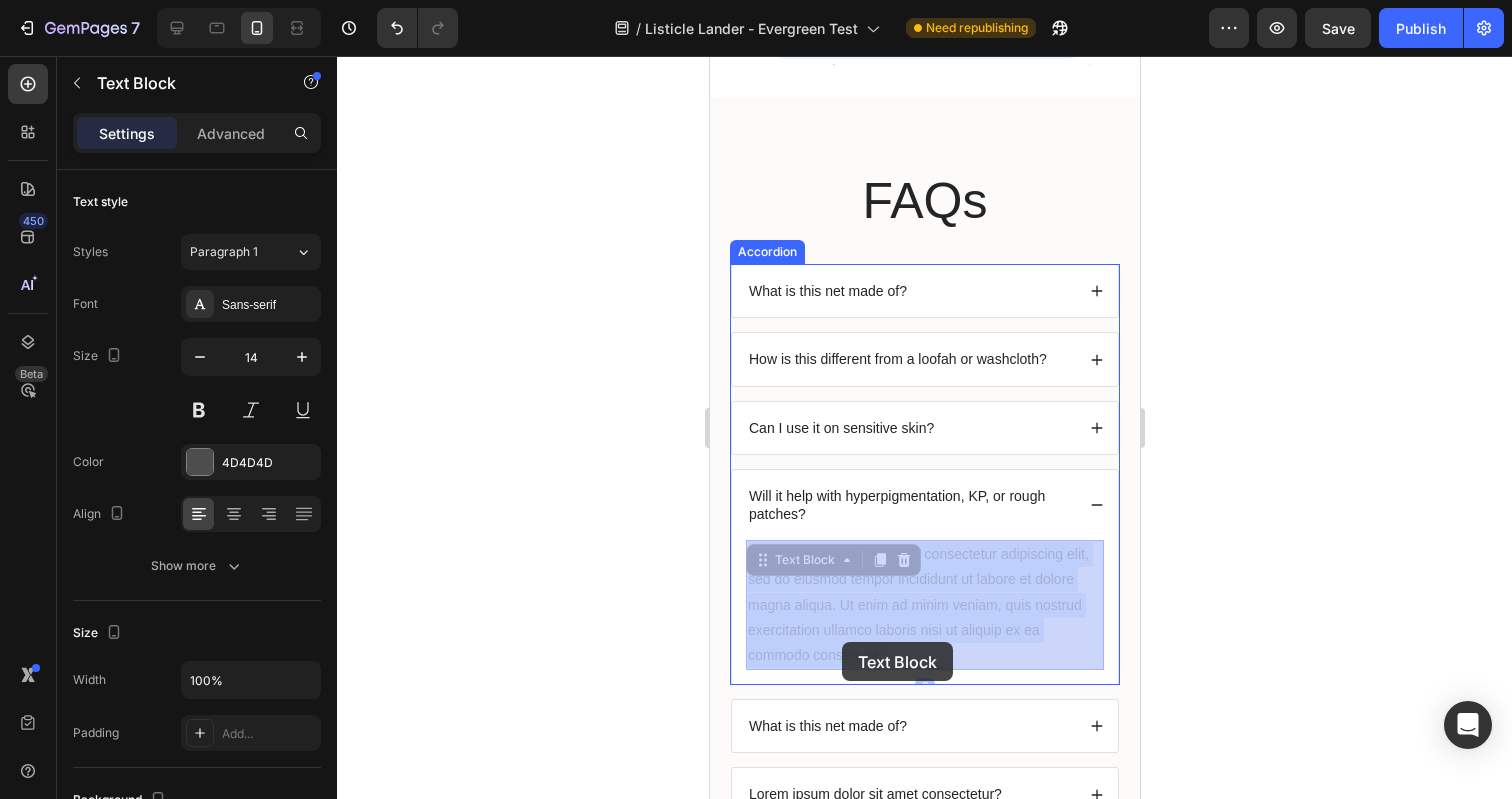 drag, startPoint x: 886, startPoint y: 658, endPoint x: 841, endPoint y: 642, distance: 47.759815 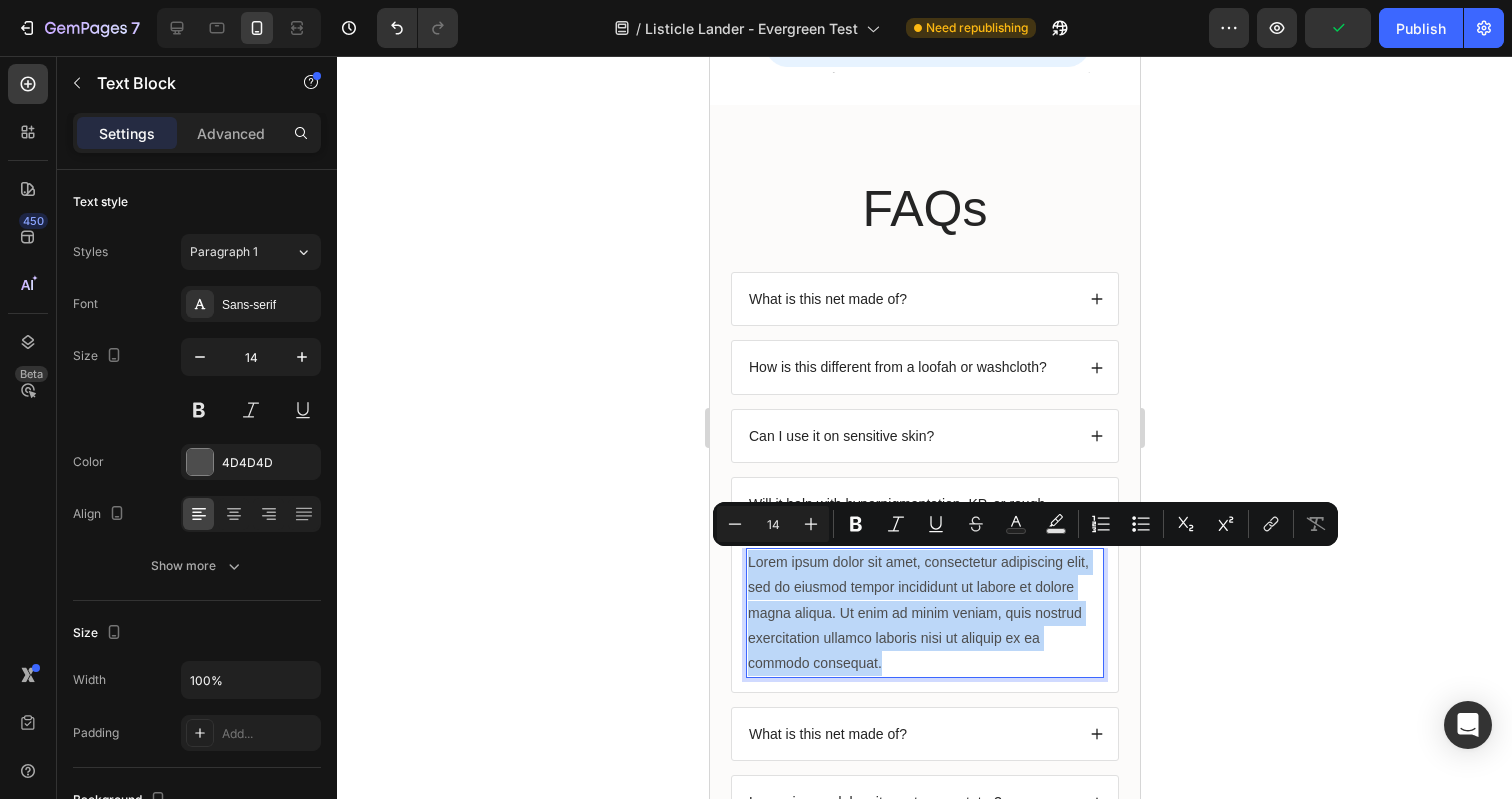 scroll, scrollTop: 4746, scrollLeft: 0, axis: vertical 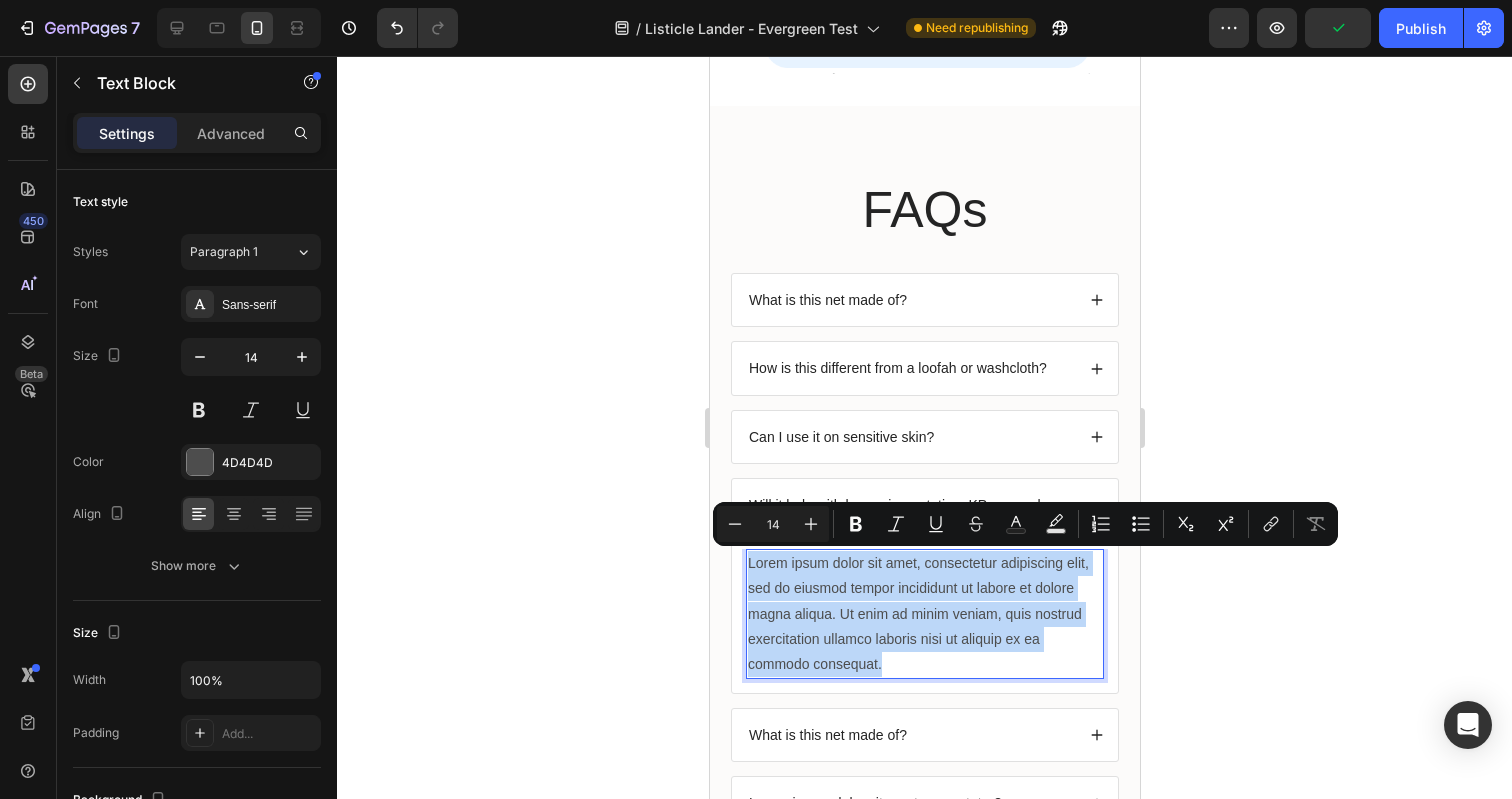 drag, startPoint x: 875, startPoint y: 653, endPoint x: 749, endPoint y: 560, distance: 156.6046 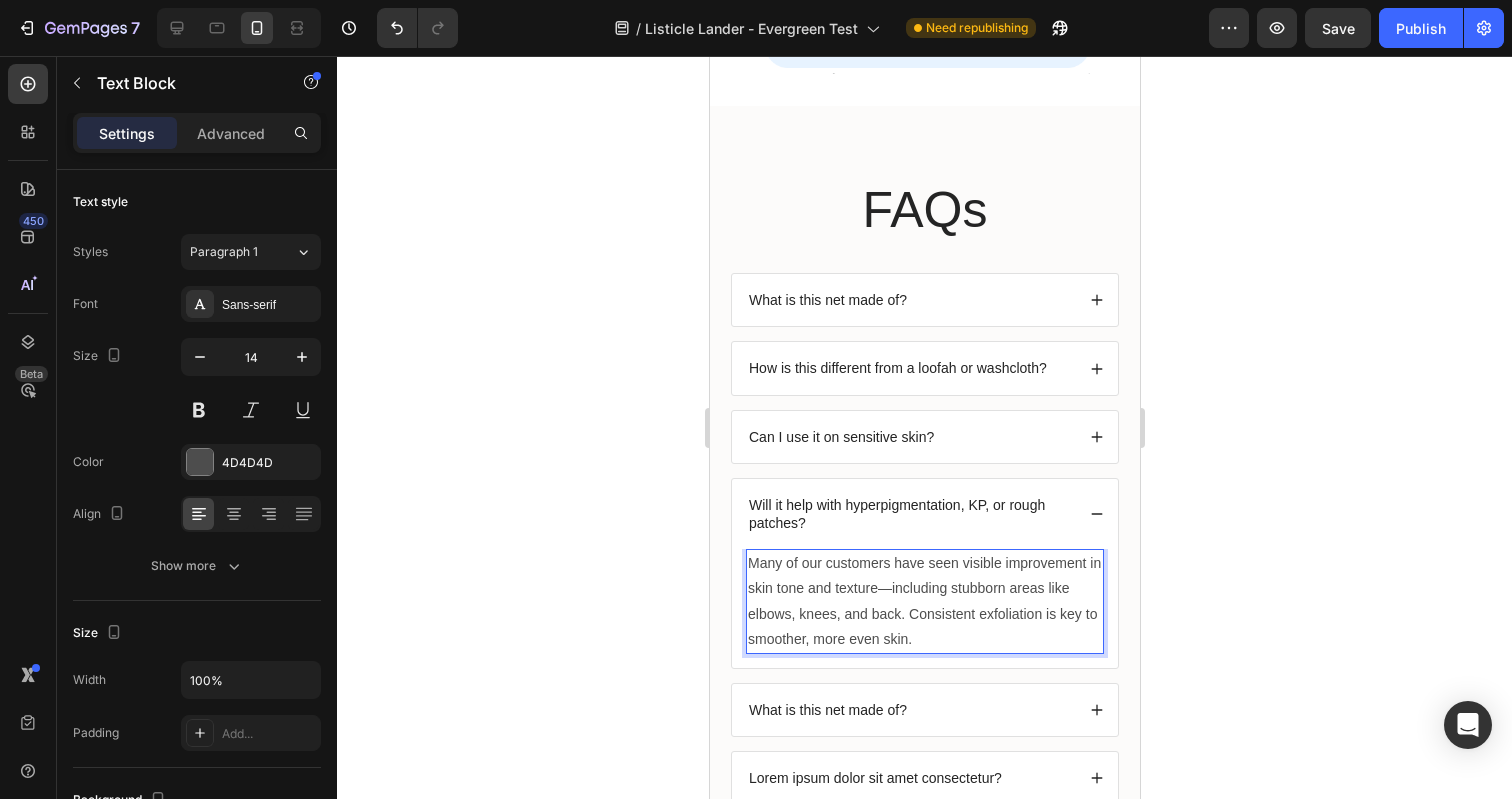 click 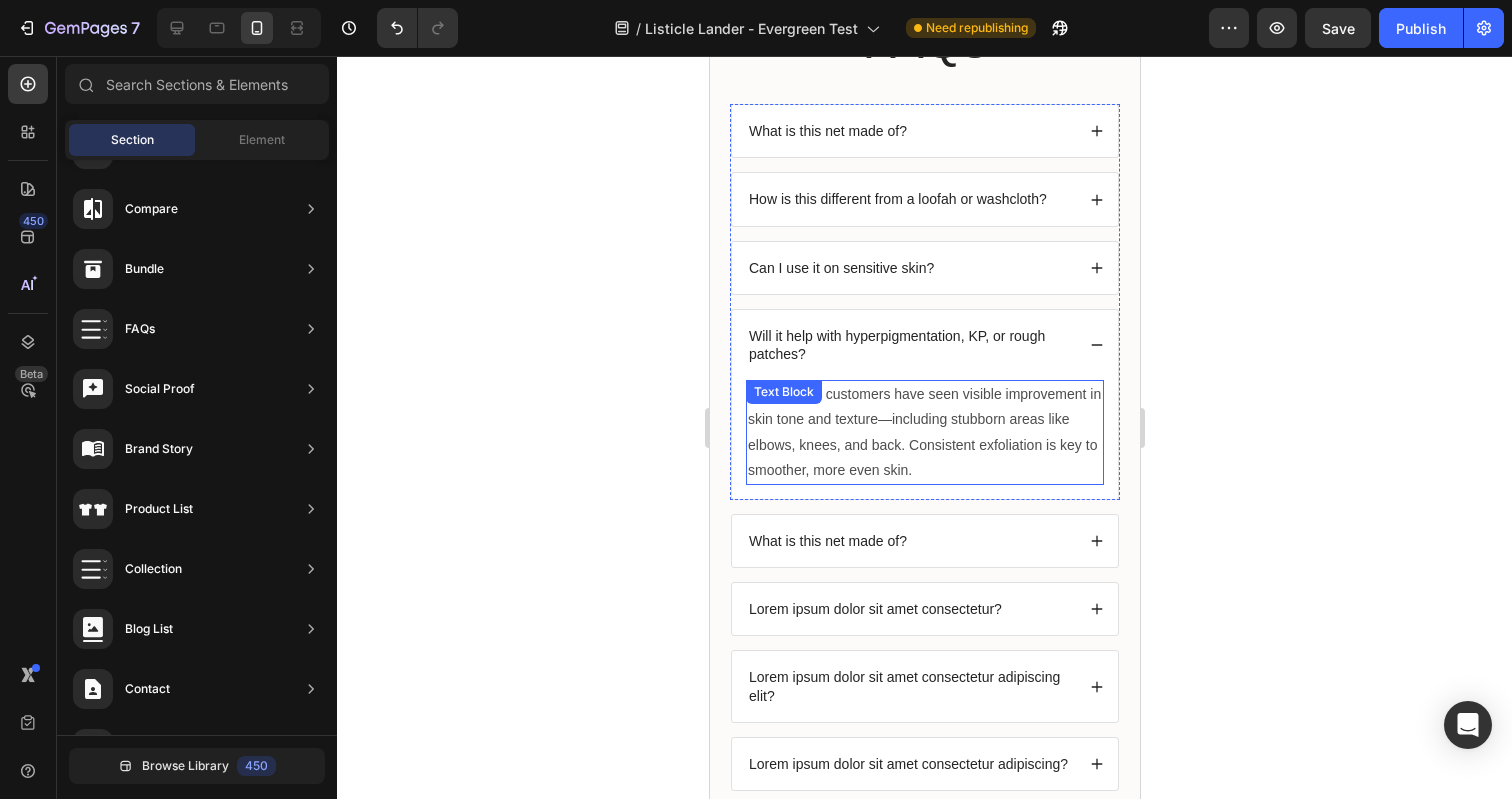 scroll, scrollTop: 4927, scrollLeft: 0, axis: vertical 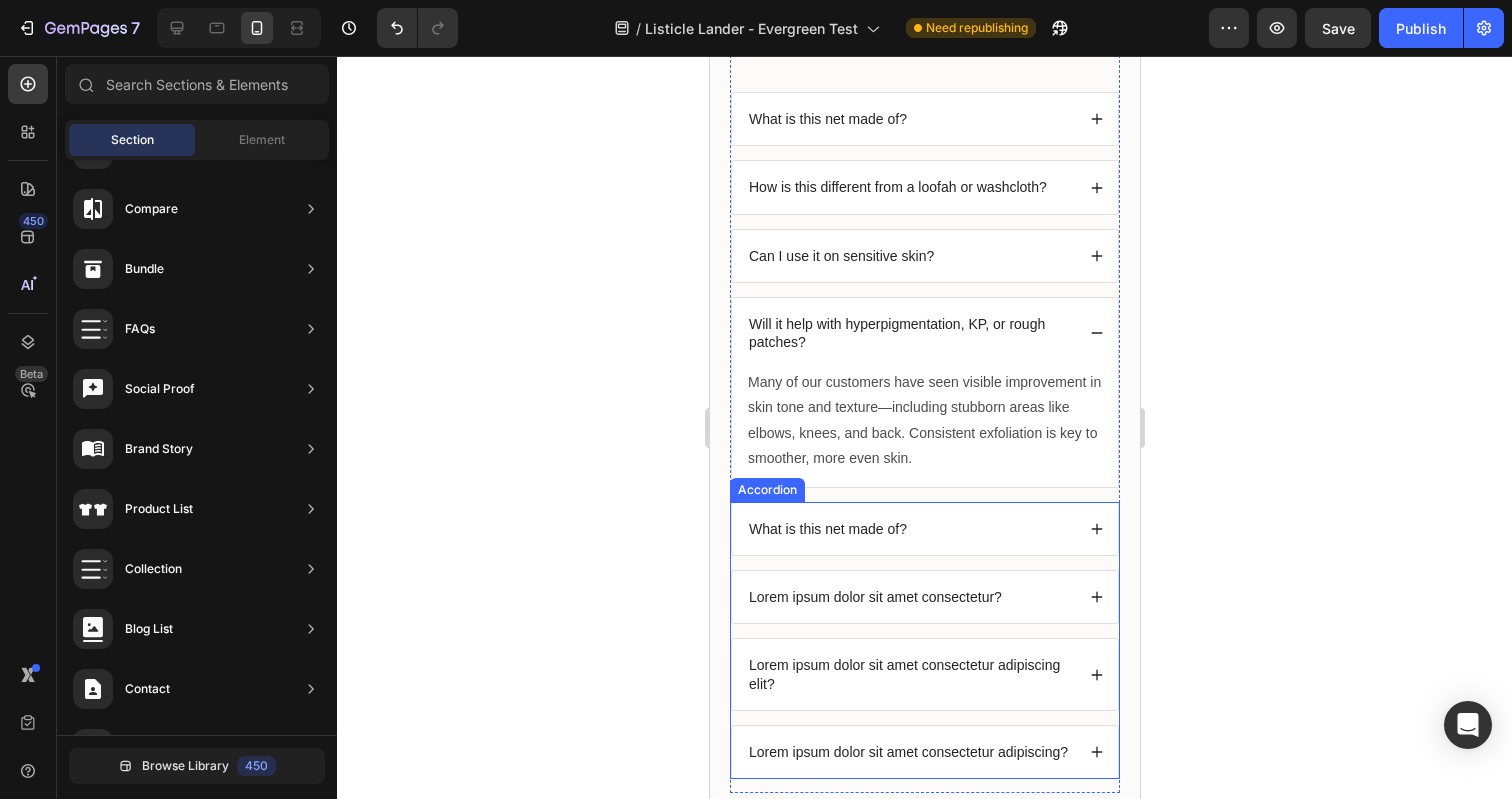 click on "What is this net made of?" at bounding box center [909, 529] 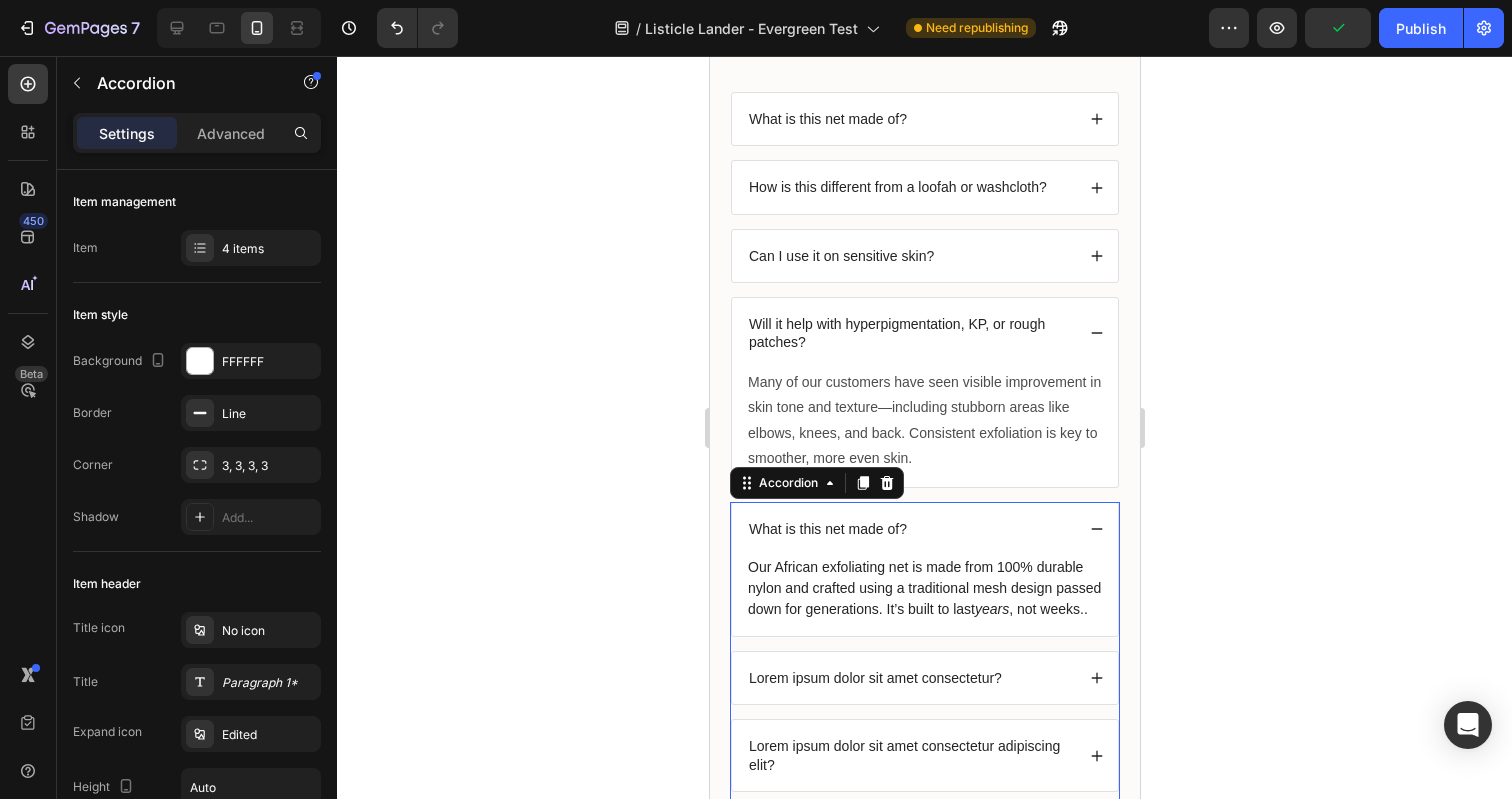 click on "What is this net made of?" at bounding box center [827, 529] 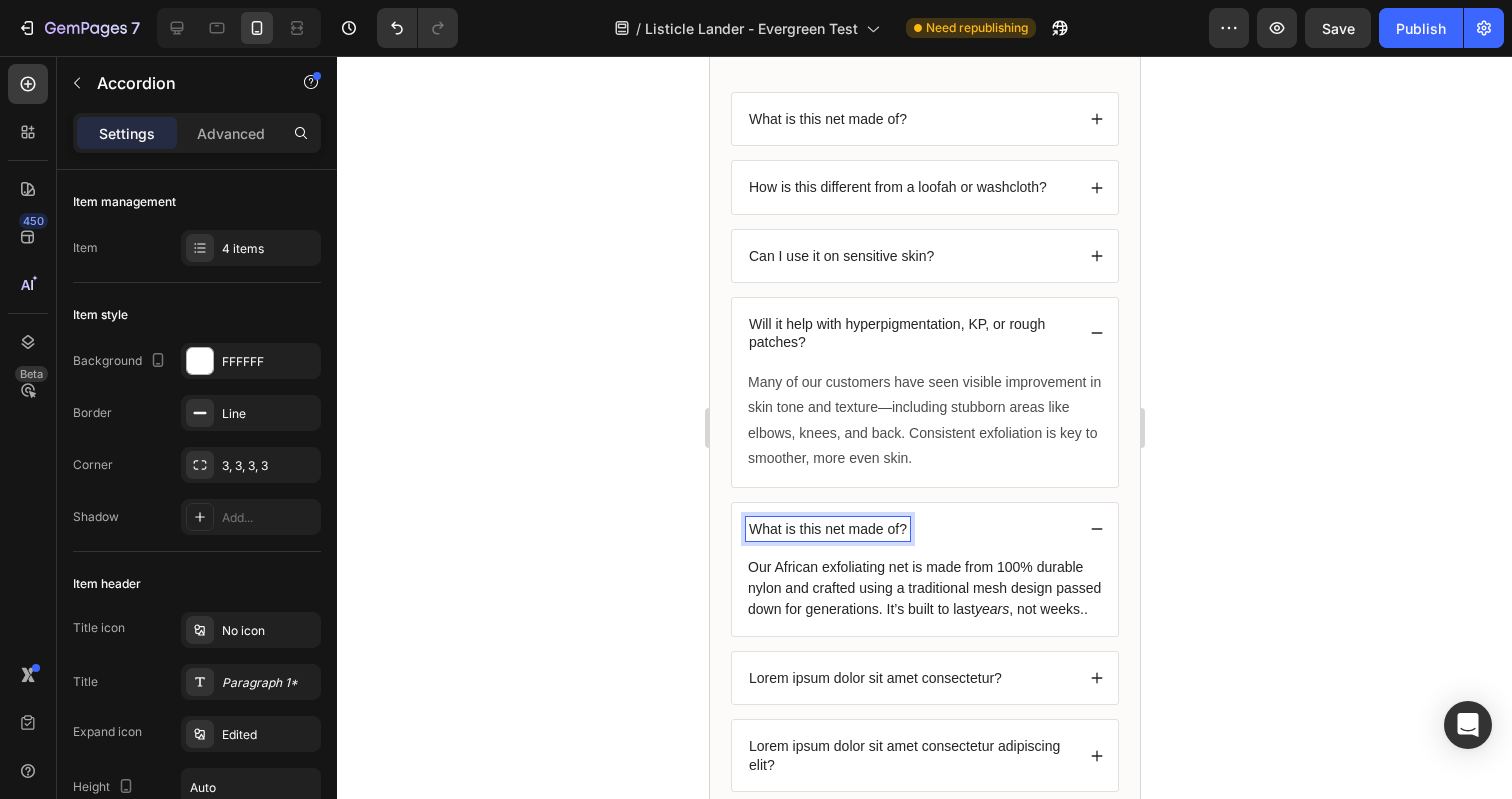 click on "What is this net made of?" at bounding box center (827, 529) 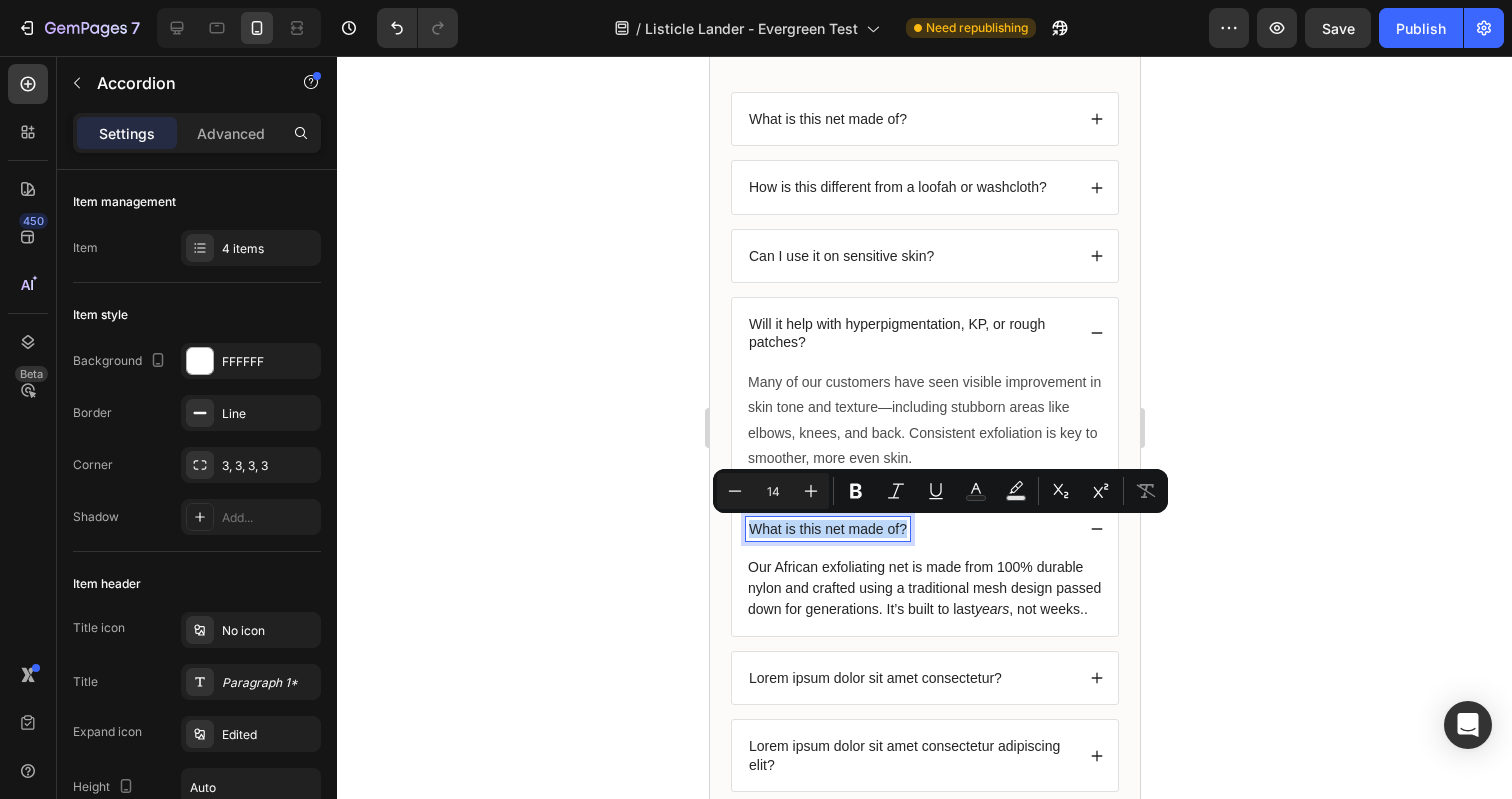 drag, startPoint x: 902, startPoint y: 530, endPoint x: 835, endPoint y: 529, distance: 67.00746 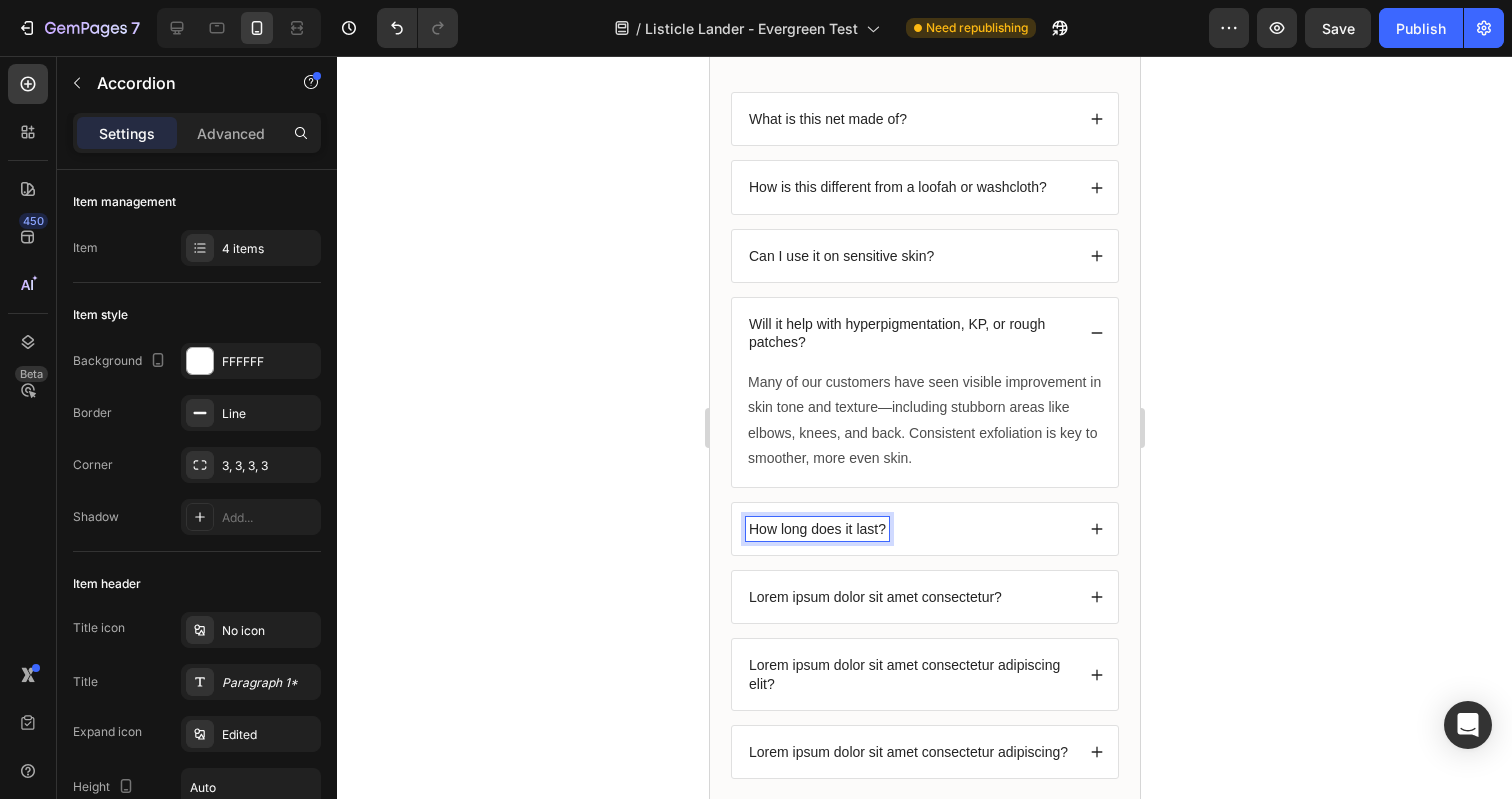 click 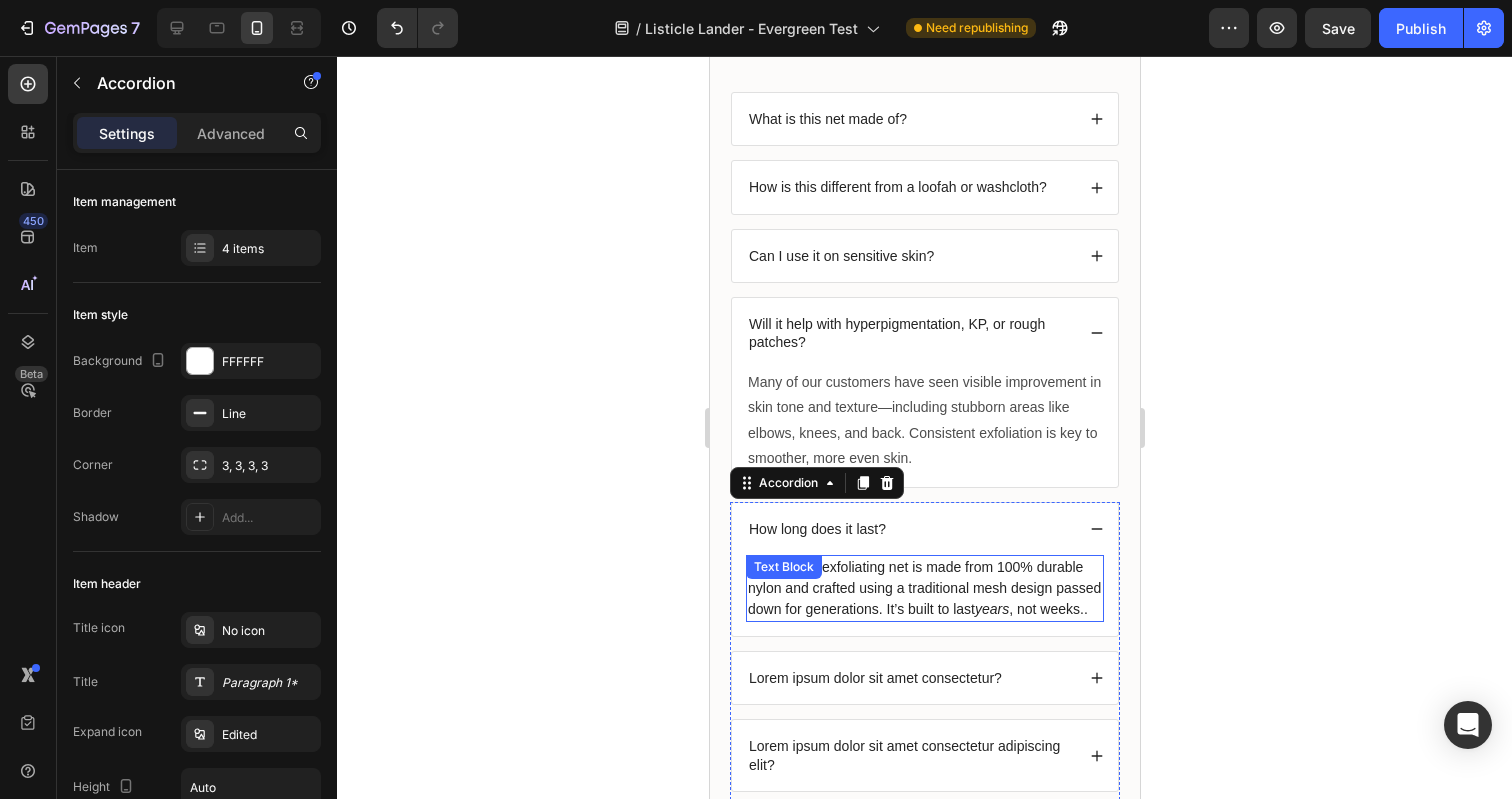 click on "Our African exfoliating net is made from 100% durable nylon and crafted using a traditional mesh design passed down for generations. It’s built to last  years , not weeks.." at bounding box center [924, 588] 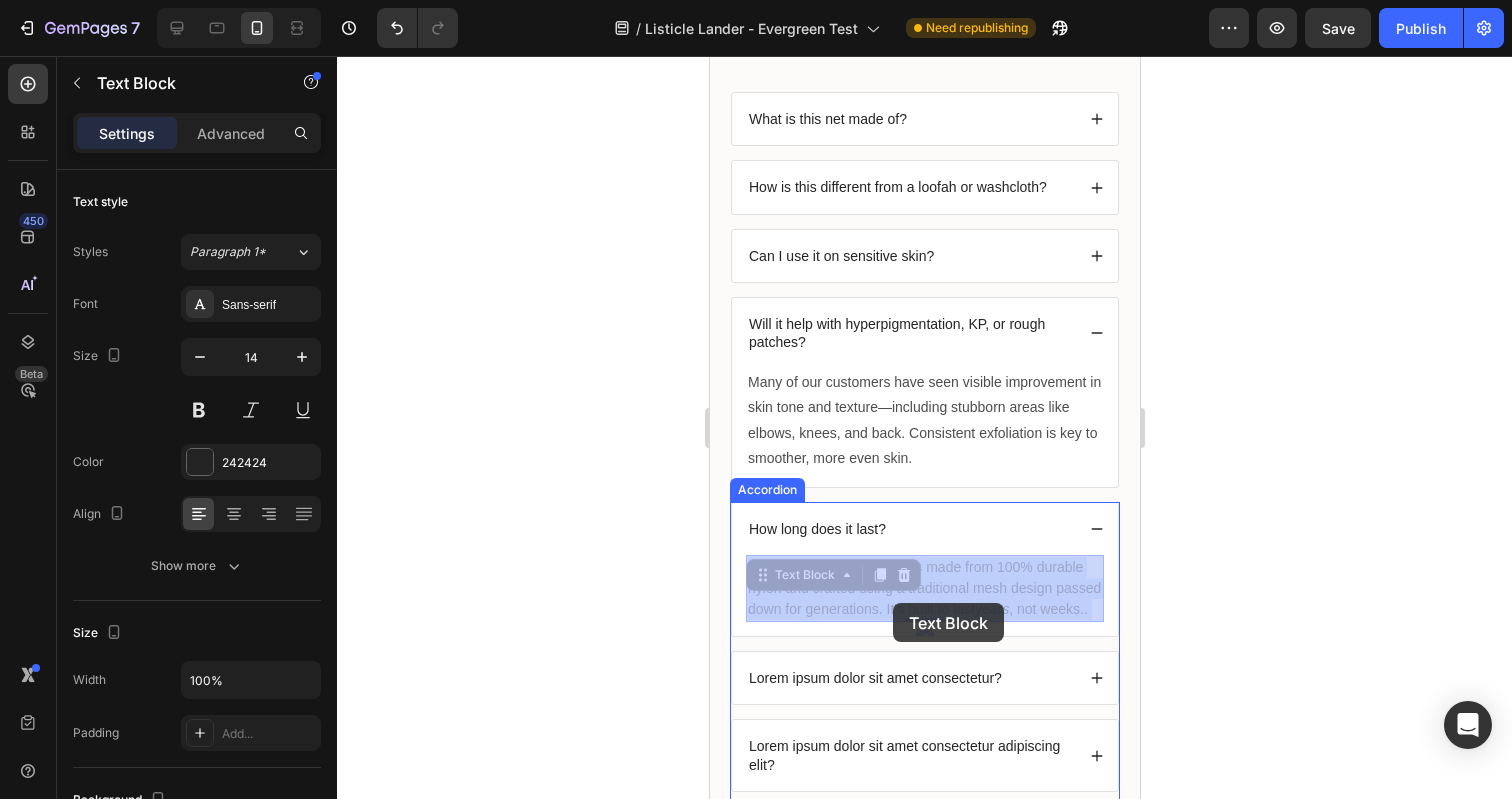 drag, startPoint x: 1086, startPoint y: 610, endPoint x: 918, endPoint y: 604, distance: 168.1071 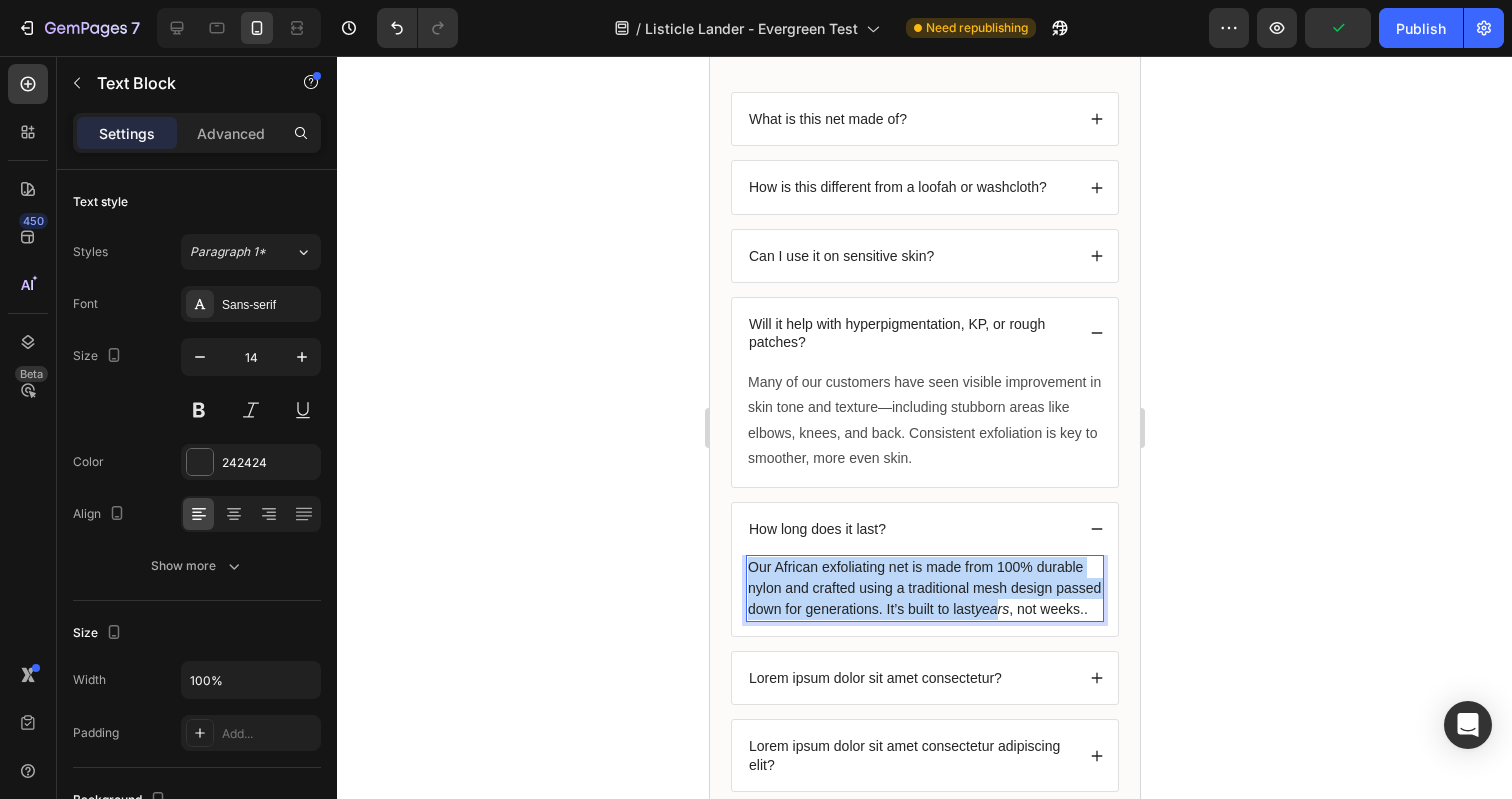 drag, startPoint x: 998, startPoint y: 607, endPoint x: 745, endPoint y: 570, distance: 255.69122 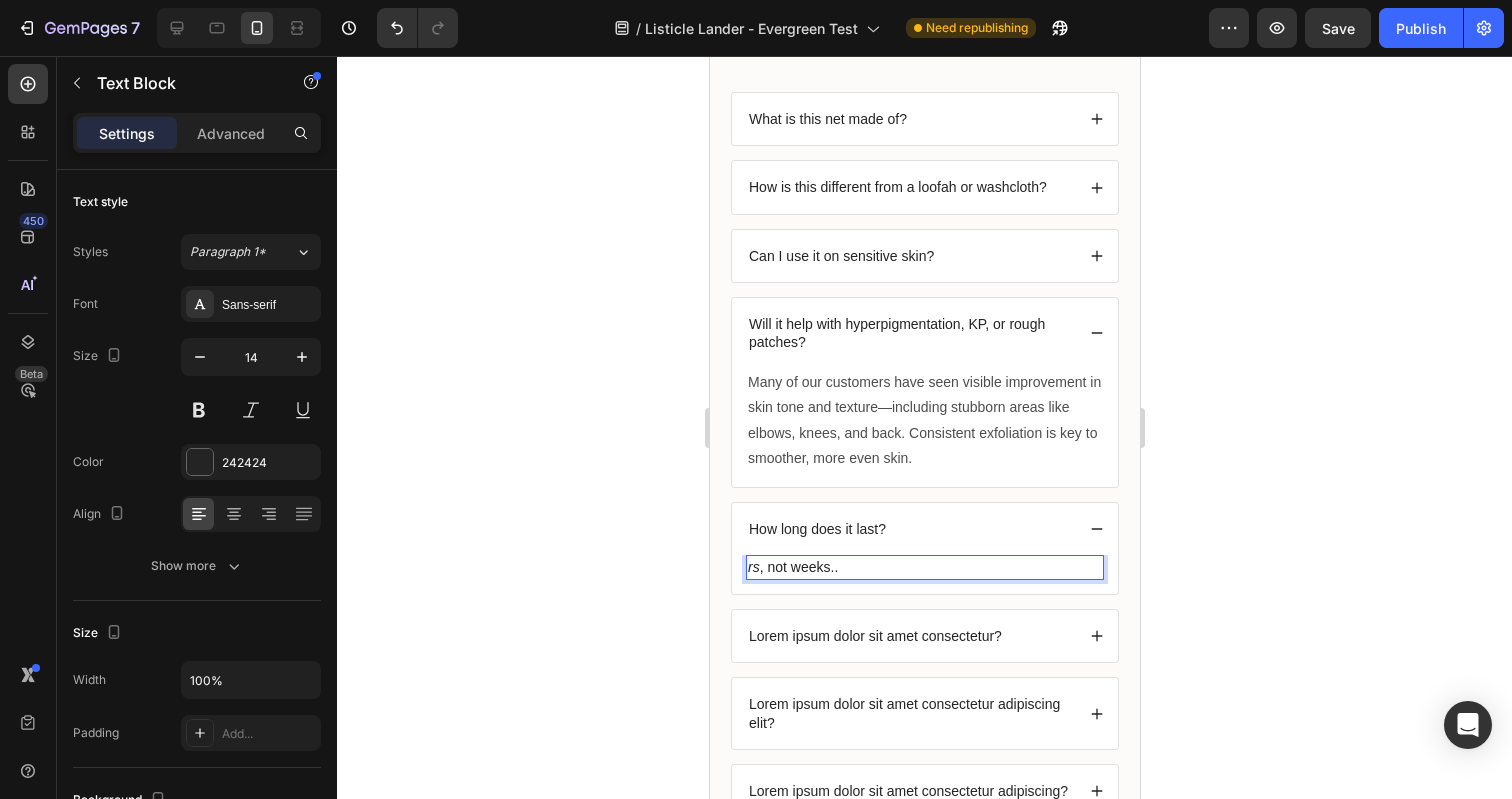 click on "rs , not weeks.." at bounding box center [924, 567] 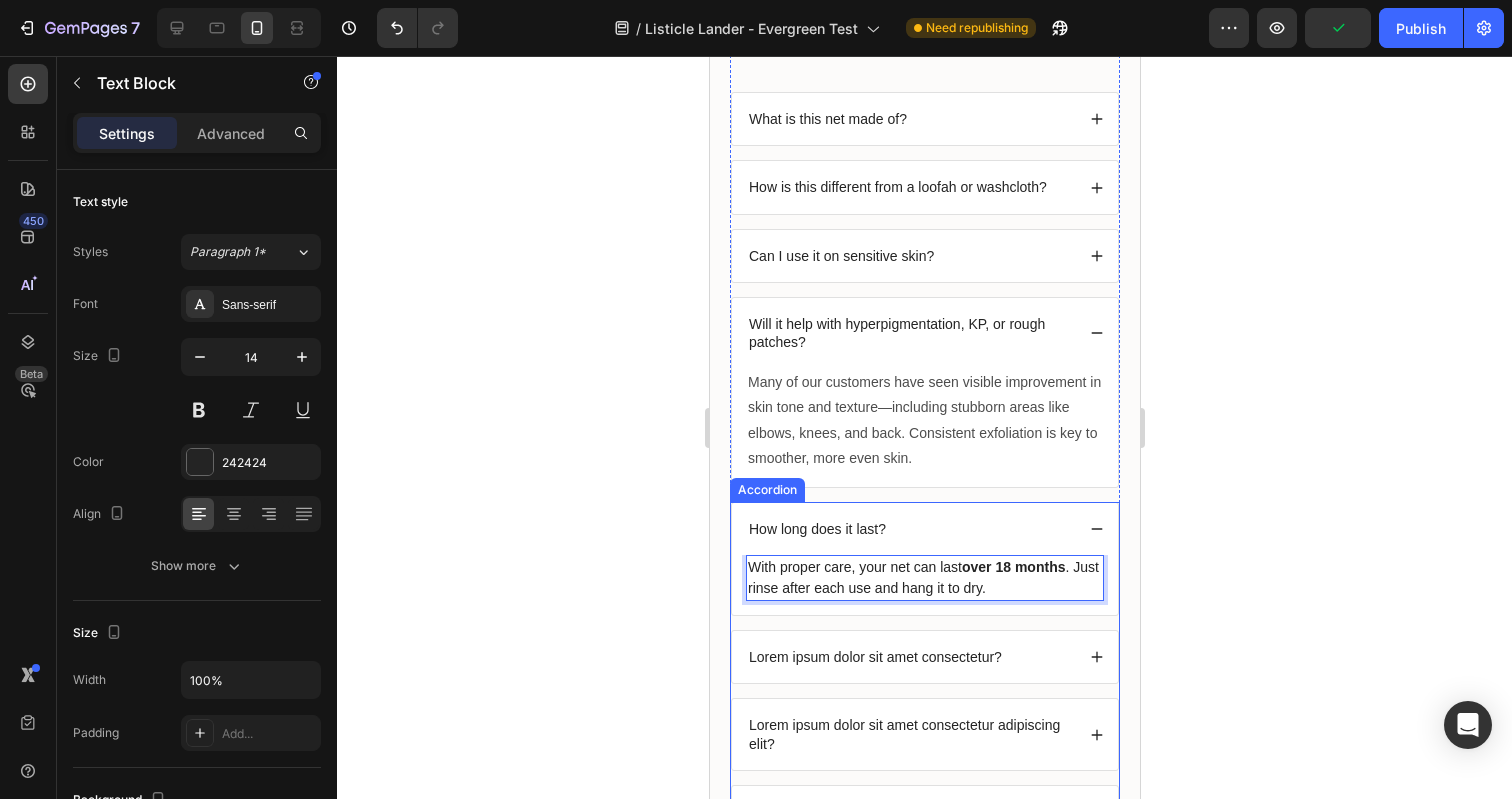 click on "Lorem ipsum dolor sit amet consectetur?" at bounding box center (874, 657) 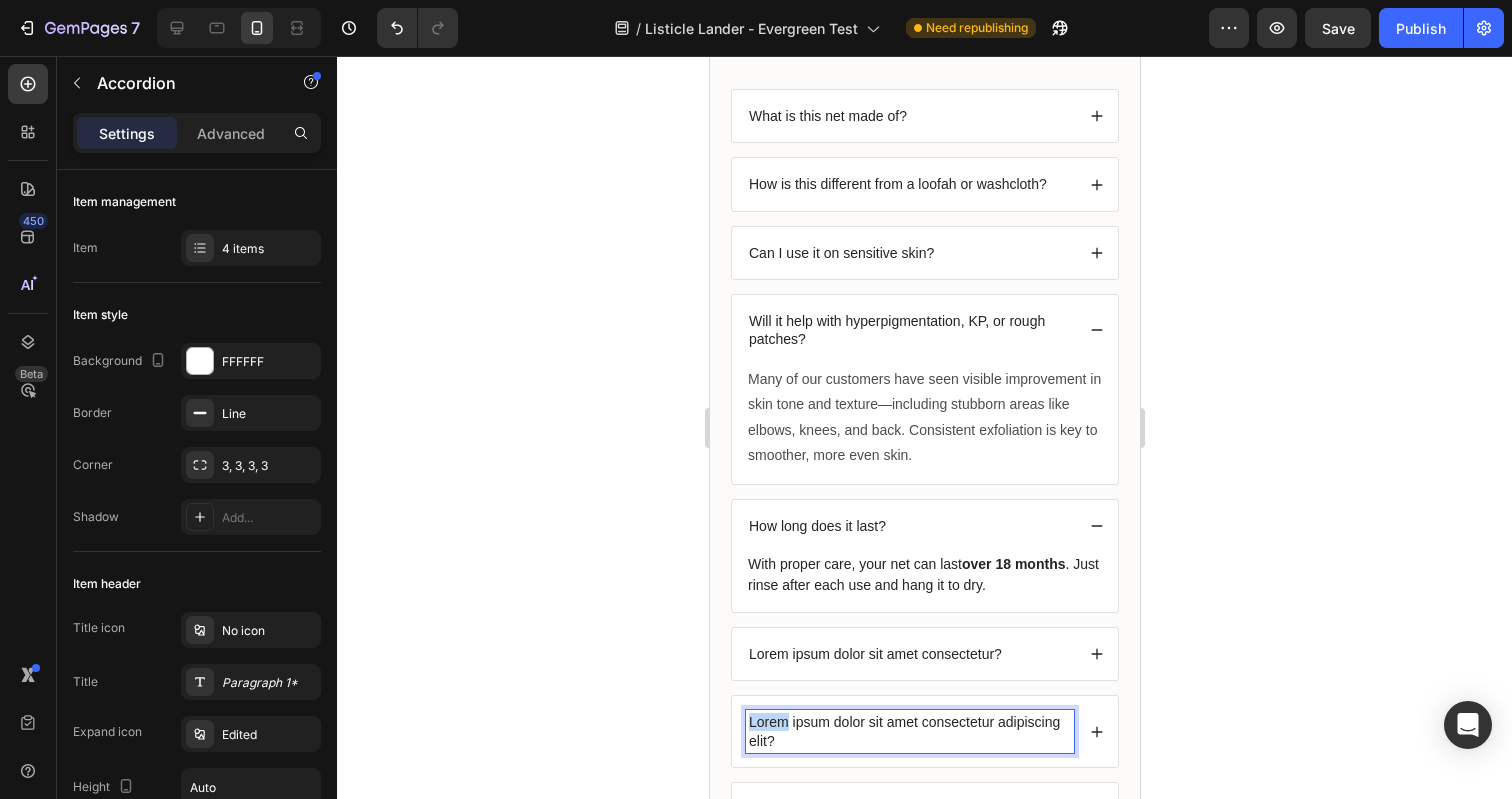 scroll, scrollTop: 4933, scrollLeft: 0, axis: vertical 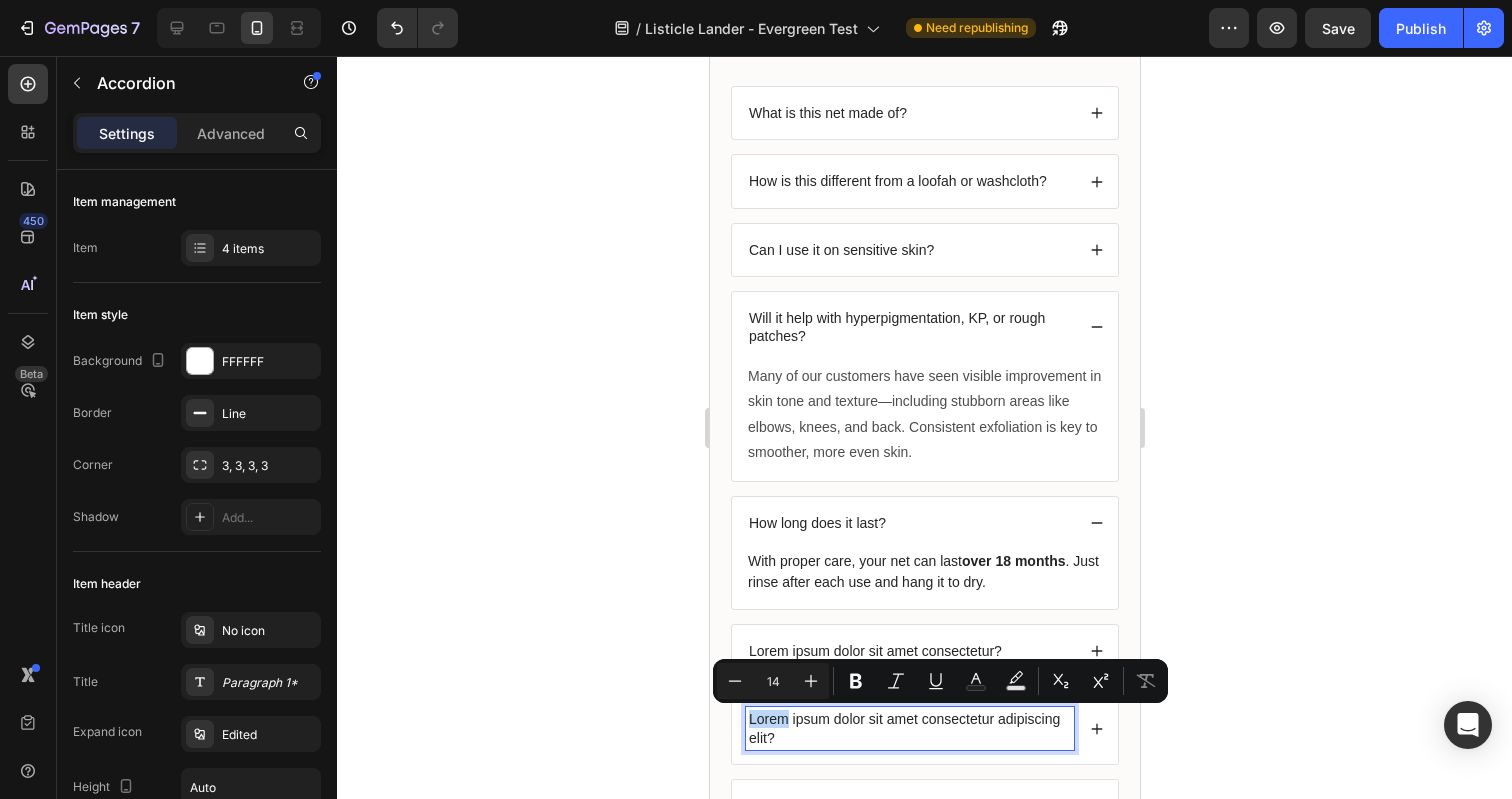 drag, startPoint x: 997, startPoint y: 656, endPoint x: 969, endPoint y: 654, distance: 28.071337 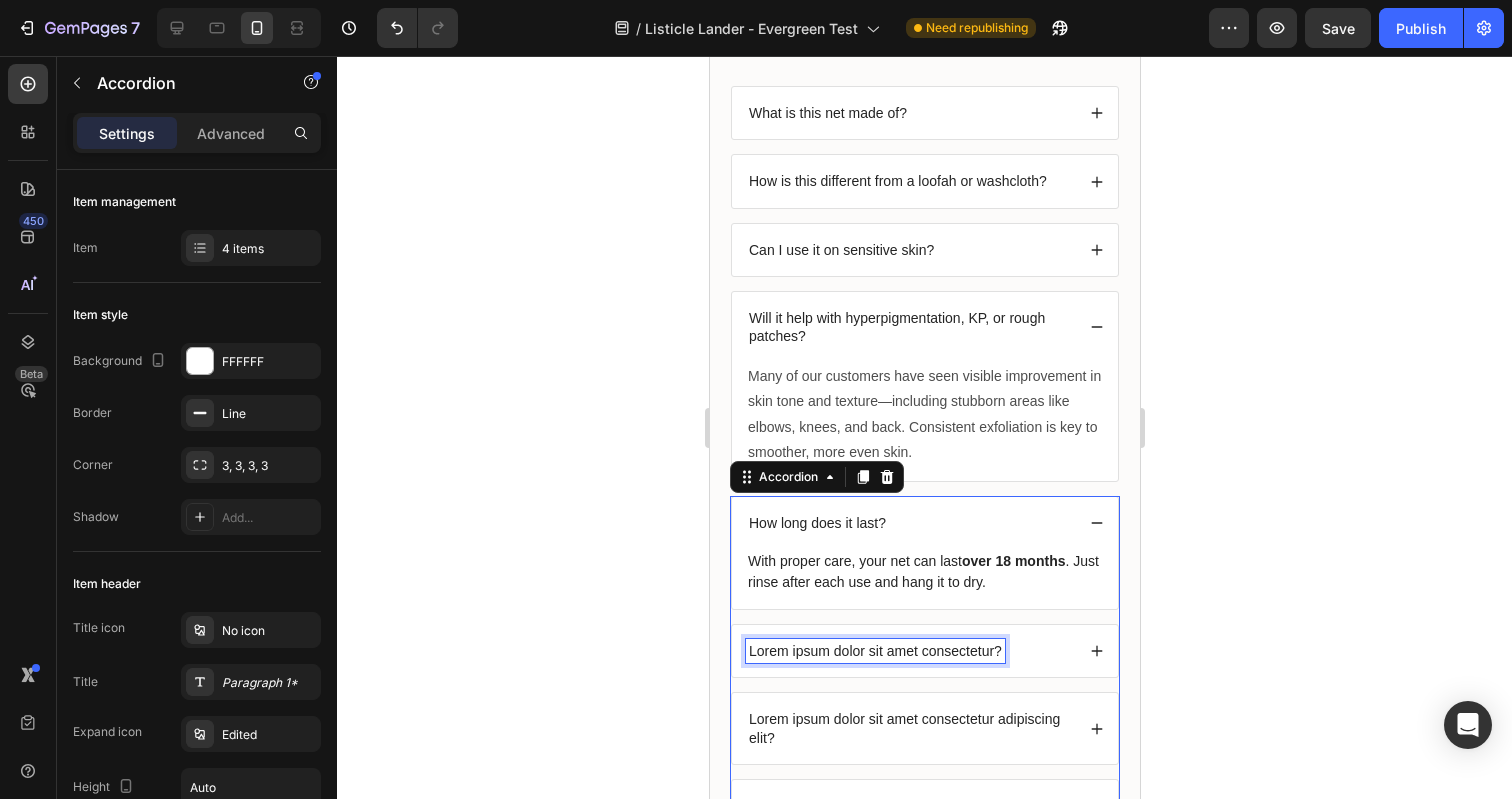 click on "Lorem ipsum dolor sit amet consectetur?" at bounding box center [874, 651] 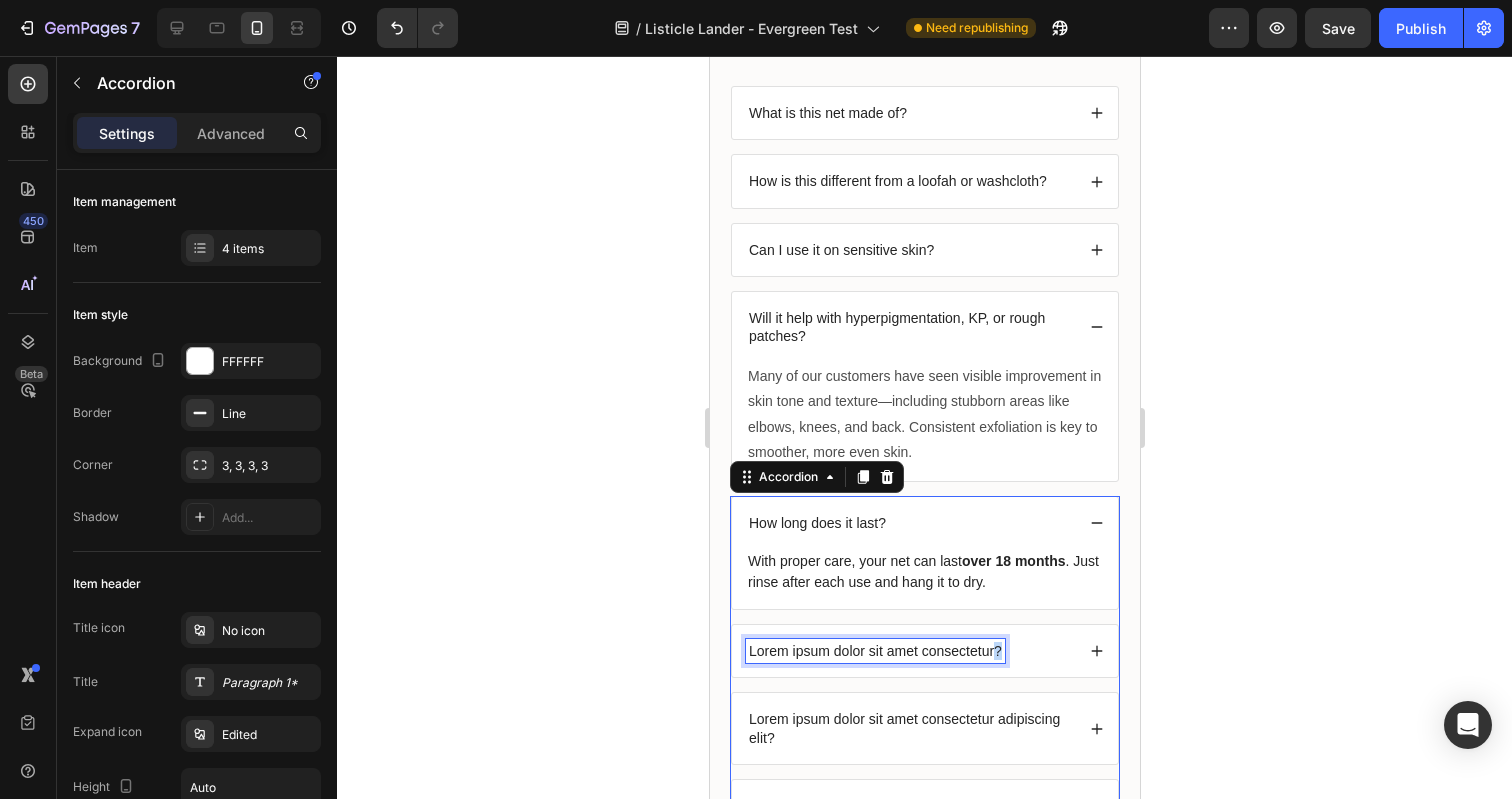 click on "Lorem ipsum dolor sit amet consectetur?" at bounding box center (874, 651) 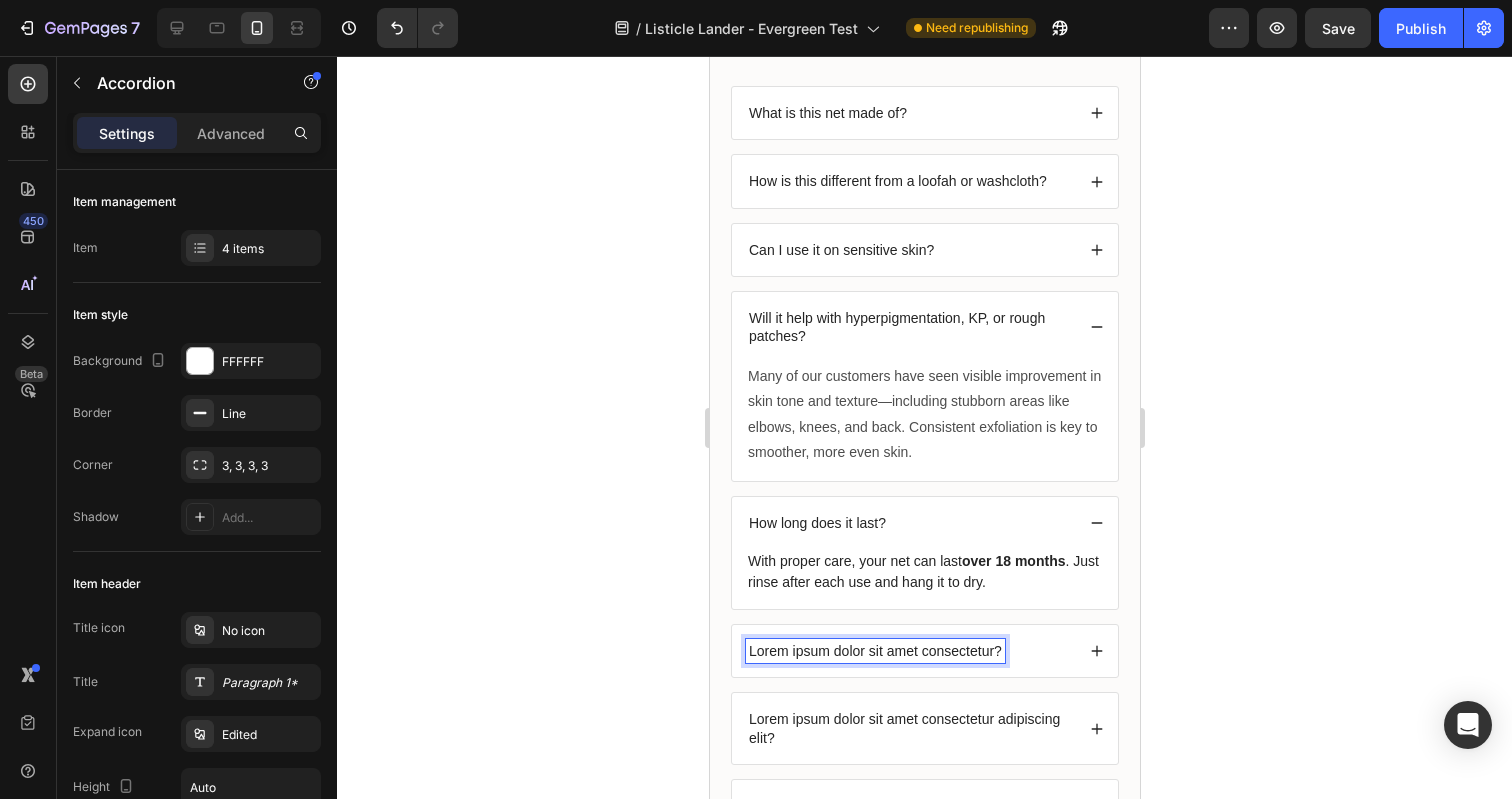 drag, startPoint x: 994, startPoint y: 649, endPoint x: 978, endPoint y: 648, distance: 16.03122 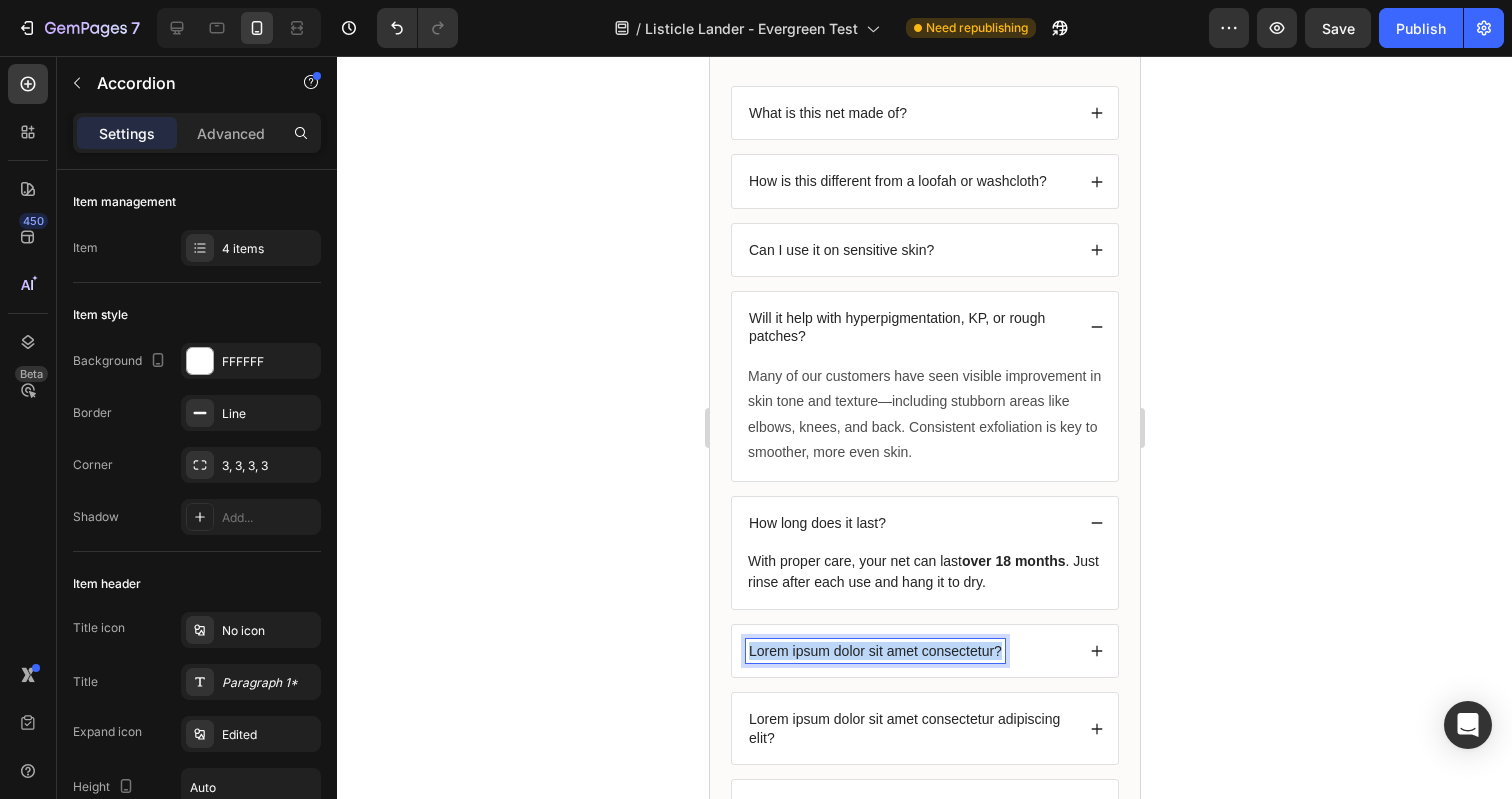 drag, startPoint x: 998, startPoint y: 648, endPoint x: 738, endPoint y: 653, distance: 260.04807 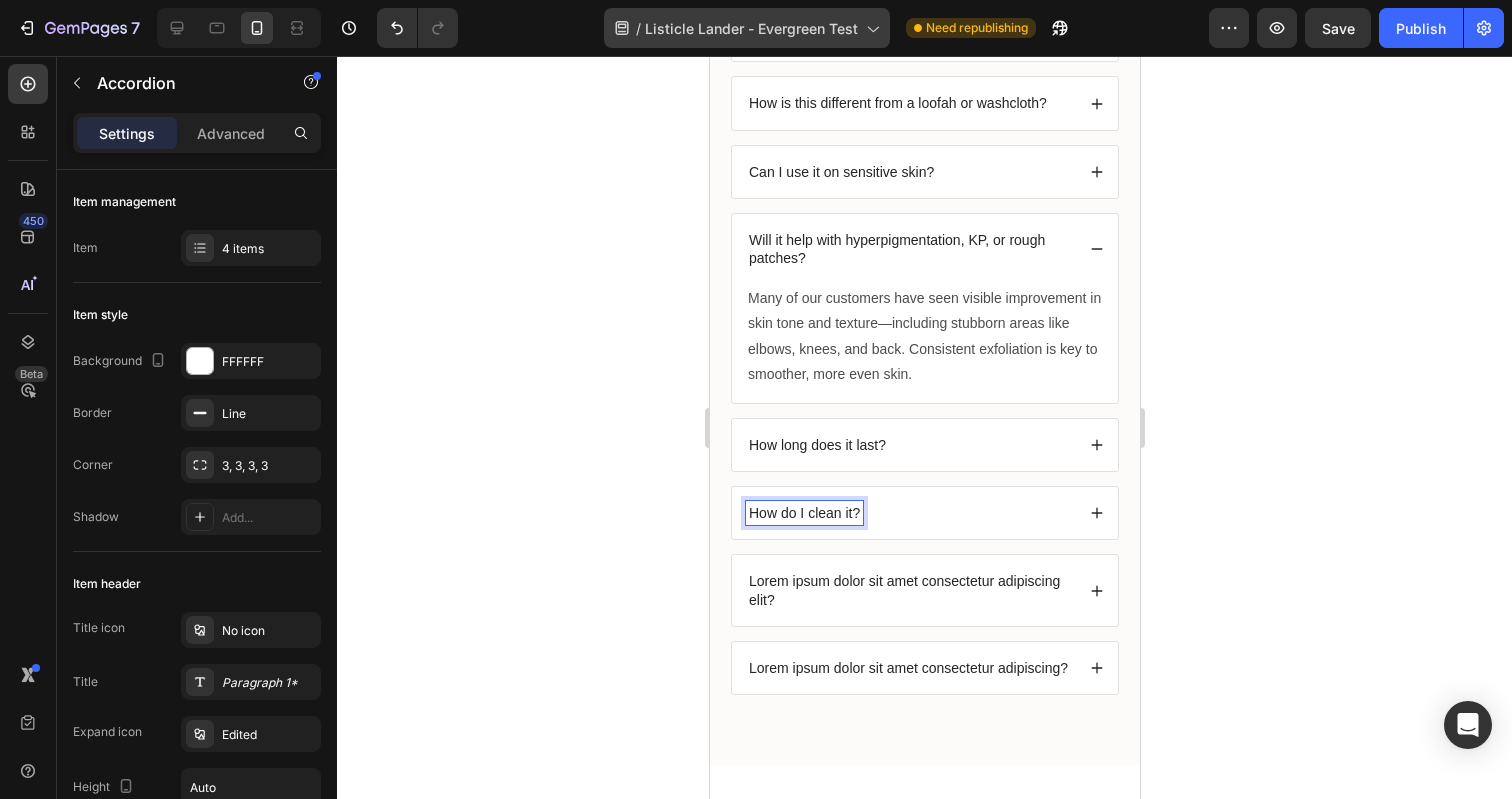 scroll, scrollTop: 5013, scrollLeft: 0, axis: vertical 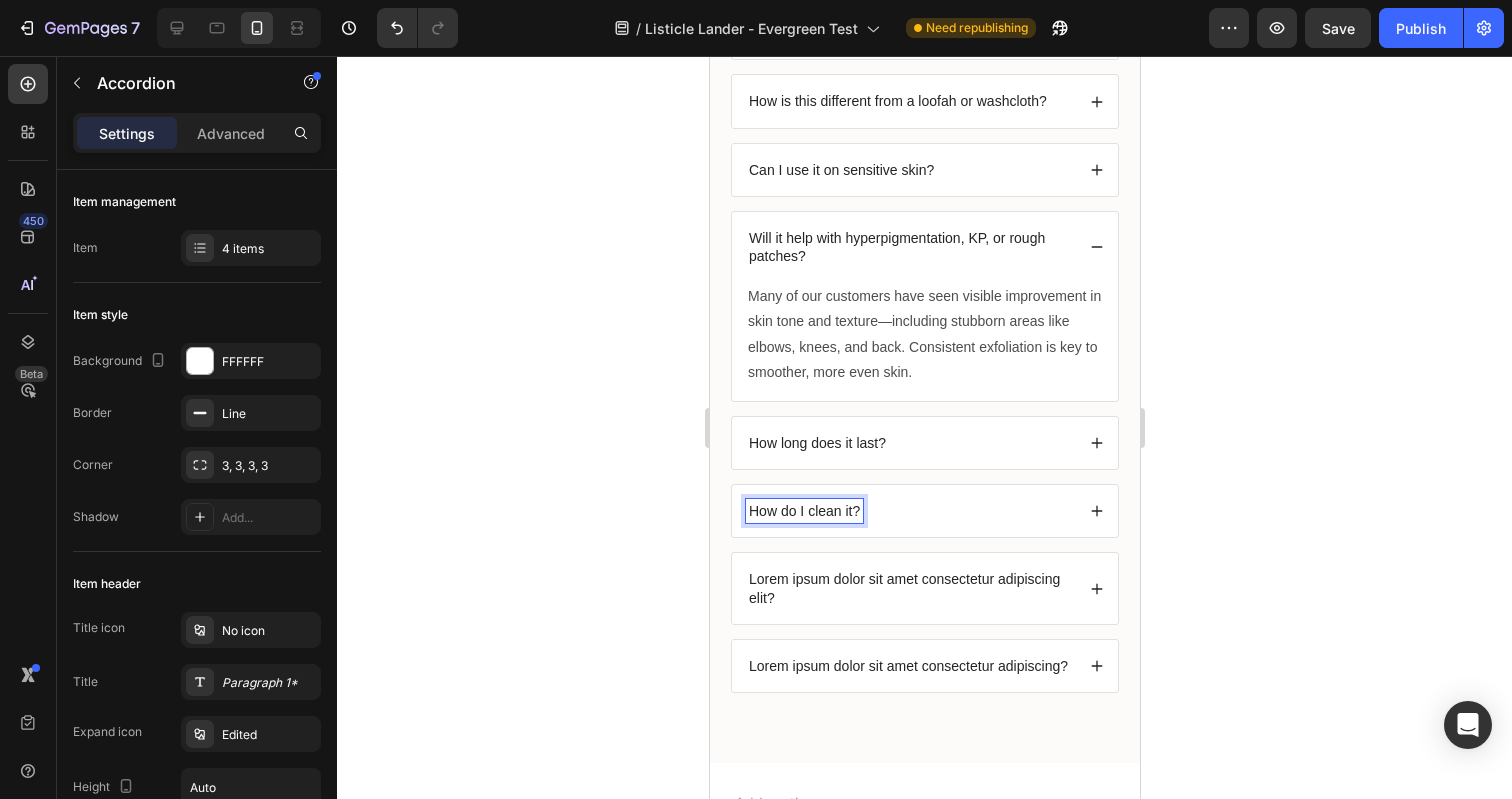 click on "How do I clean it?" at bounding box center [909, 511] 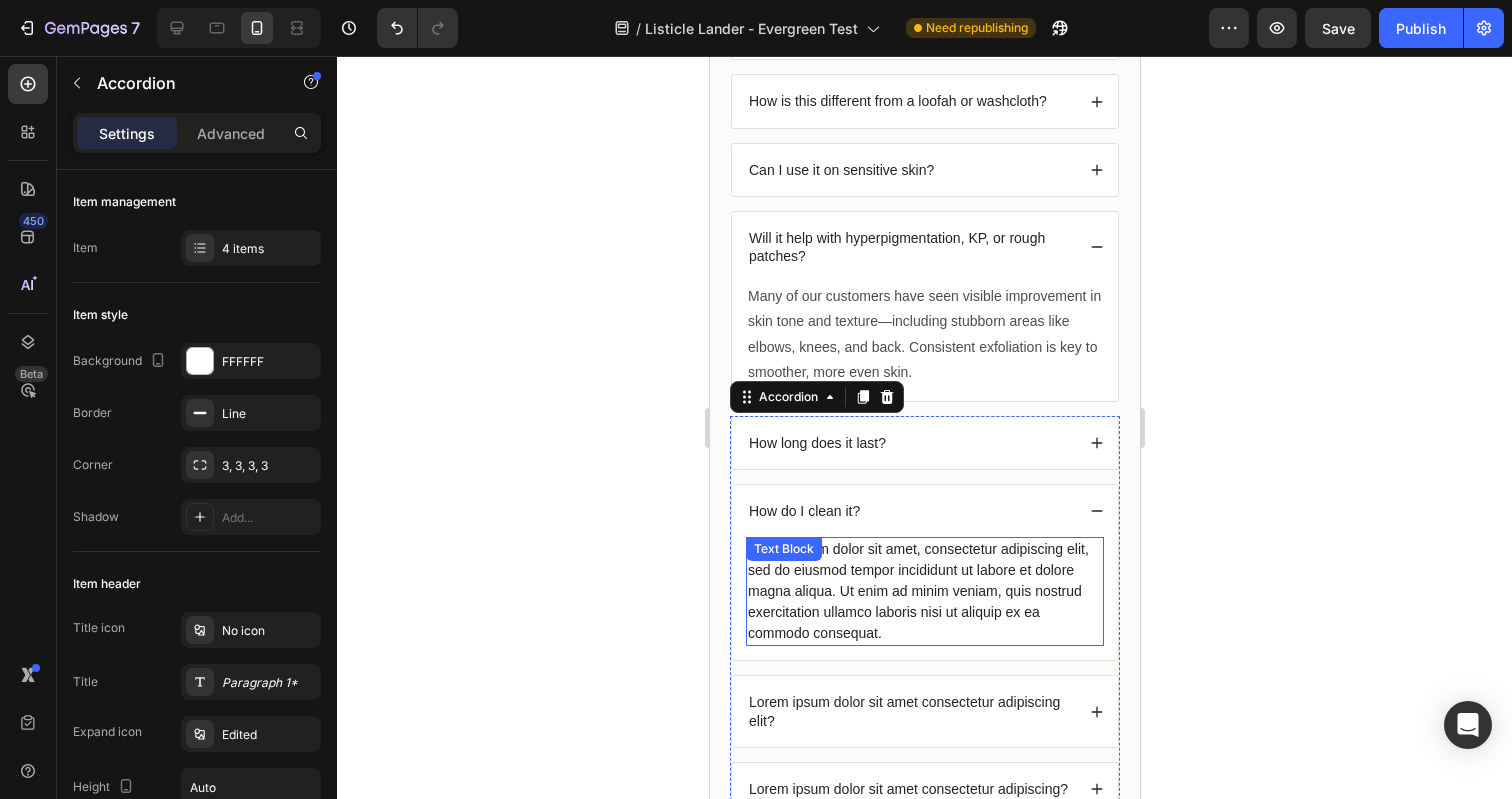 click on "Lorem ipsum dolor sit amet, consectetur adipiscing elit, sed do eiusmod tempor incididunt ut labore et dolore magna aliqua. Ut enim ad minim veniam, quis nostrud exercitation ullamco laboris nisi ut aliquip ex ea commodo consequat." at bounding box center (924, 591) 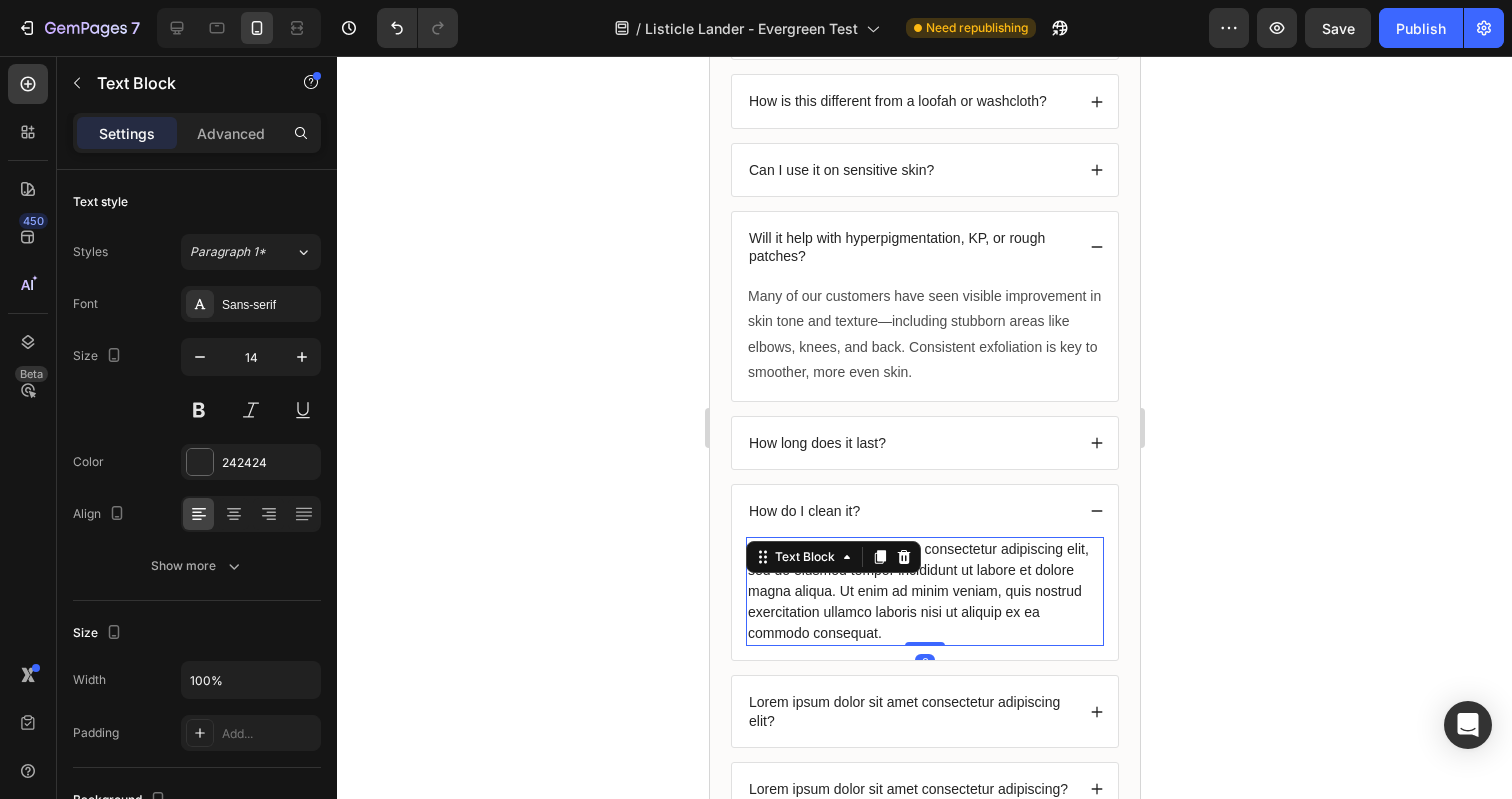 click on "Lorem ipsum dolor sit amet, consectetur adipiscing elit, sed do eiusmod tempor incididunt ut labore et dolore magna aliqua. Ut enim ad minim veniam, quis nostrud exercitation ullamco laboris nisi ut aliquip ex ea commodo consequat." at bounding box center [924, 591] 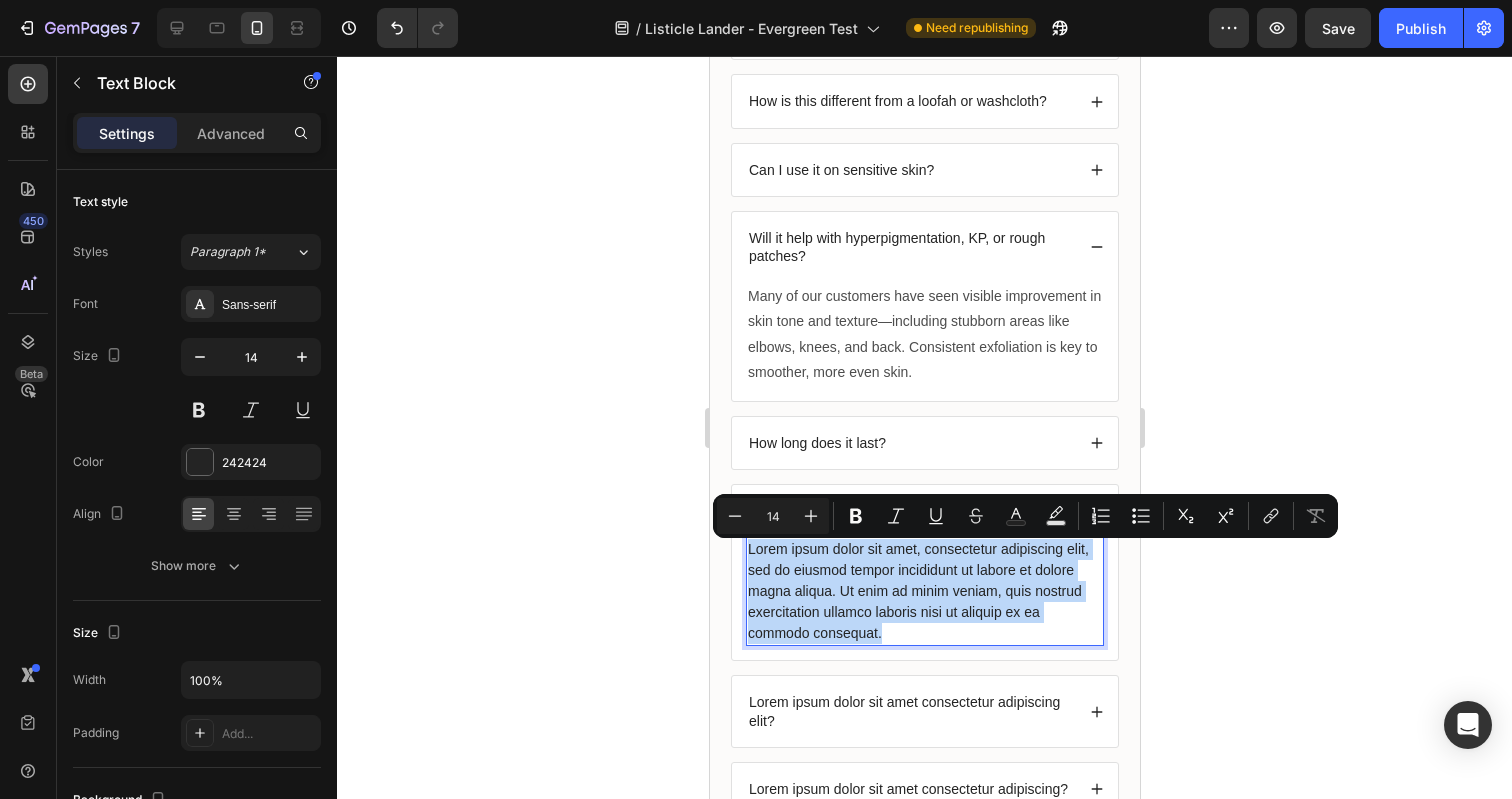 drag, startPoint x: 881, startPoint y: 630, endPoint x: 743, endPoint y: 548, distance: 160.52414 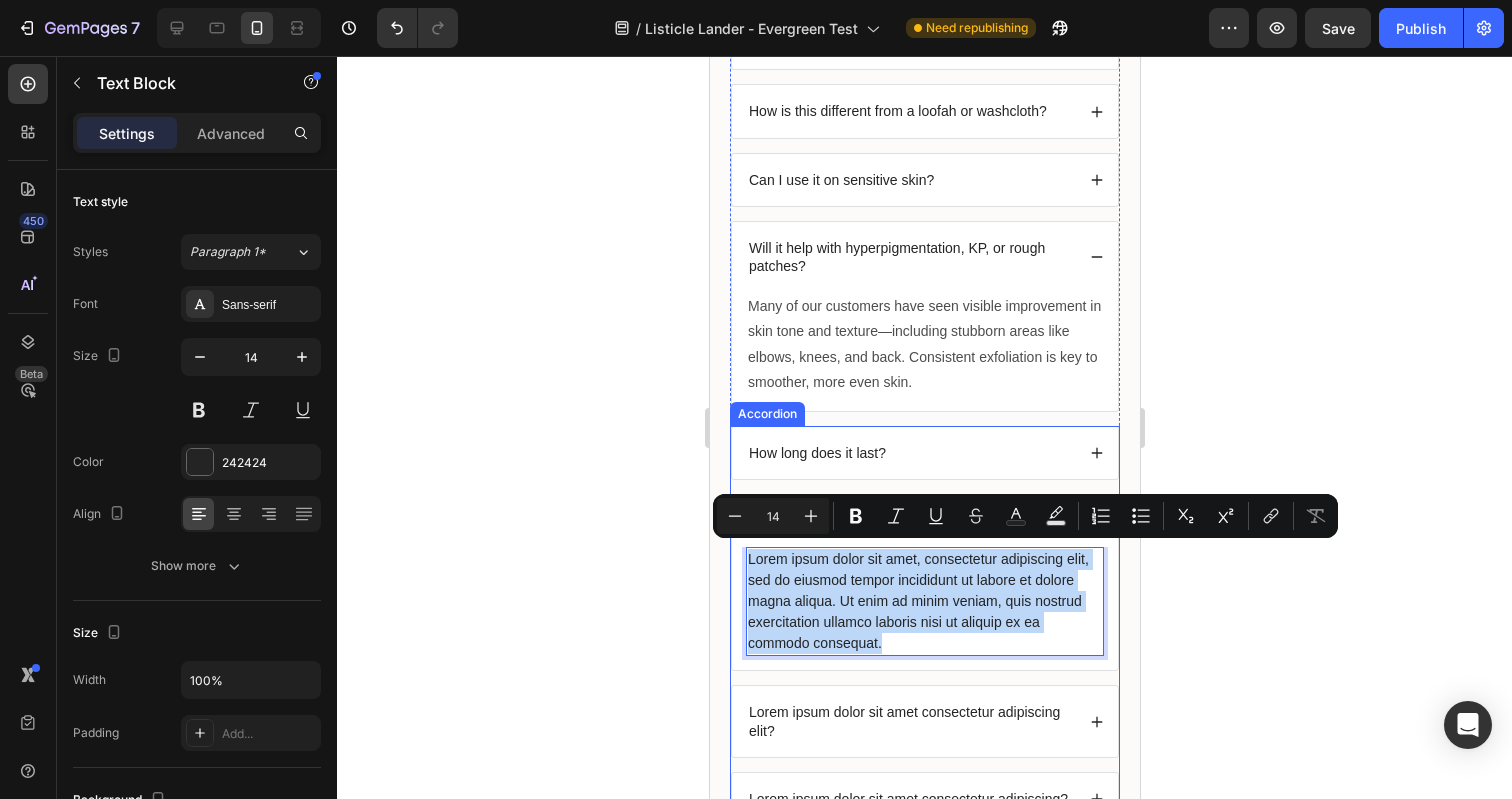 scroll, scrollTop: 5000, scrollLeft: 0, axis: vertical 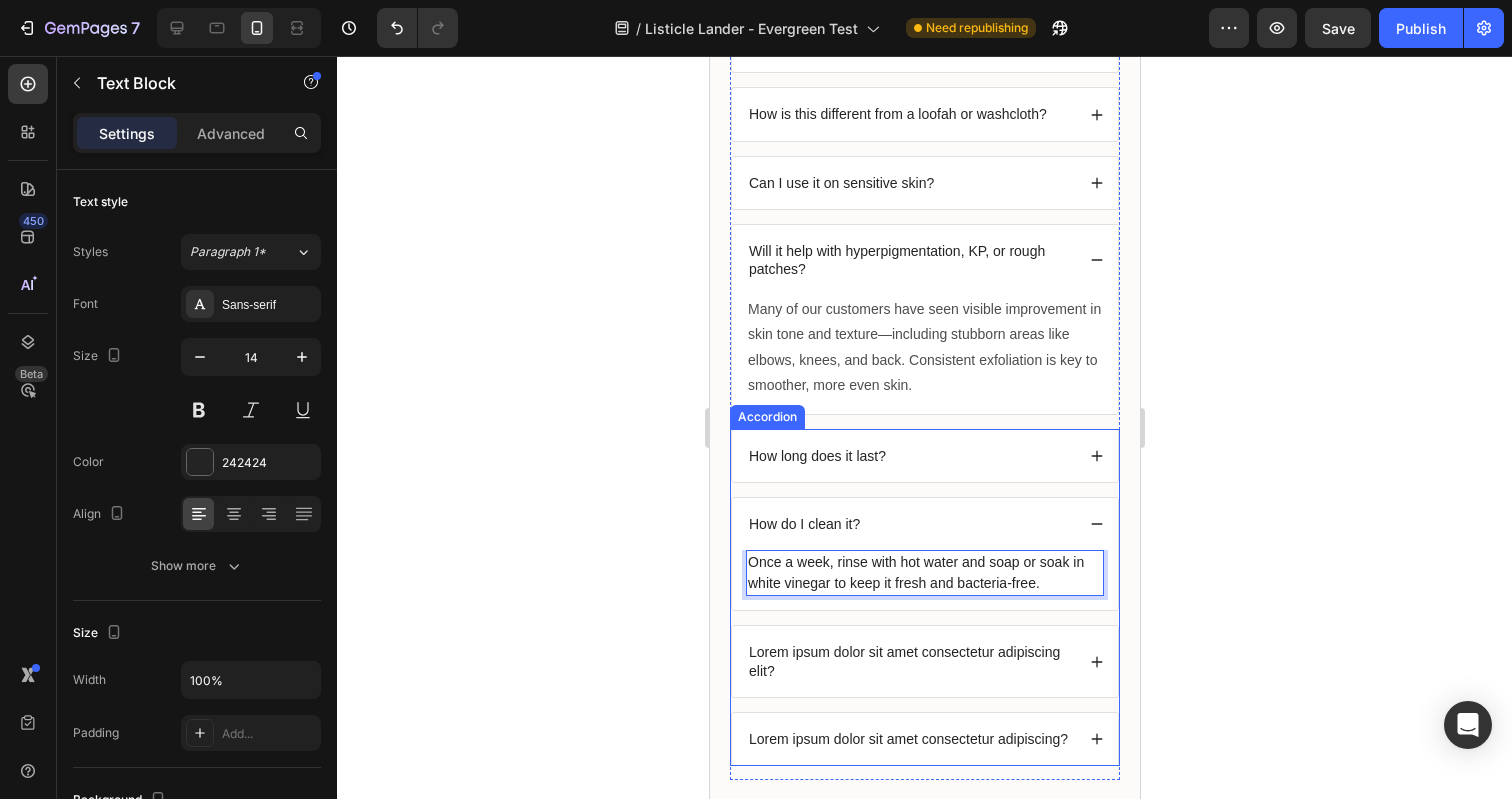 click on "Lorem ipsum dolor sit amet consectetur adipiscing elit?" at bounding box center (909, 661) 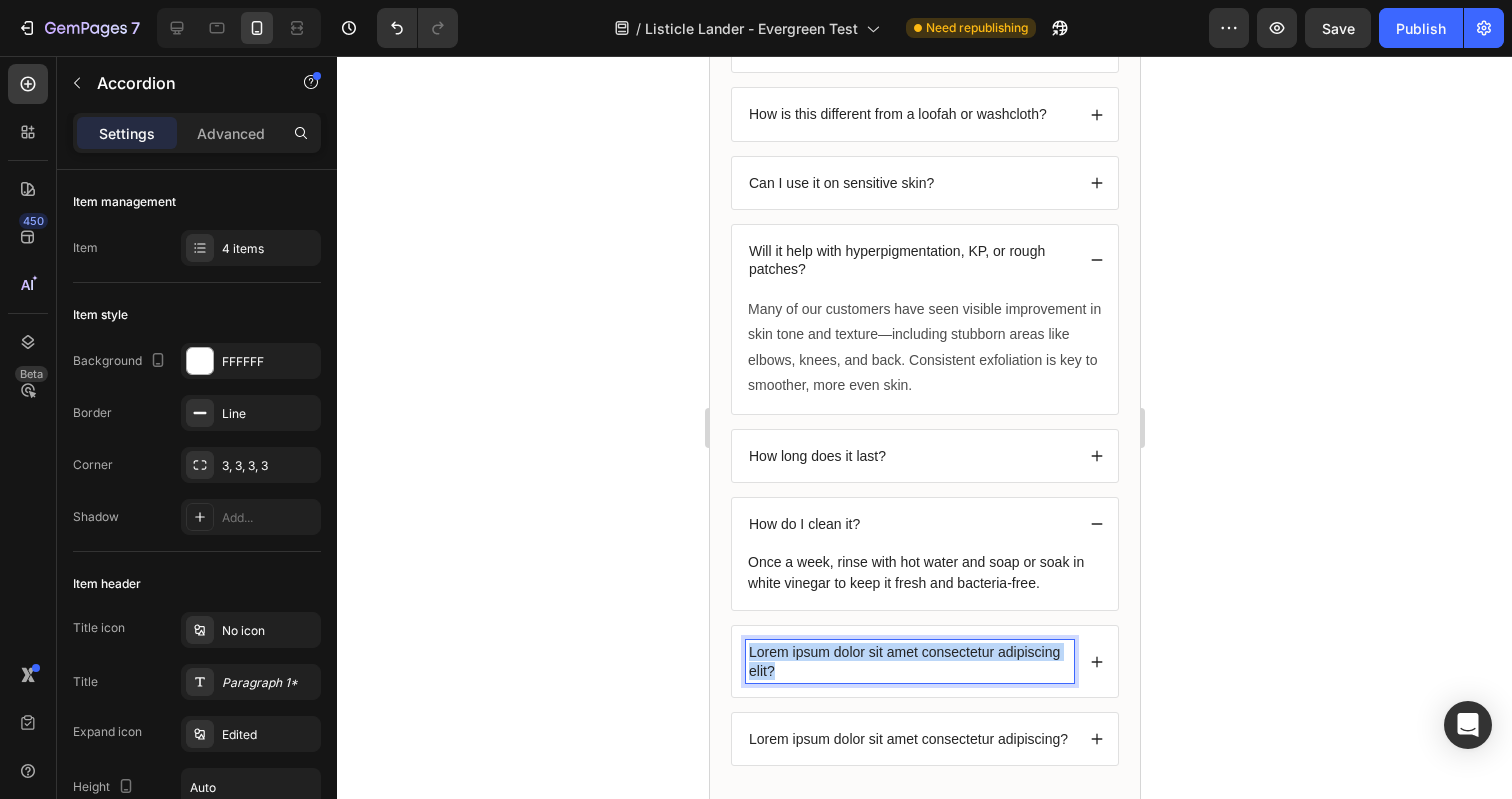 drag, startPoint x: 777, startPoint y: 674, endPoint x: 745, endPoint y: 654, distance: 37.735924 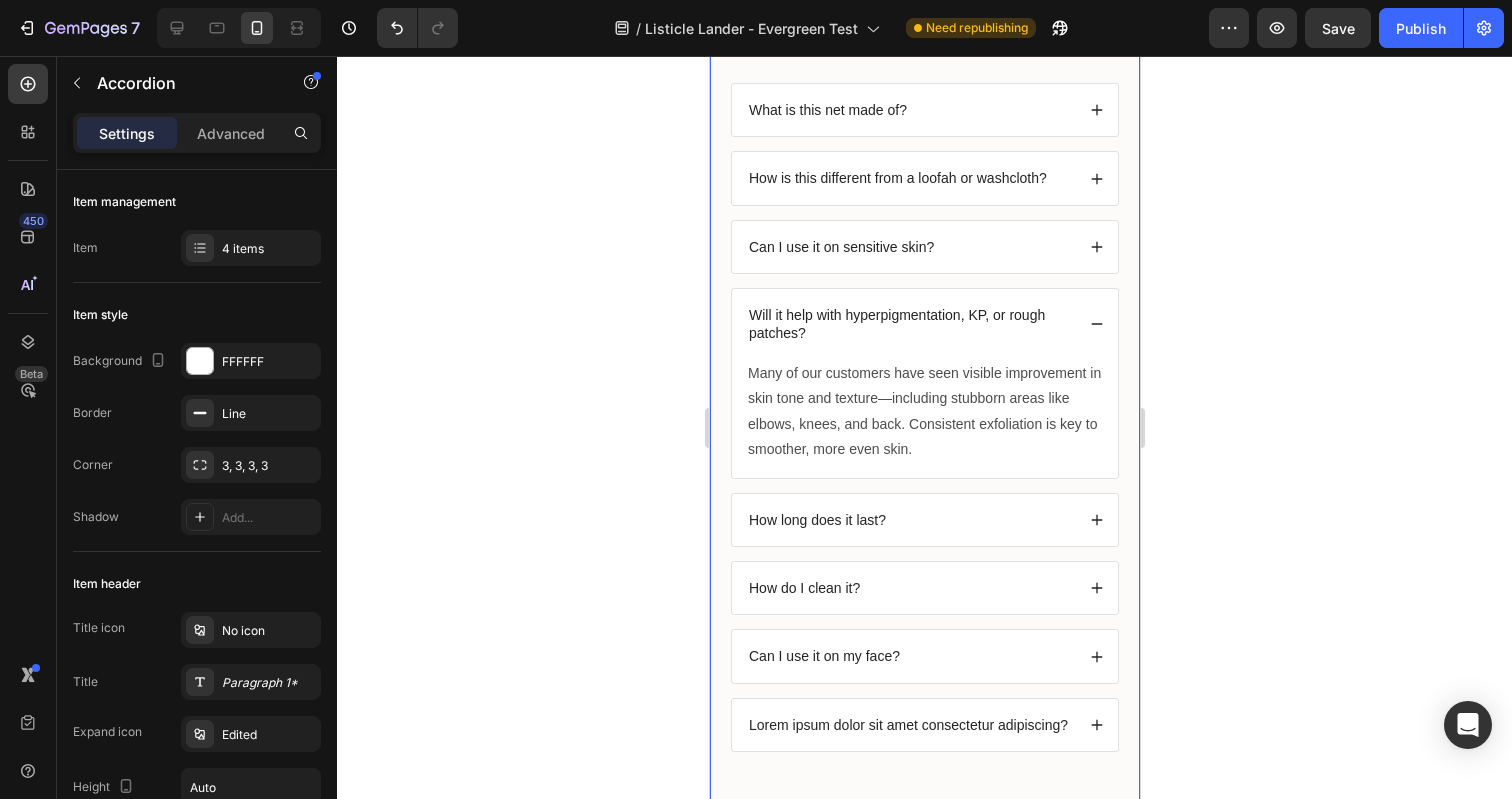 scroll, scrollTop: 4936, scrollLeft: 0, axis: vertical 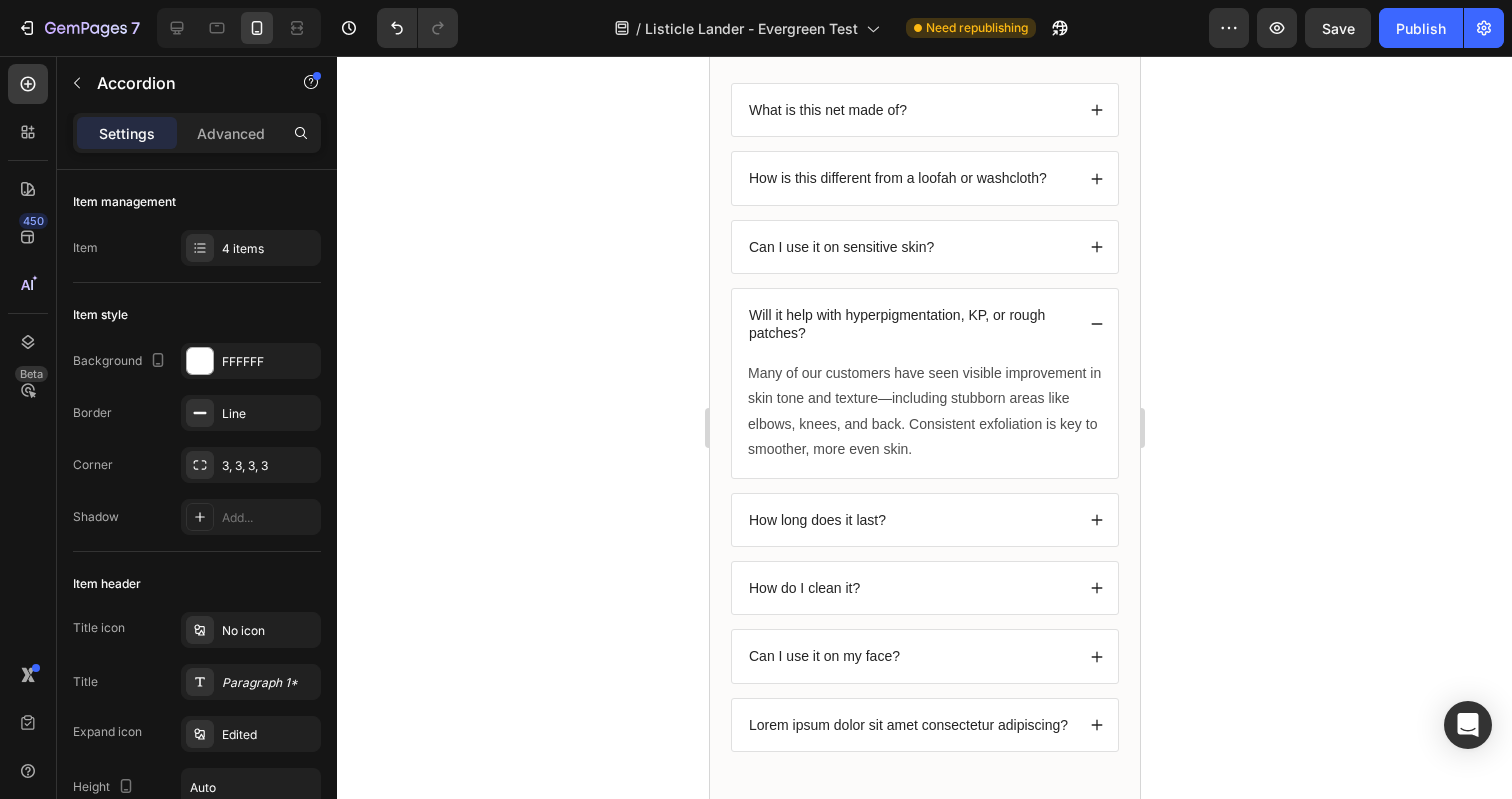 click on "Can I use it on my face?" at bounding box center (909, 656) 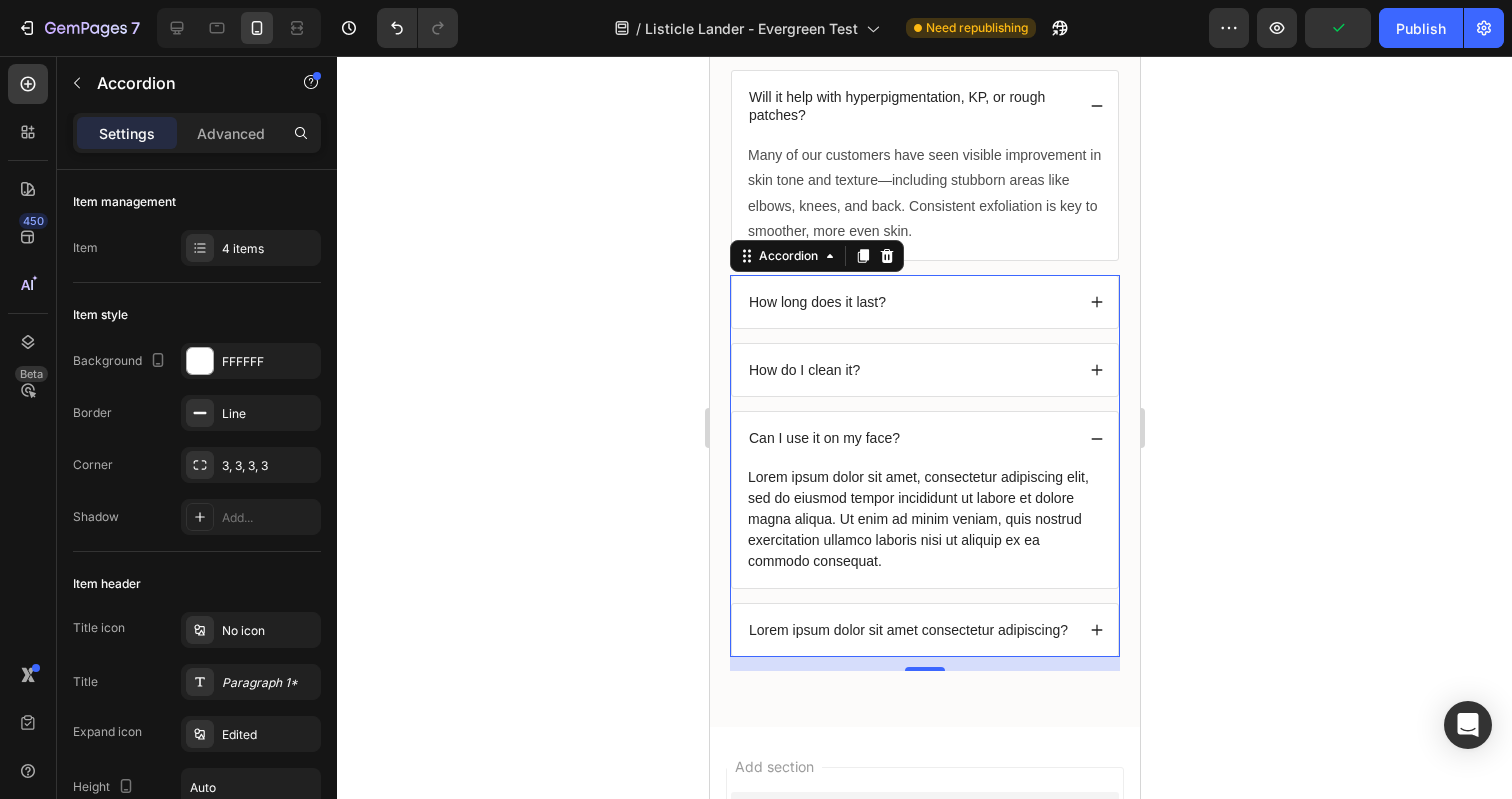 scroll, scrollTop: 5167, scrollLeft: 0, axis: vertical 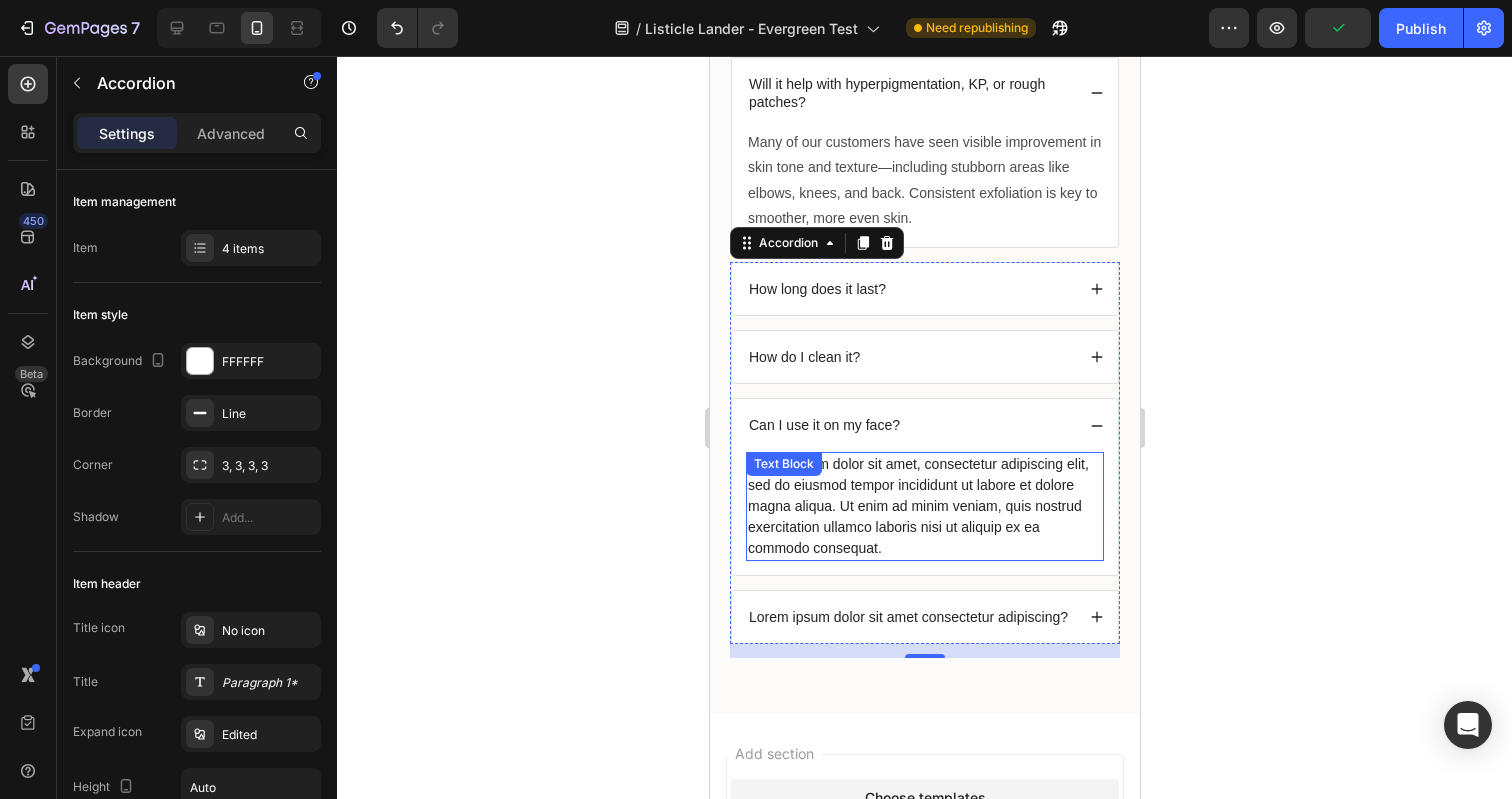 click on "Lorem ipsum dolor sit amet, consectetur adipiscing elit, sed do eiusmod tempor incididunt ut labore et dolore magna aliqua. Ut enim ad minim veniam, quis nostrud exercitation ullamco laboris nisi ut aliquip ex ea commodo consequat." at bounding box center (924, 506) 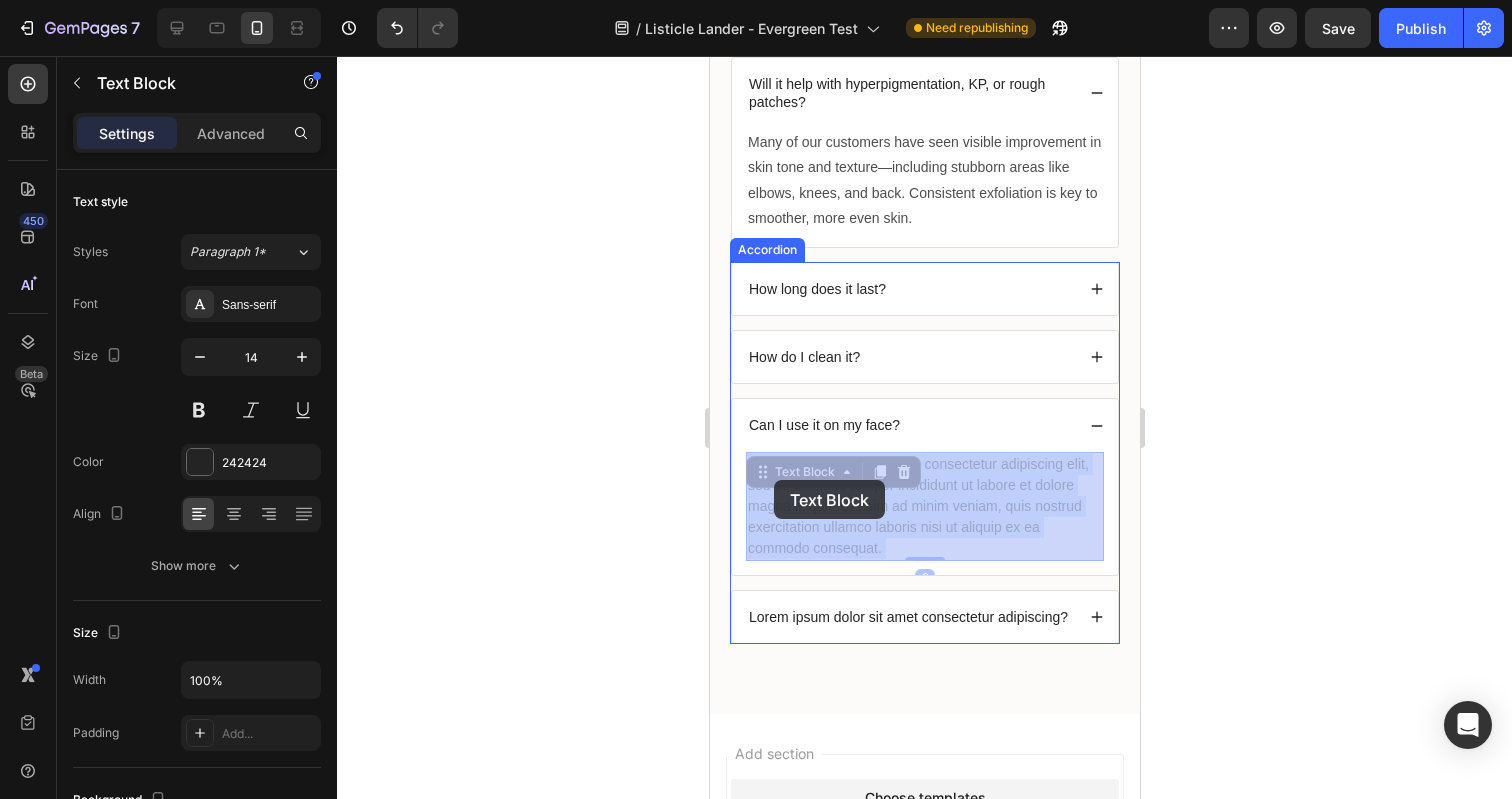 drag, startPoint x: 881, startPoint y: 547, endPoint x: 807, endPoint y: 506, distance: 84.59905 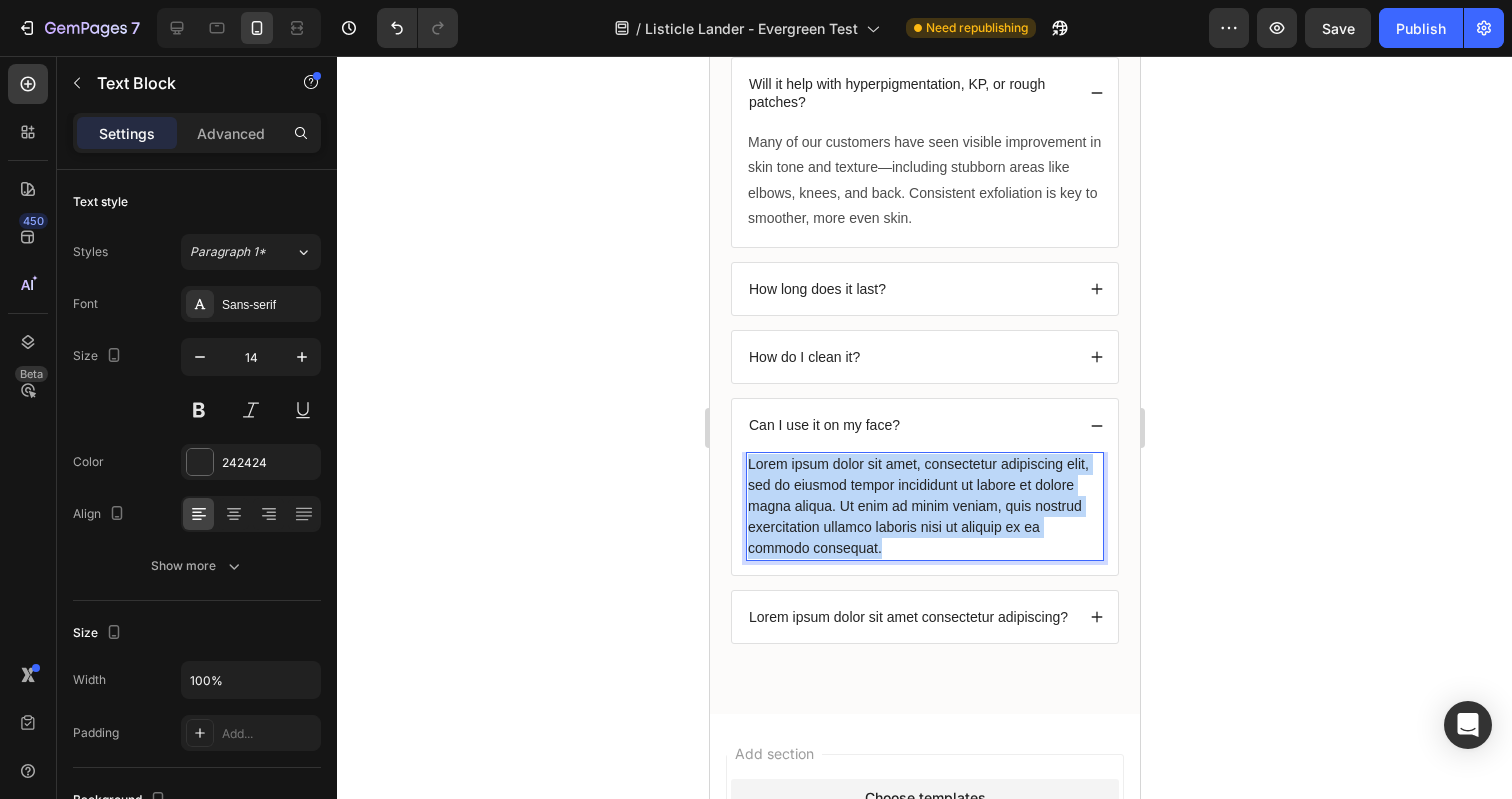 drag, startPoint x: 882, startPoint y: 547, endPoint x: 750, endPoint y: 462, distance: 157 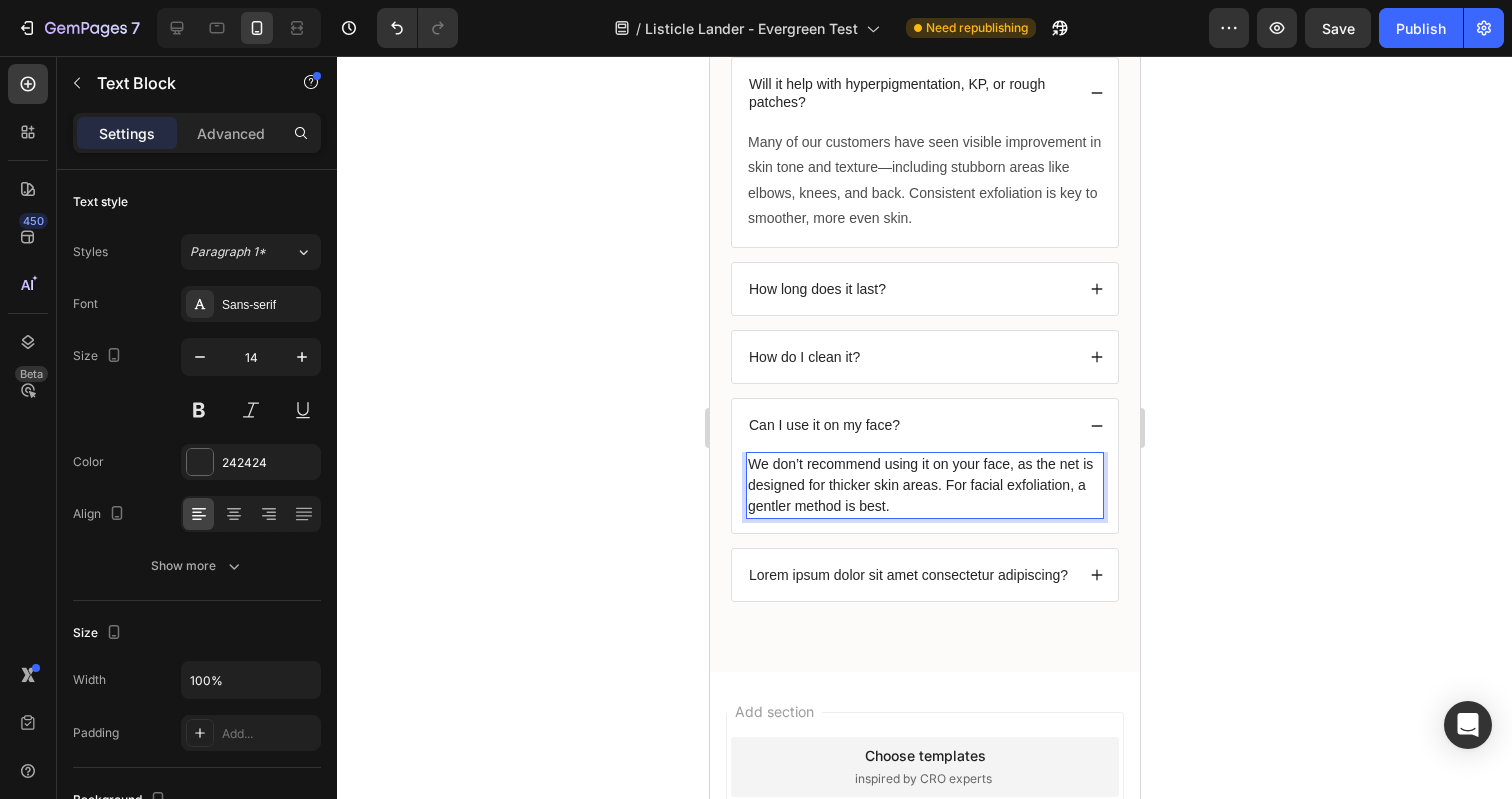 click 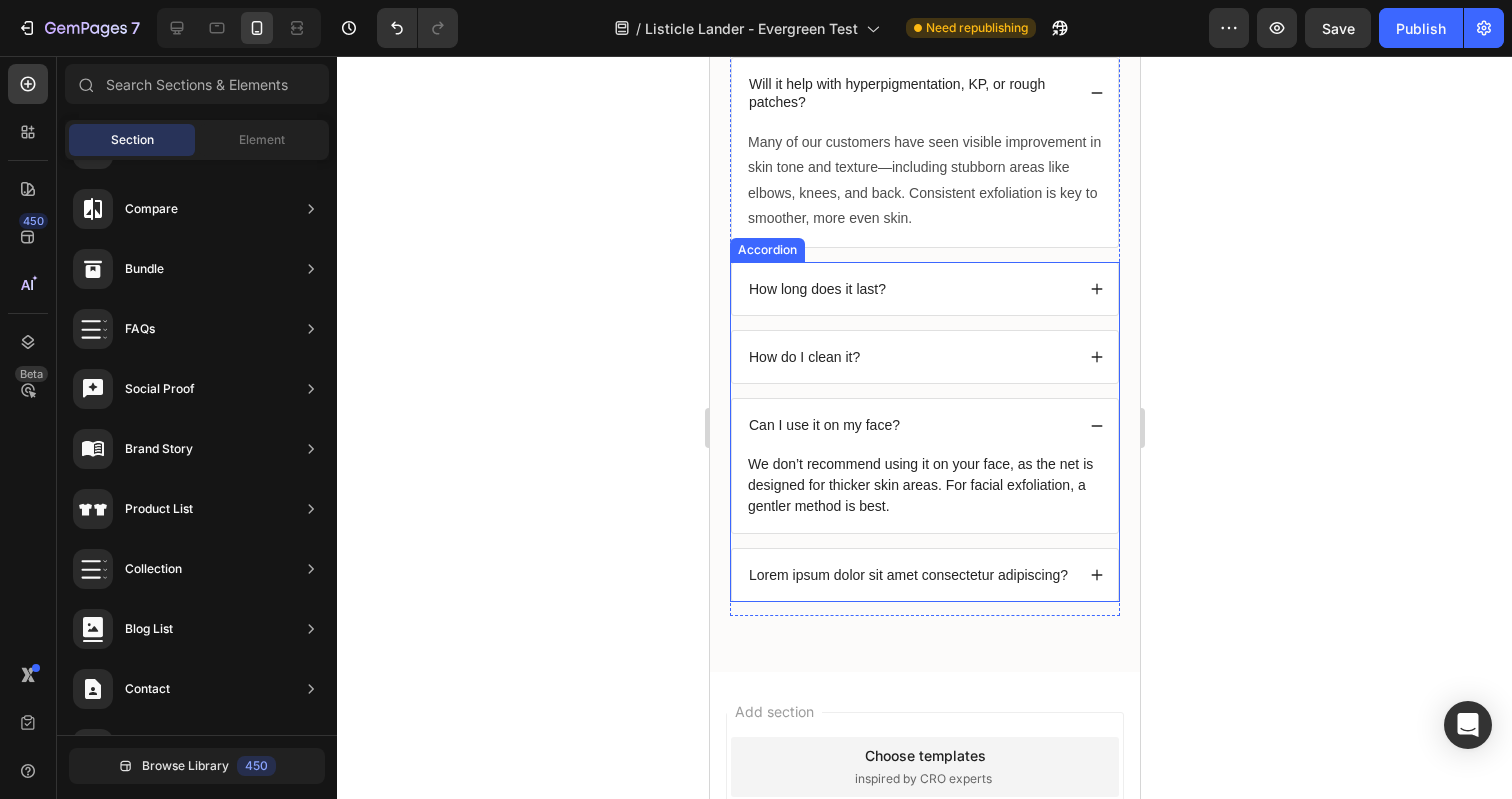 click on "How long does it last?
How do I clean it?
Can I use it on my face? We don’t recommend using it on your face, as the net is designed for thicker skin areas. For facial exfoliation, a gentler method is best. Text Block
Lorem ipsum dolor sit amet consectetur adipiscing?" at bounding box center (924, 432) 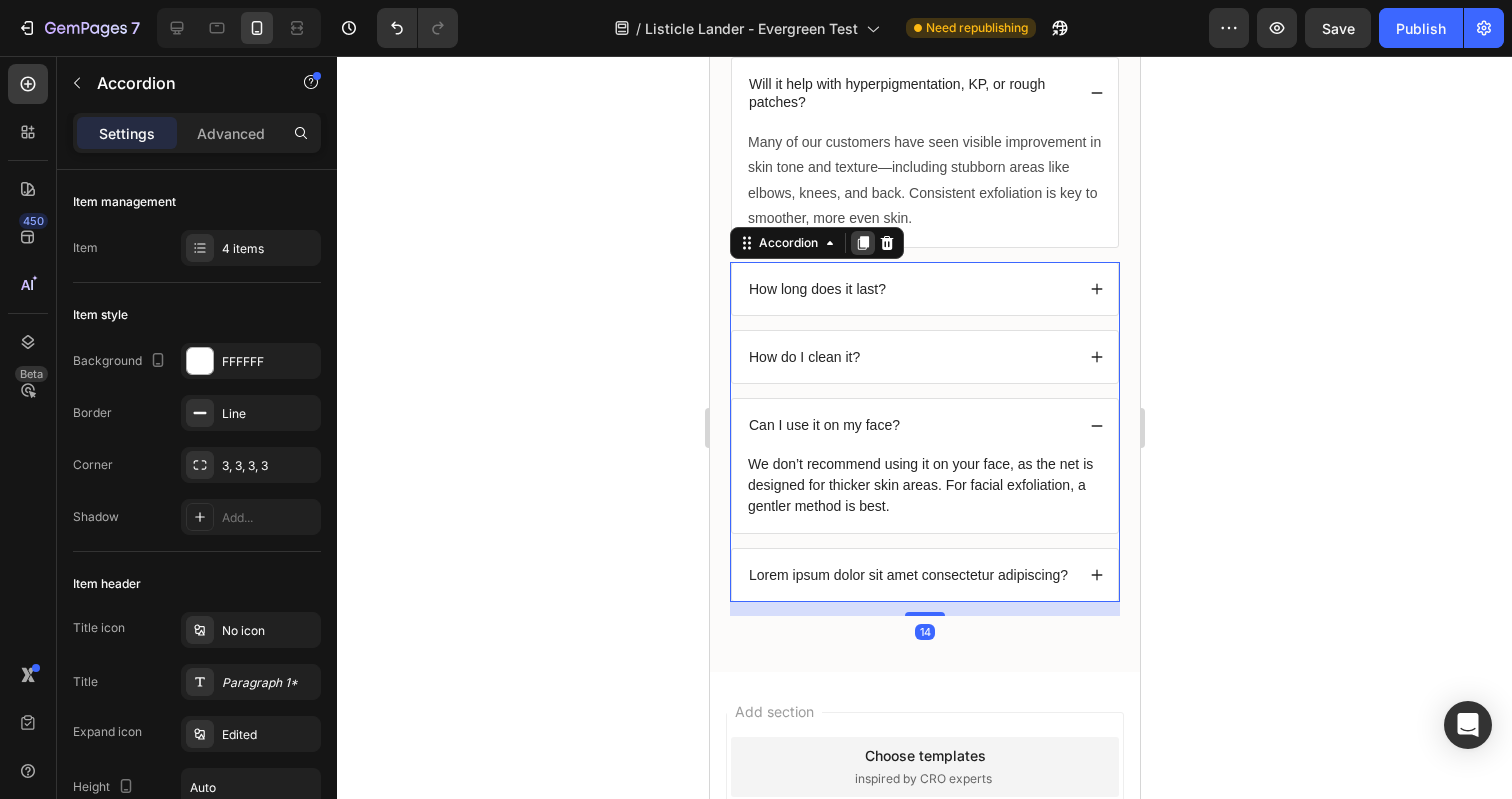 click 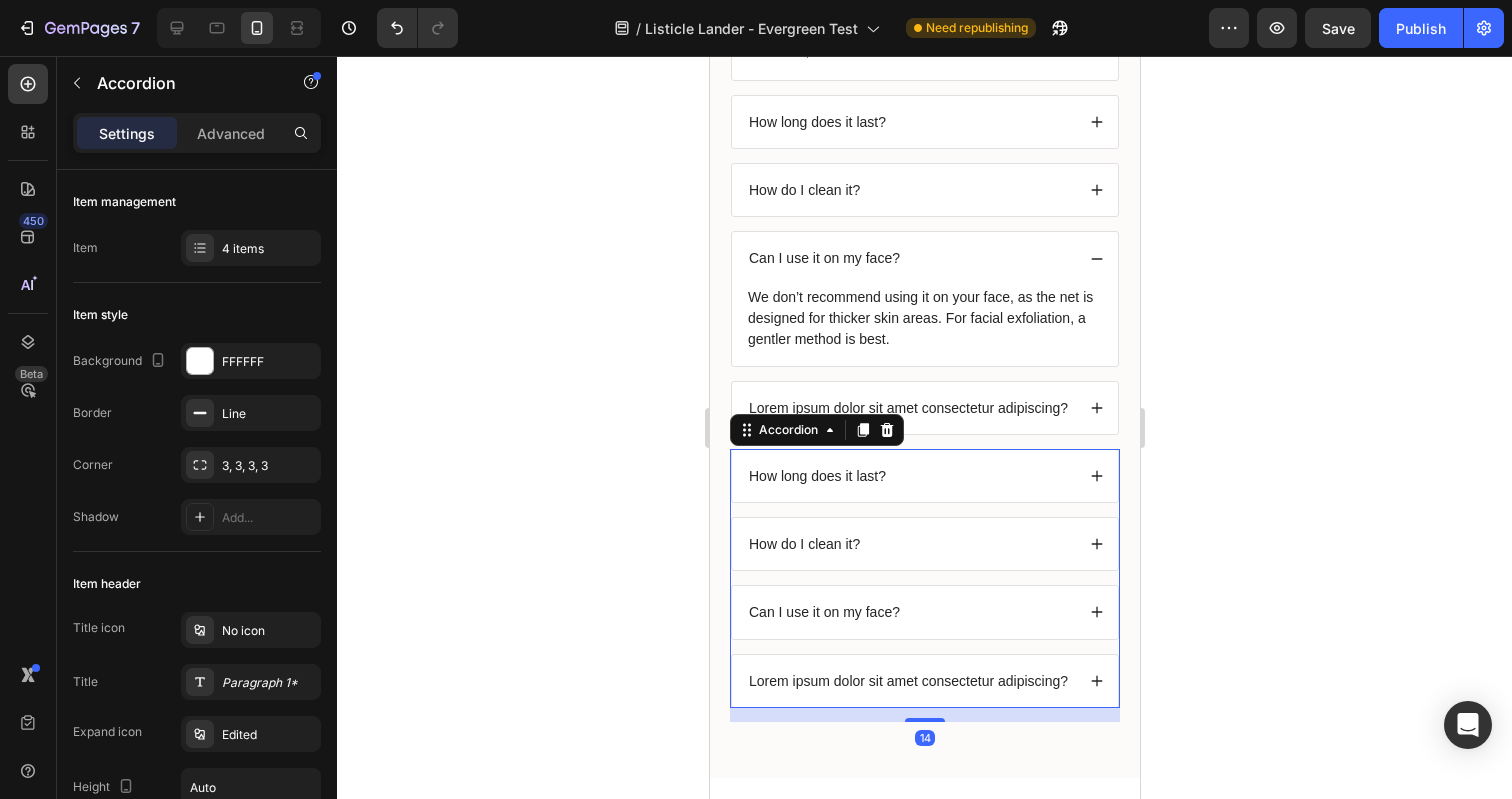 scroll, scrollTop: 5335, scrollLeft: 0, axis: vertical 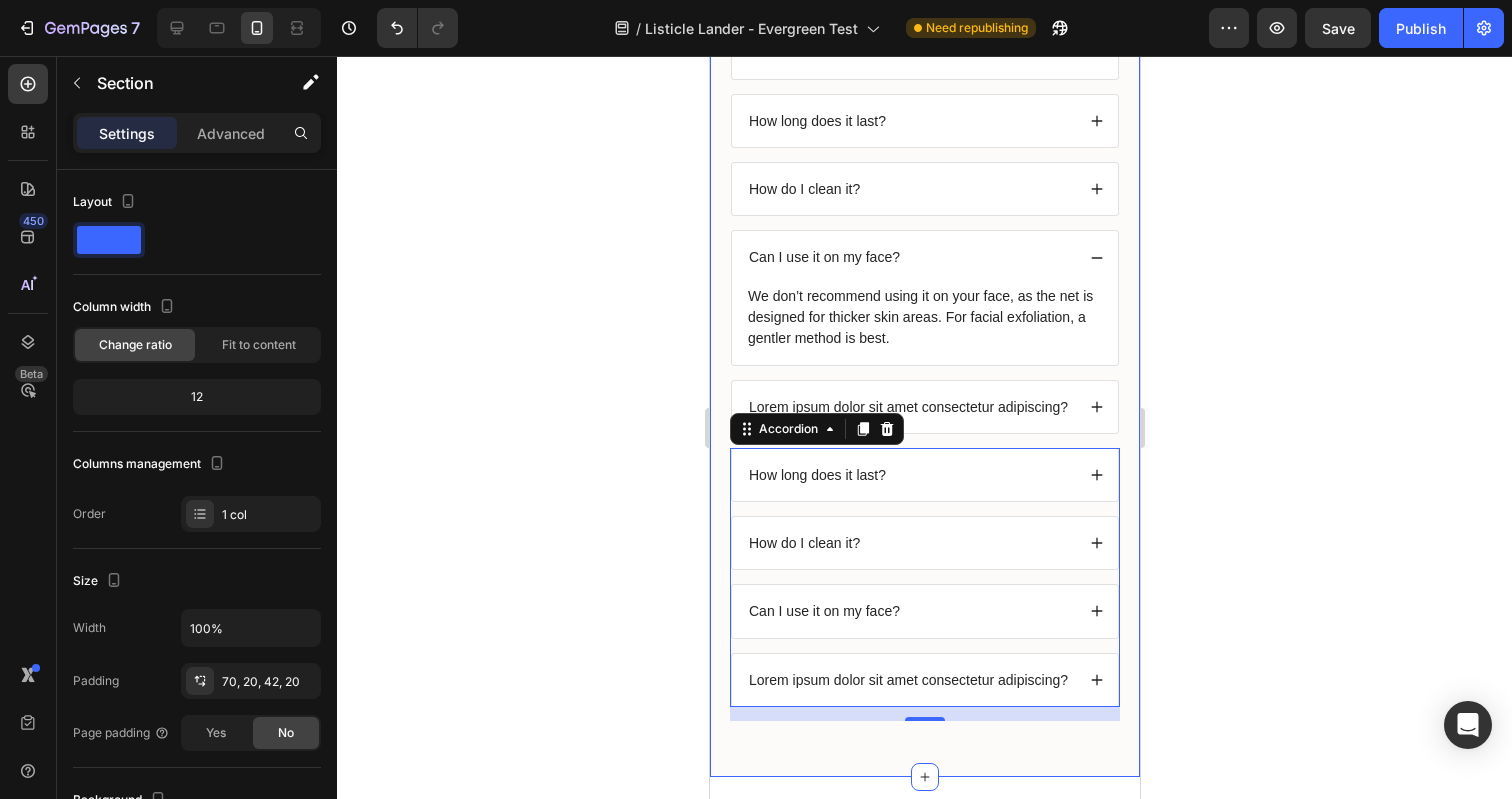 click on "FAQs Heading
What is this net made of?
How is this different from a loofah or washcloth?
Can I use it on sensitive skin?
Will it help with hyperpigmentation, KP, or rough patches? Many of our customers have seen visible improvement in skin tone and texture—including stubborn areas like elbows, knees, and back. Consistent exfoliation is key to smoother, more even skin. Text Block Accordion
How long does it last?
How do I clean it?
Can I use it on my face? We don’t recommend using it on your face, as the net is designed for thicker skin areas. For facial exfoliation, a gentler method is best. Text Block
Lorem ipsum dolor sit amet consectetur adipiscing? Accordion
How long does it last?
How do I clean it?
Can I use it on my face?
Lorem ipsum dolor sit amet consectetur adipiscing? Accordion   14 Row Section 4" at bounding box center (924, 146) 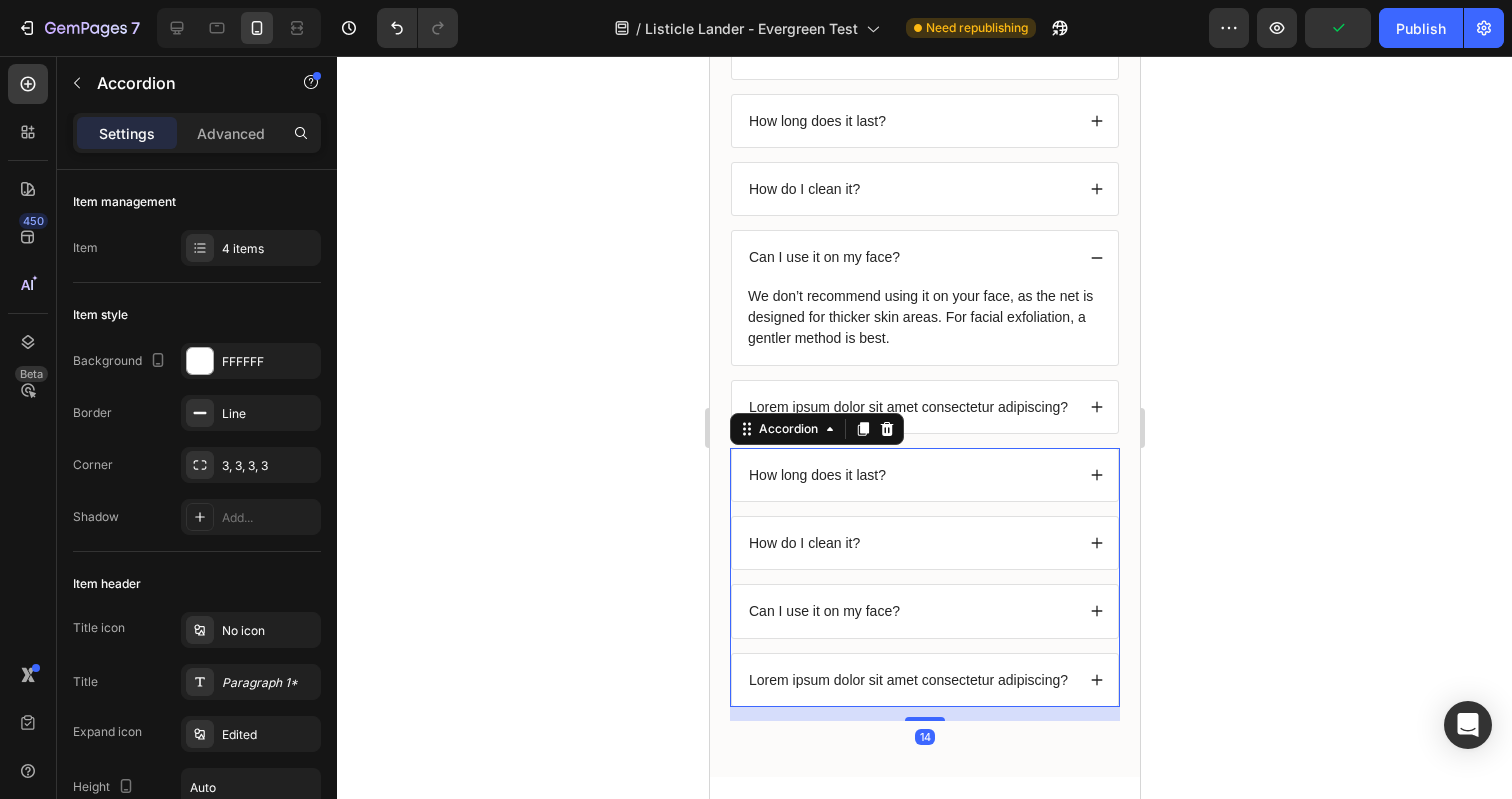 click on "Lorem ipsum dolor sit amet consectetur adipiscing?" at bounding box center [924, 680] 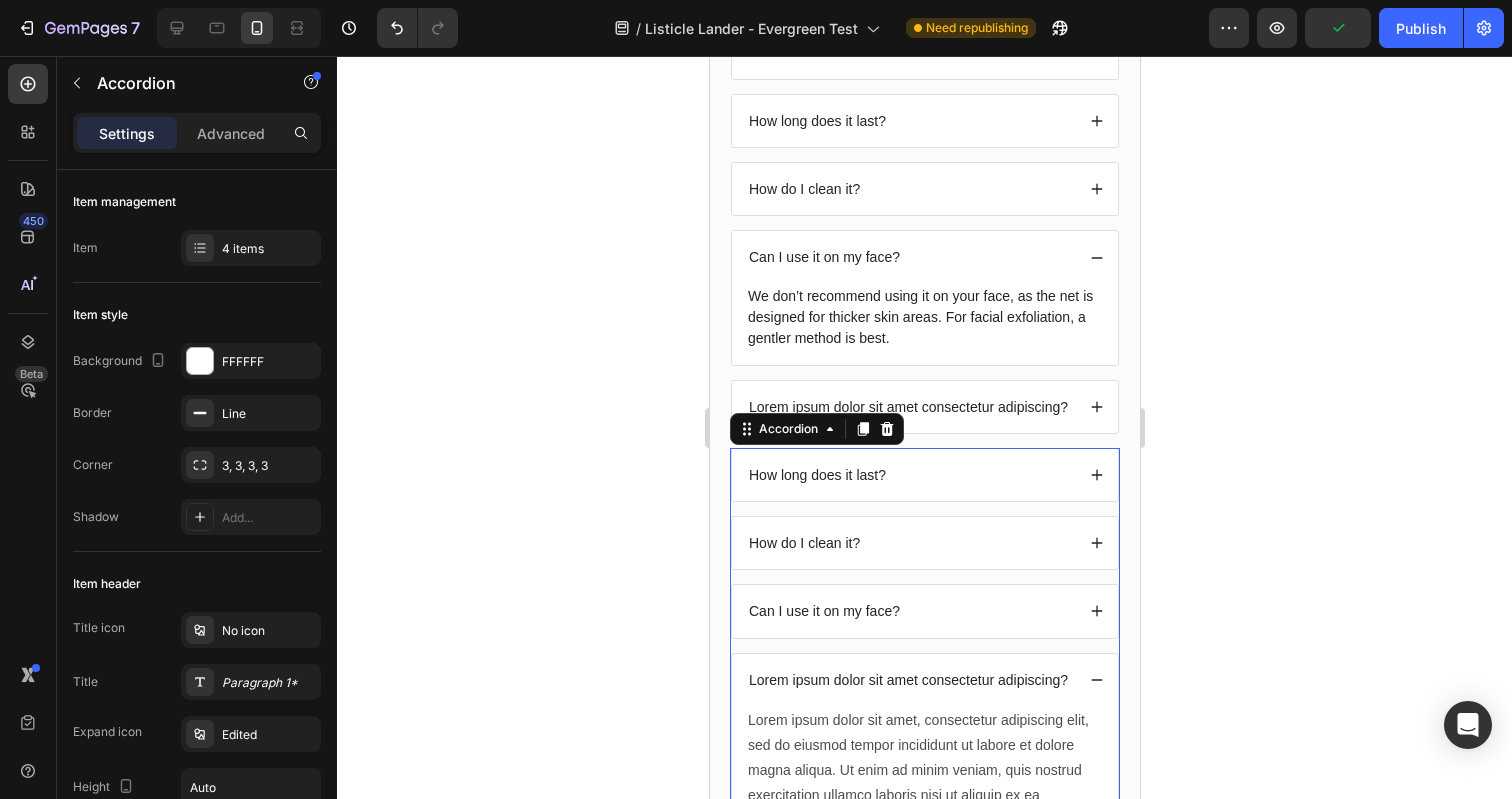 click on "Lorem ipsum dolor sit amet consectetur adipiscing?" at bounding box center (924, 680) 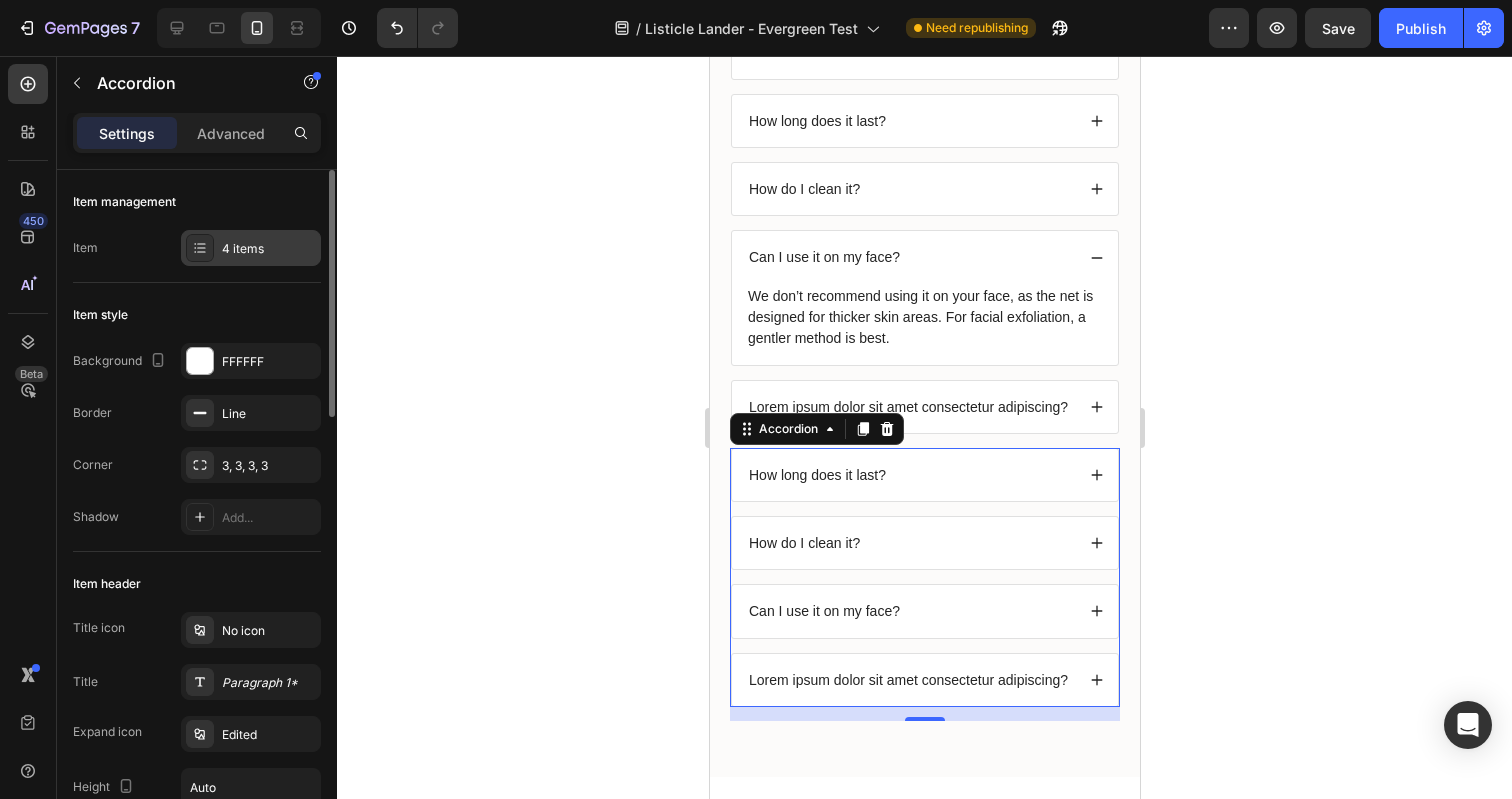 click at bounding box center [200, 248] 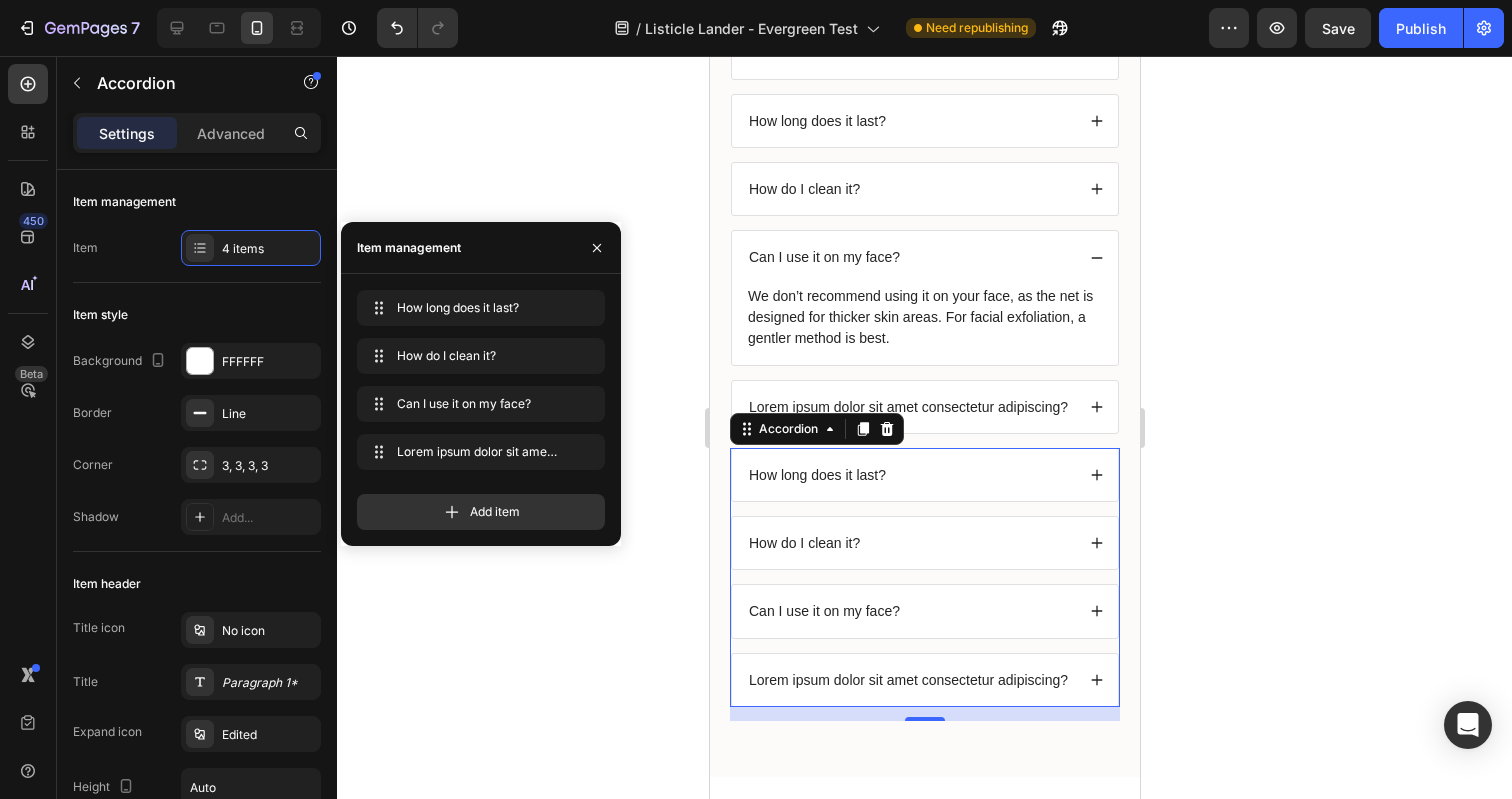 click 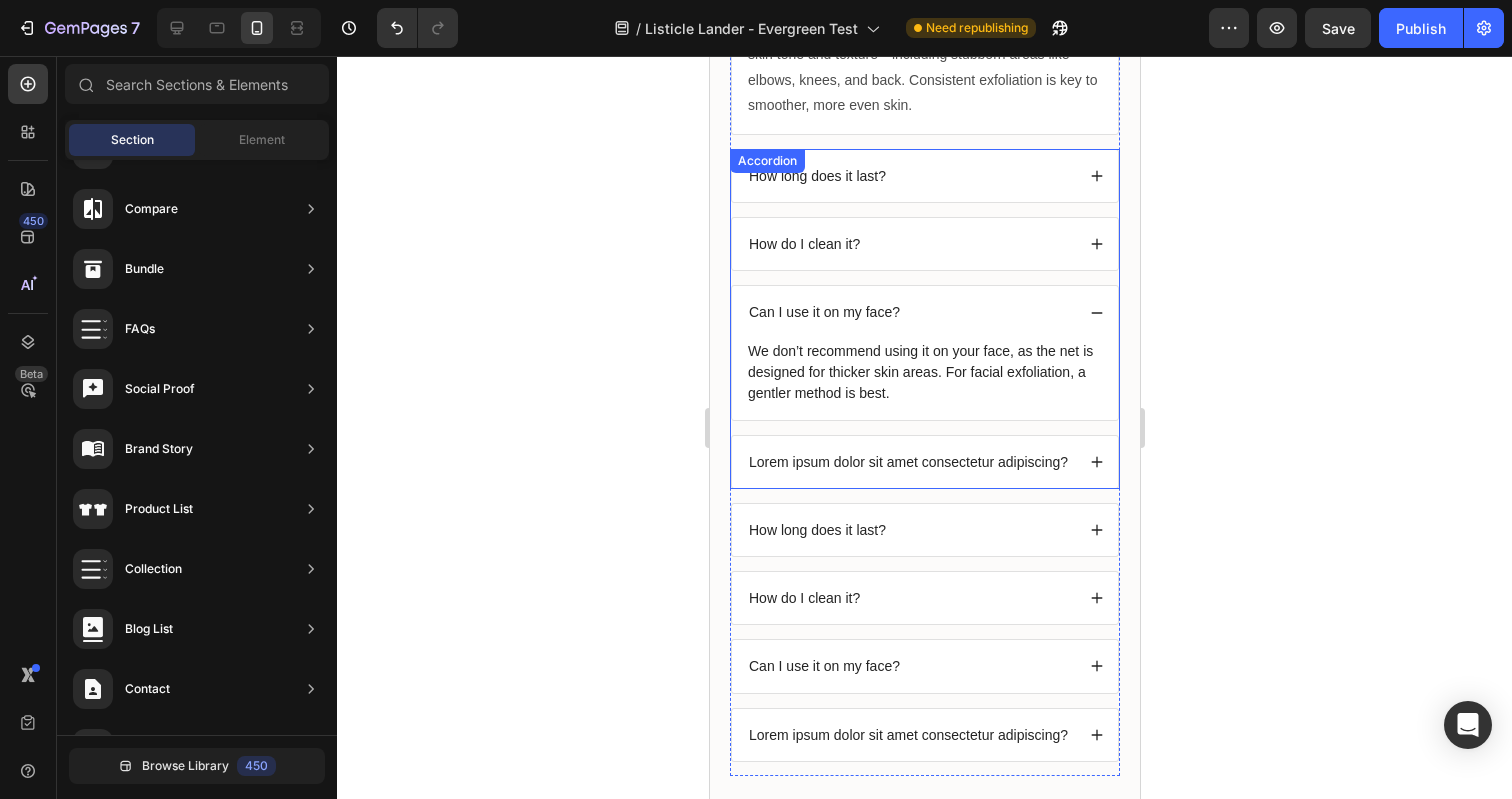 scroll, scrollTop: 5277, scrollLeft: 0, axis: vertical 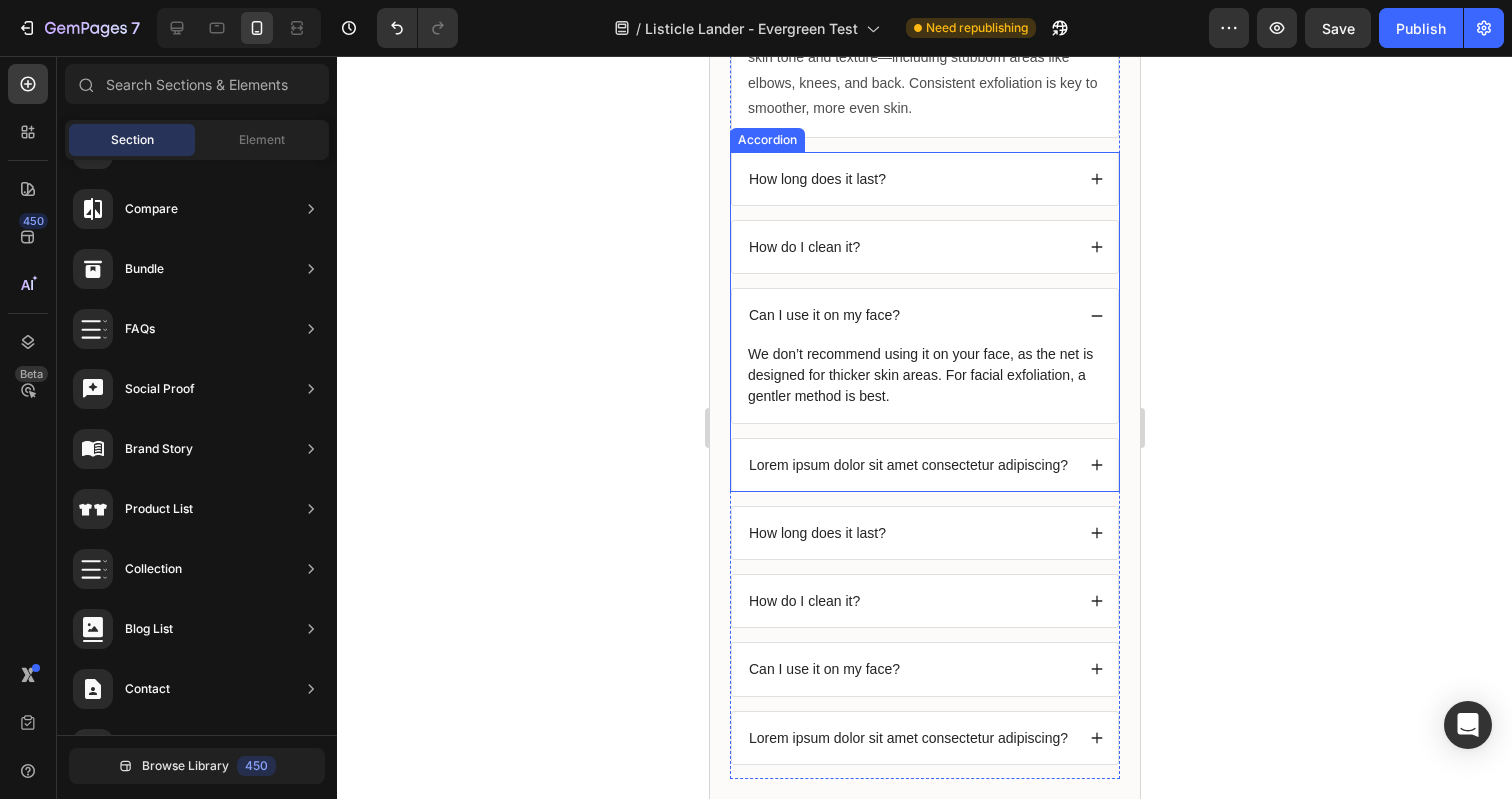 click 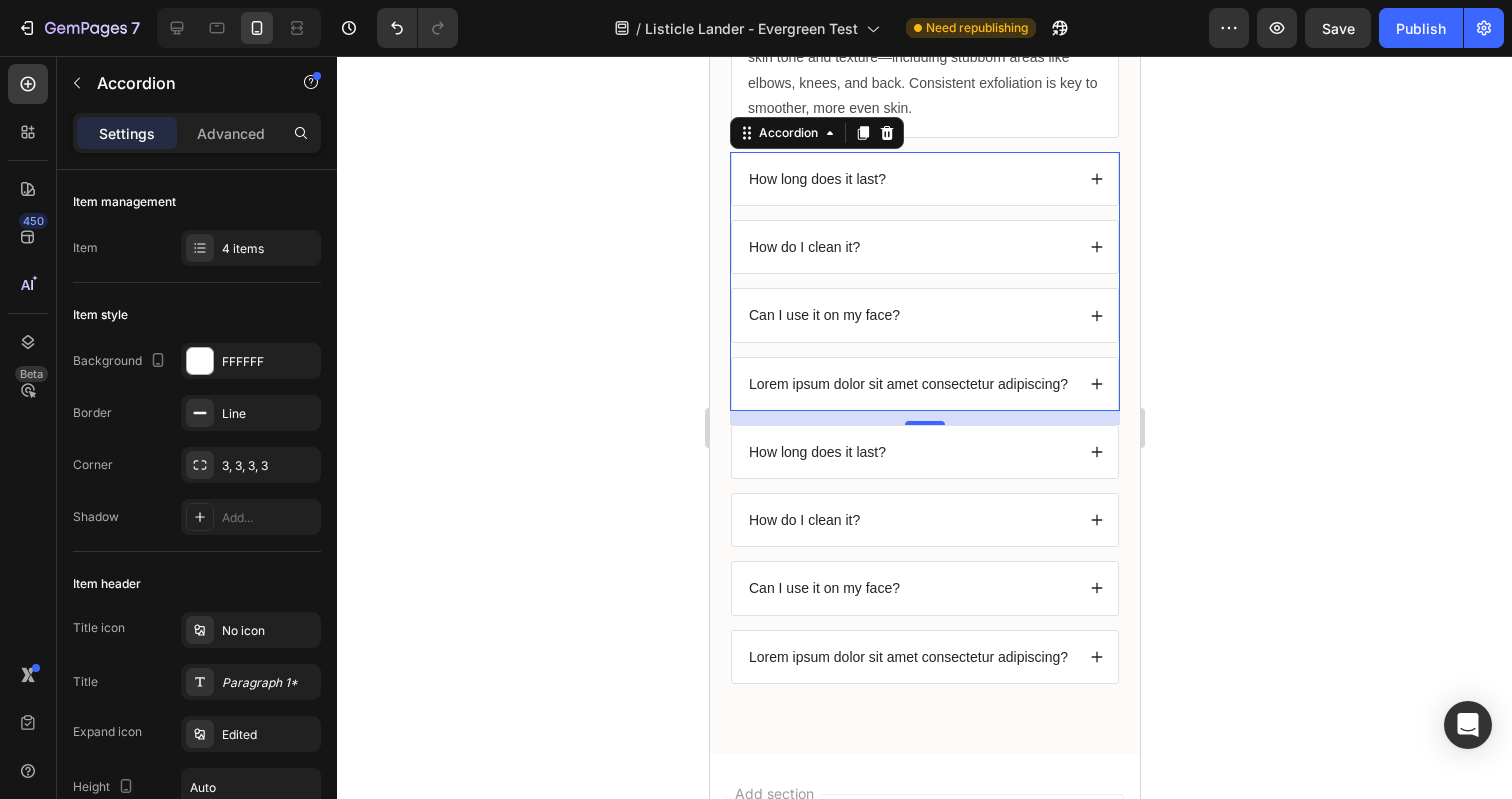 click on "Lorem ipsum dolor sit amet consectetur adipiscing?" at bounding box center [907, 384] 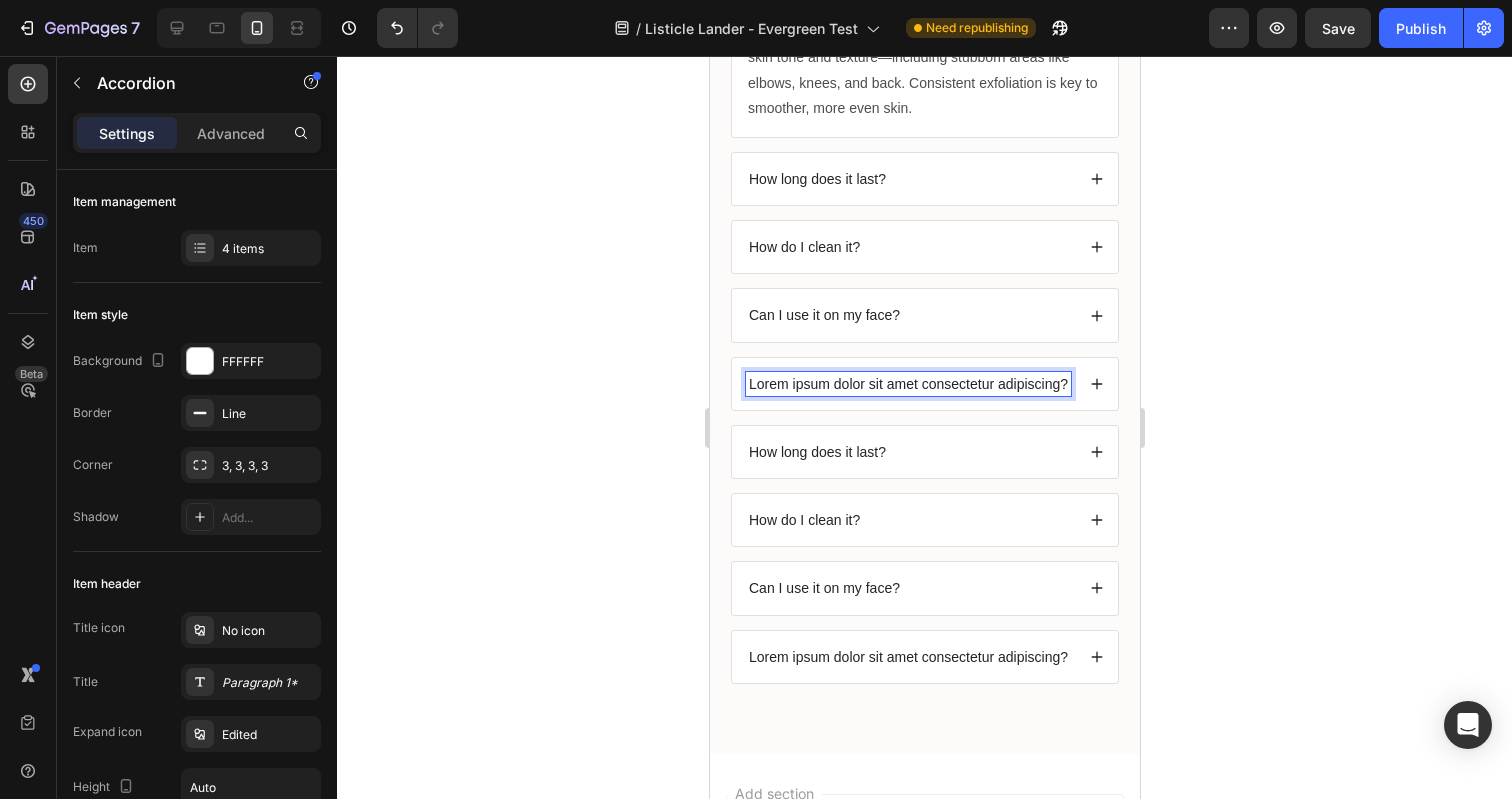 click on "Lorem ipsum dolor sit amet consectetur adipiscing?" at bounding box center (907, 384) 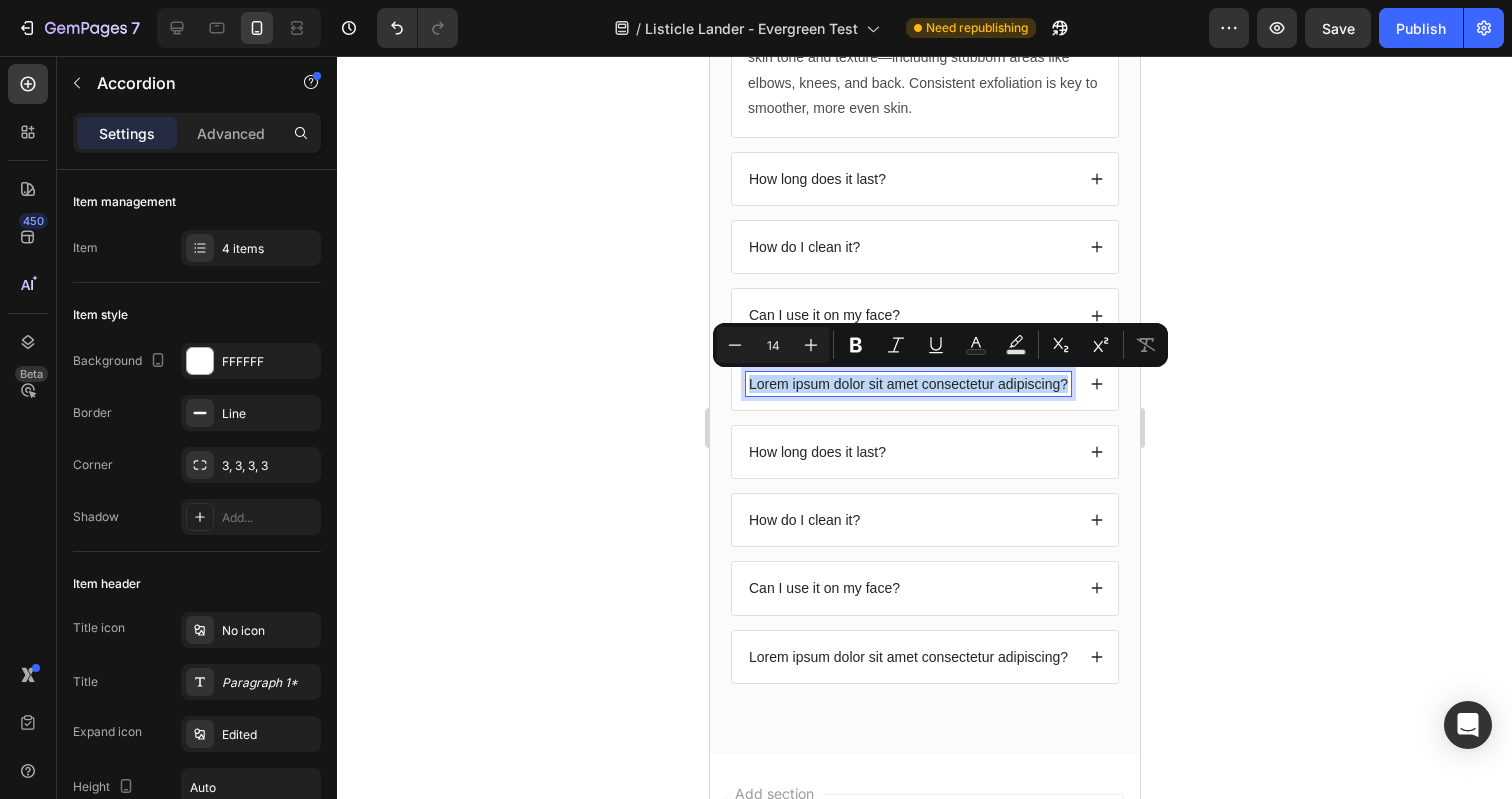 drag, startPoint x: 1065, startPoint y: 382, endPoint x: 738, endPoint y: 387, distance: 327.03824 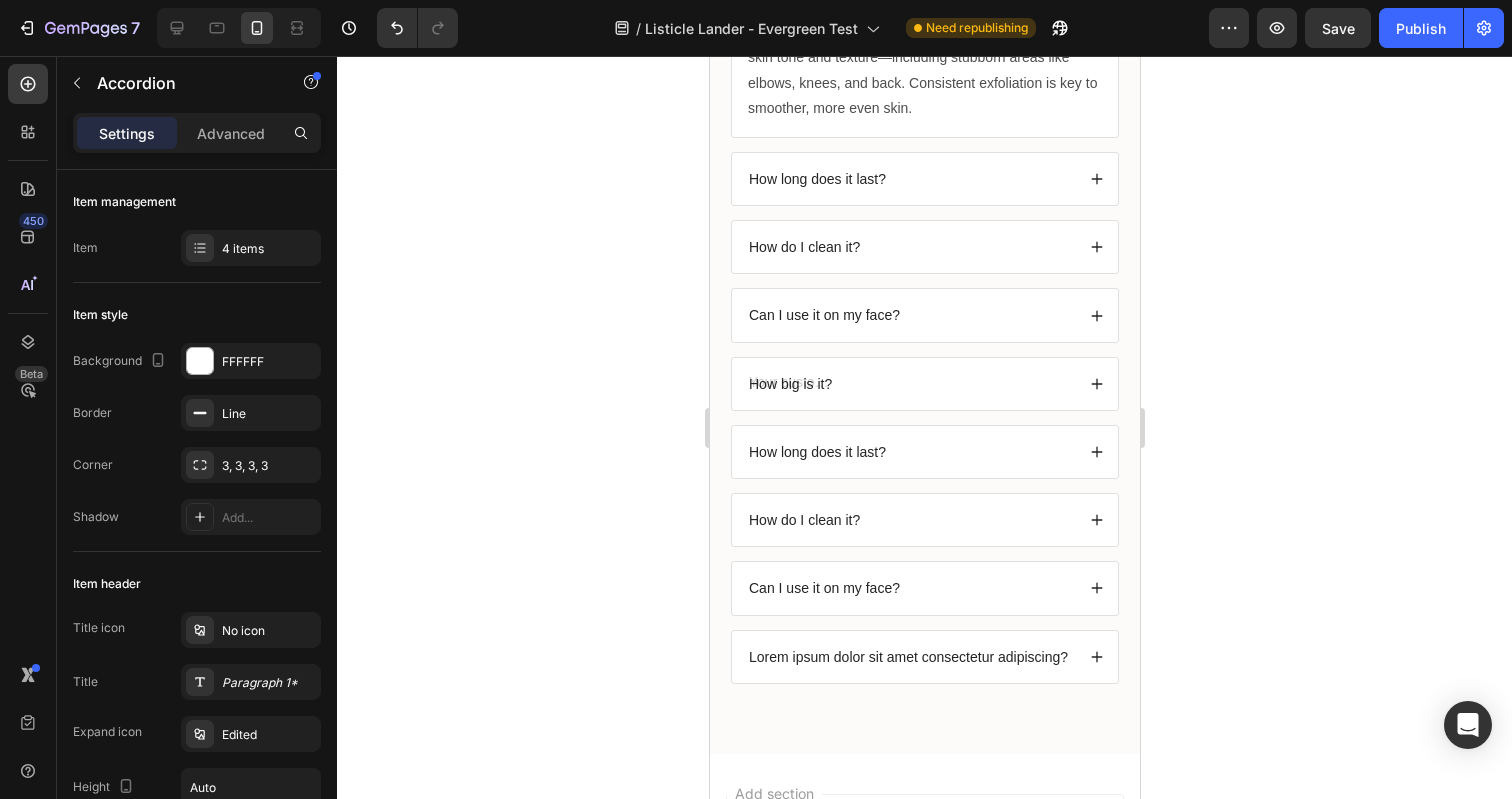 scroll, scrollTop: 5273, scrollLeft: 0, axis: vertical 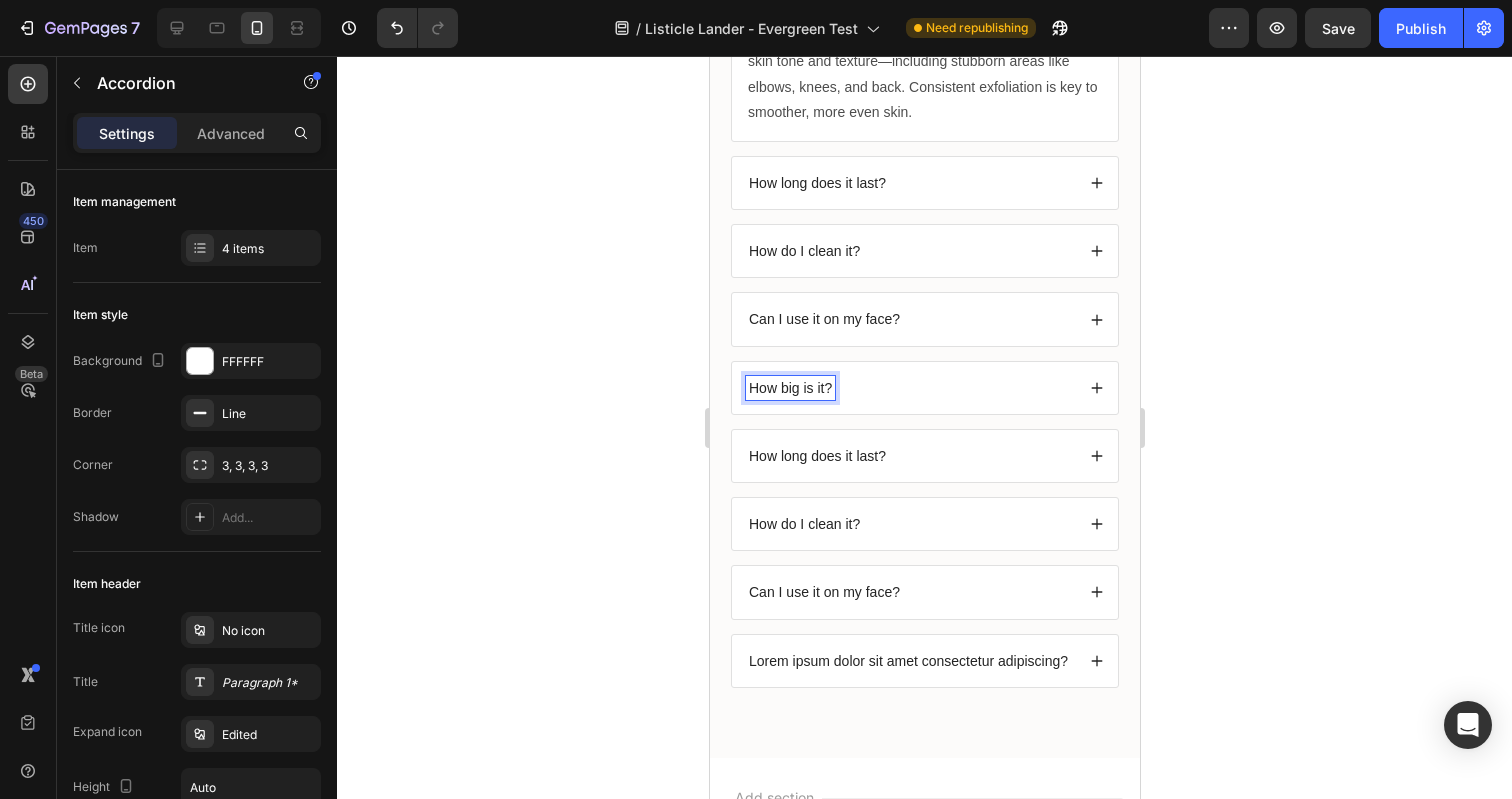 click on "How big is it?" at bounding box center (909, 388) 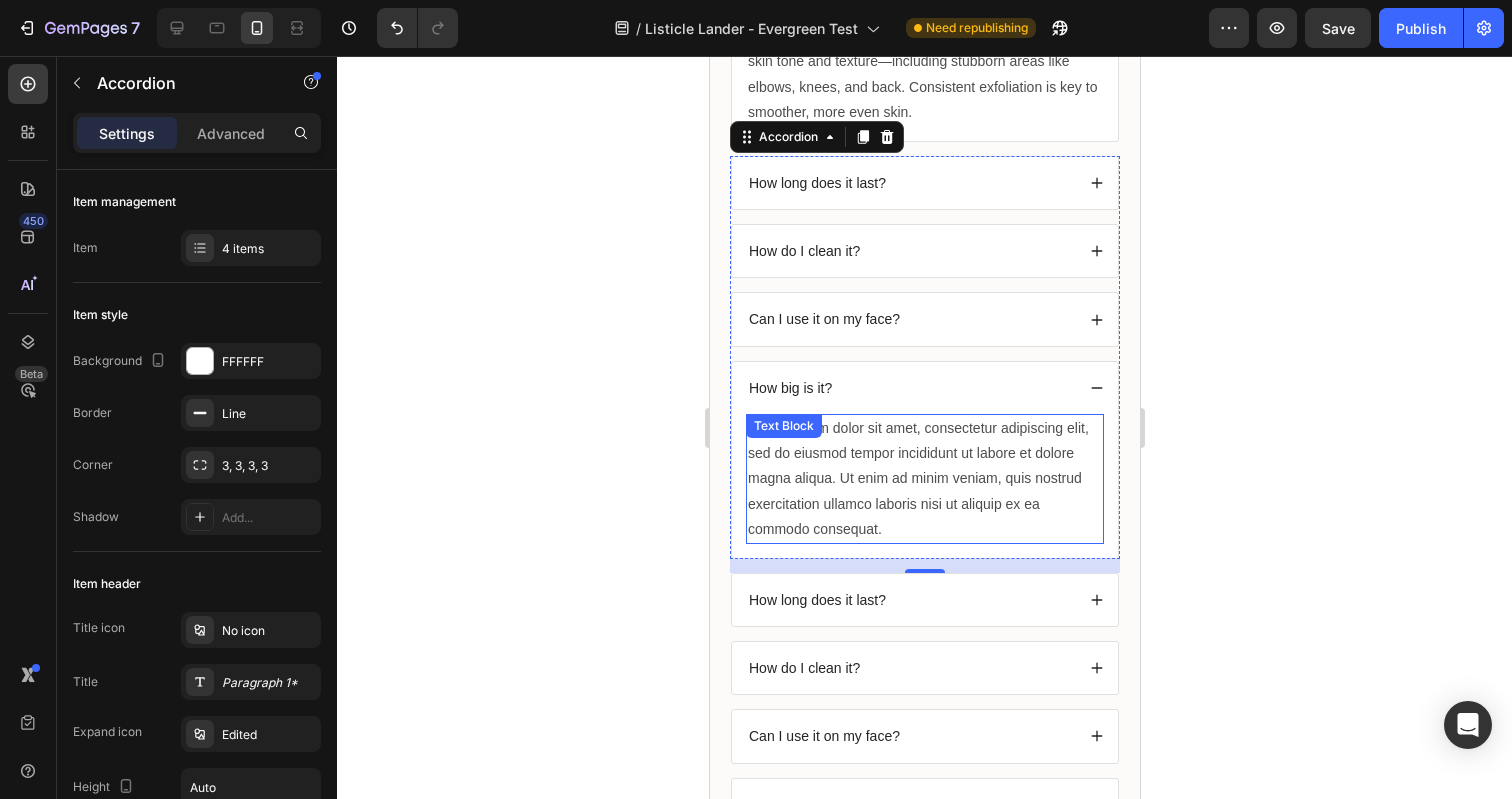 click on "Lorem ipsum dolor sit amet, consectetur adipiscing elit, sed do eiusmod tempor incididunt ut labore et dolore magna aliqua. Ut enim ad minim veniam, quis nostrud exercitation ullamco laboris nisi ut aliquip ex ea commodo consequat." at bounding box center [924, 479] 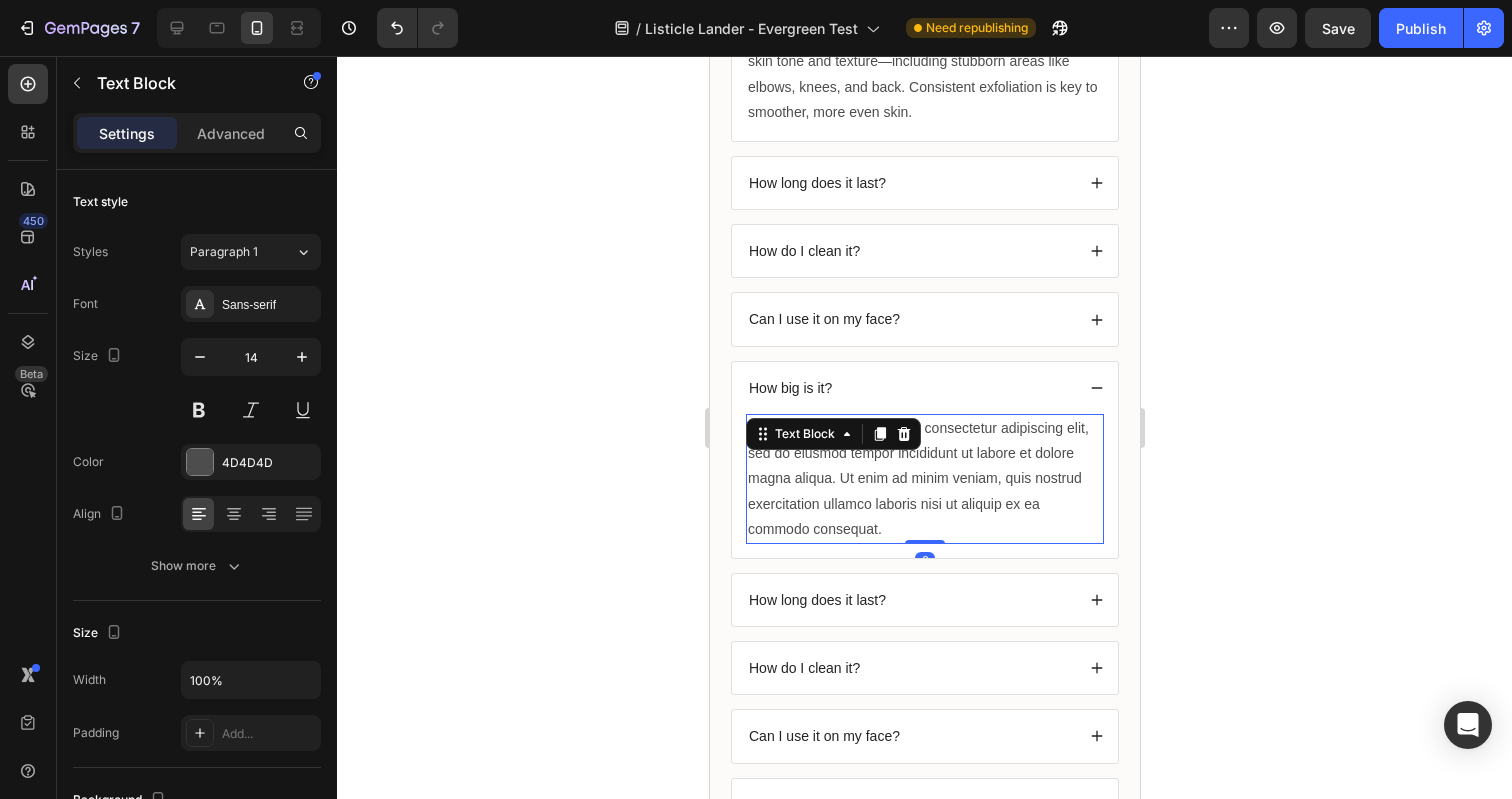 click on "Lorem ipsum dolor sit amet, consectetur adipiscing elit, sed do eiusmod tempor incididunt ut labore et dolore magna aliqua. Ut enim ad minim veniam, quis nostrud exercitation ullamco laboris nisi ut aliquip ex ea commodo consequat." at bounding box center (924, 479) 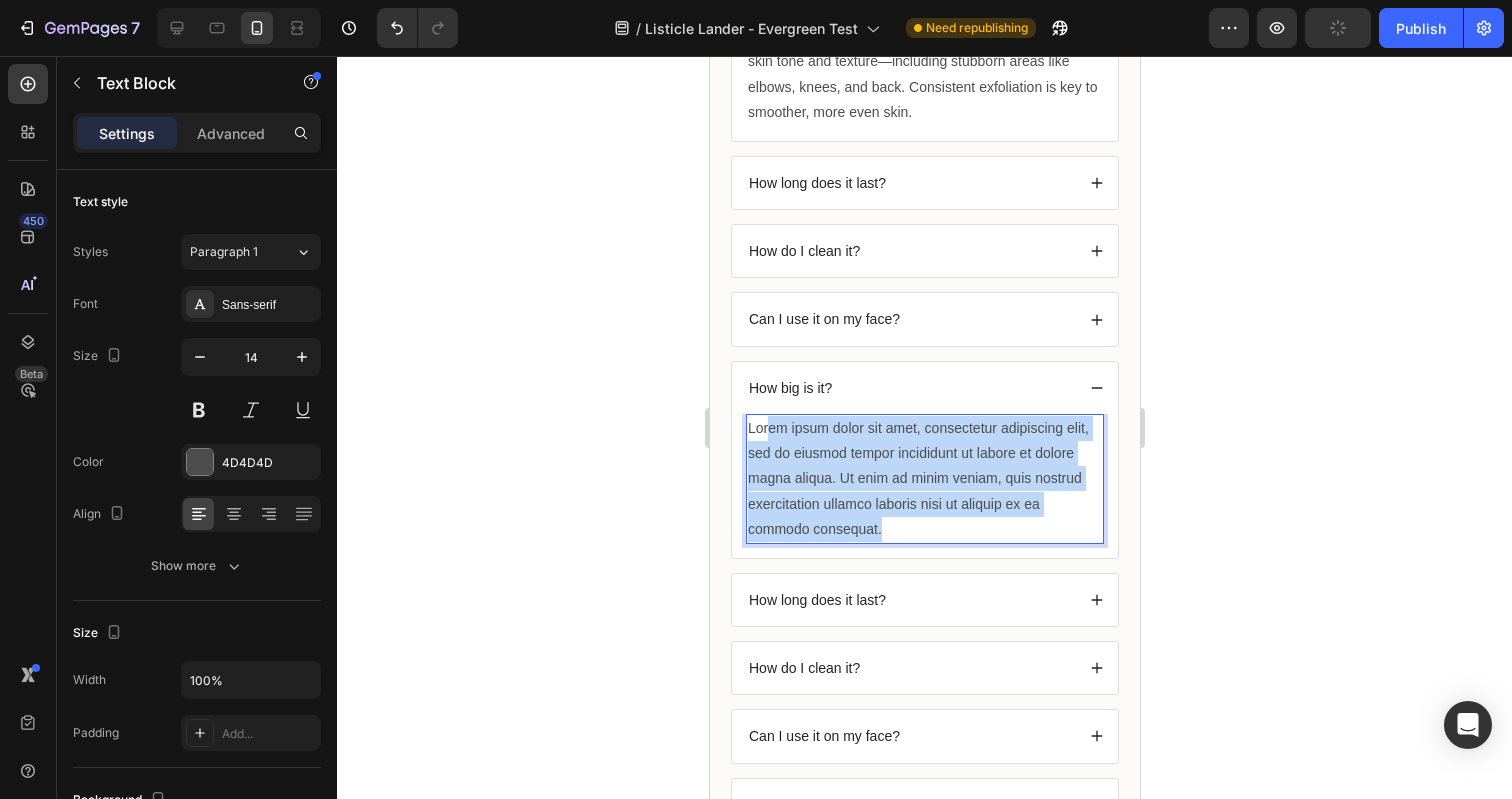 drag, startPoint x: 884, startPoint y: 528, endPoint x: 766, endPoint y: 425, distance: 156.63014 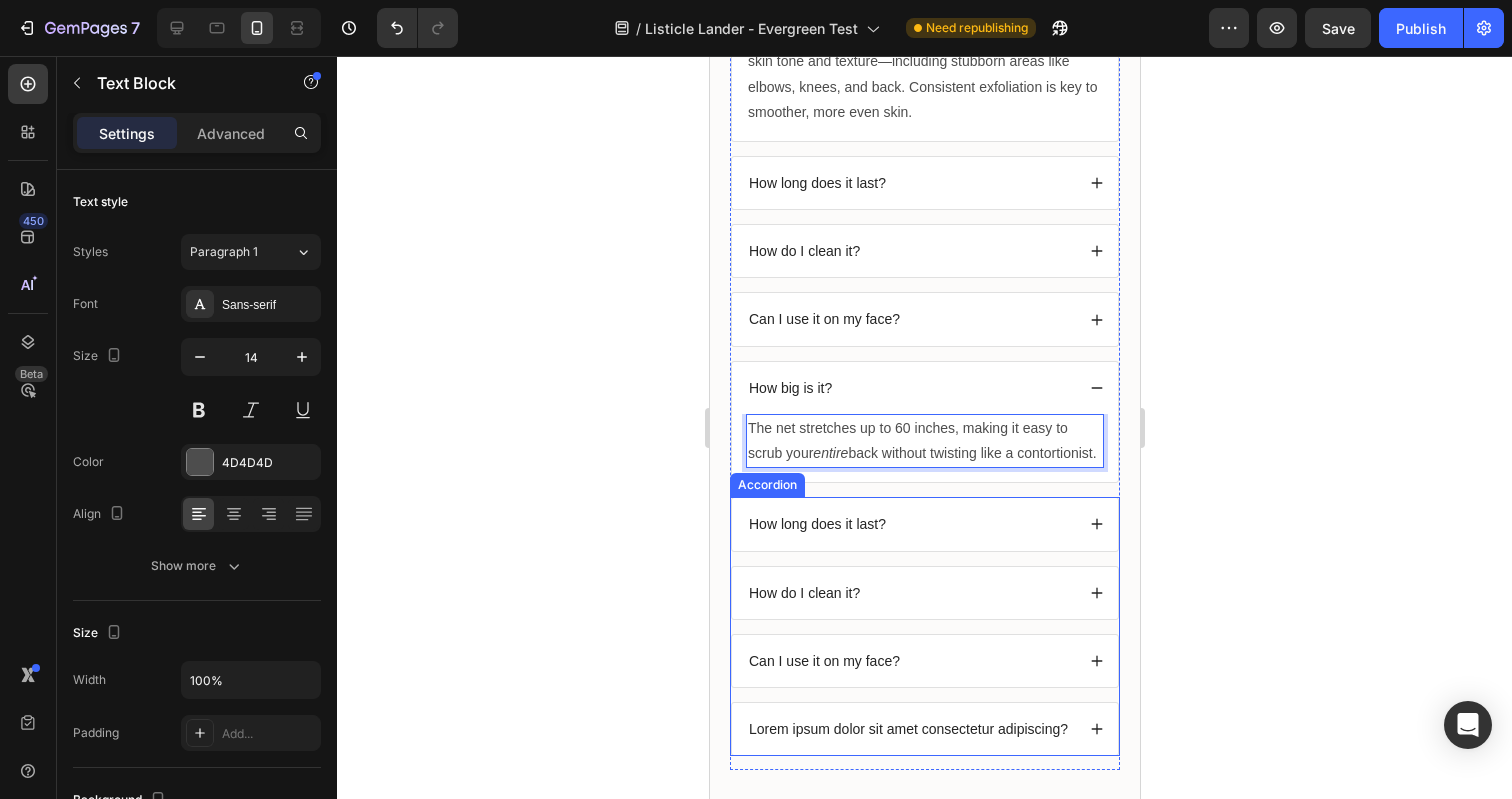 click on "How long does it last?" at bounding box center [909, 524] 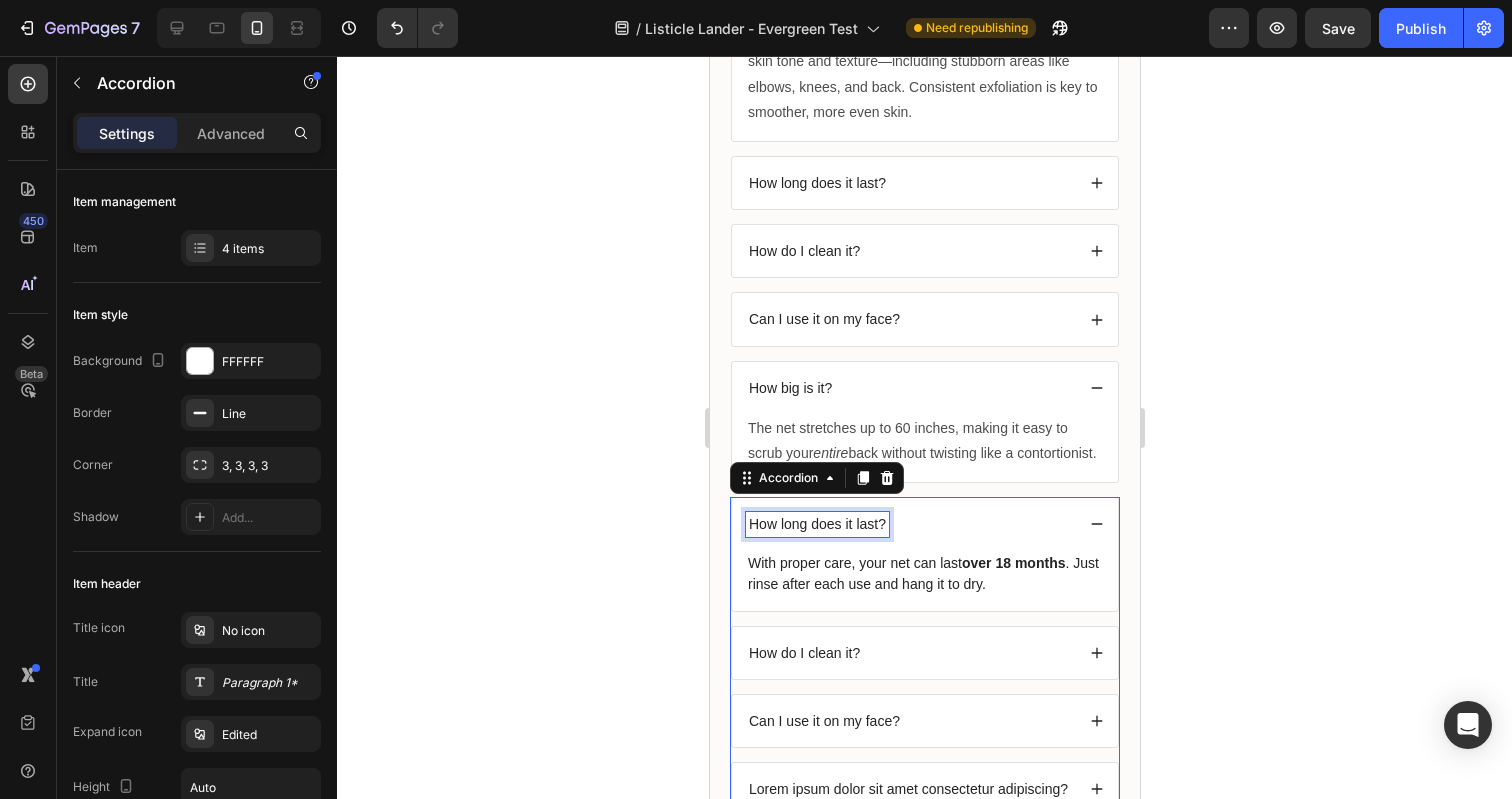 click on "How long does it last?" at bounding box center [816, 524] 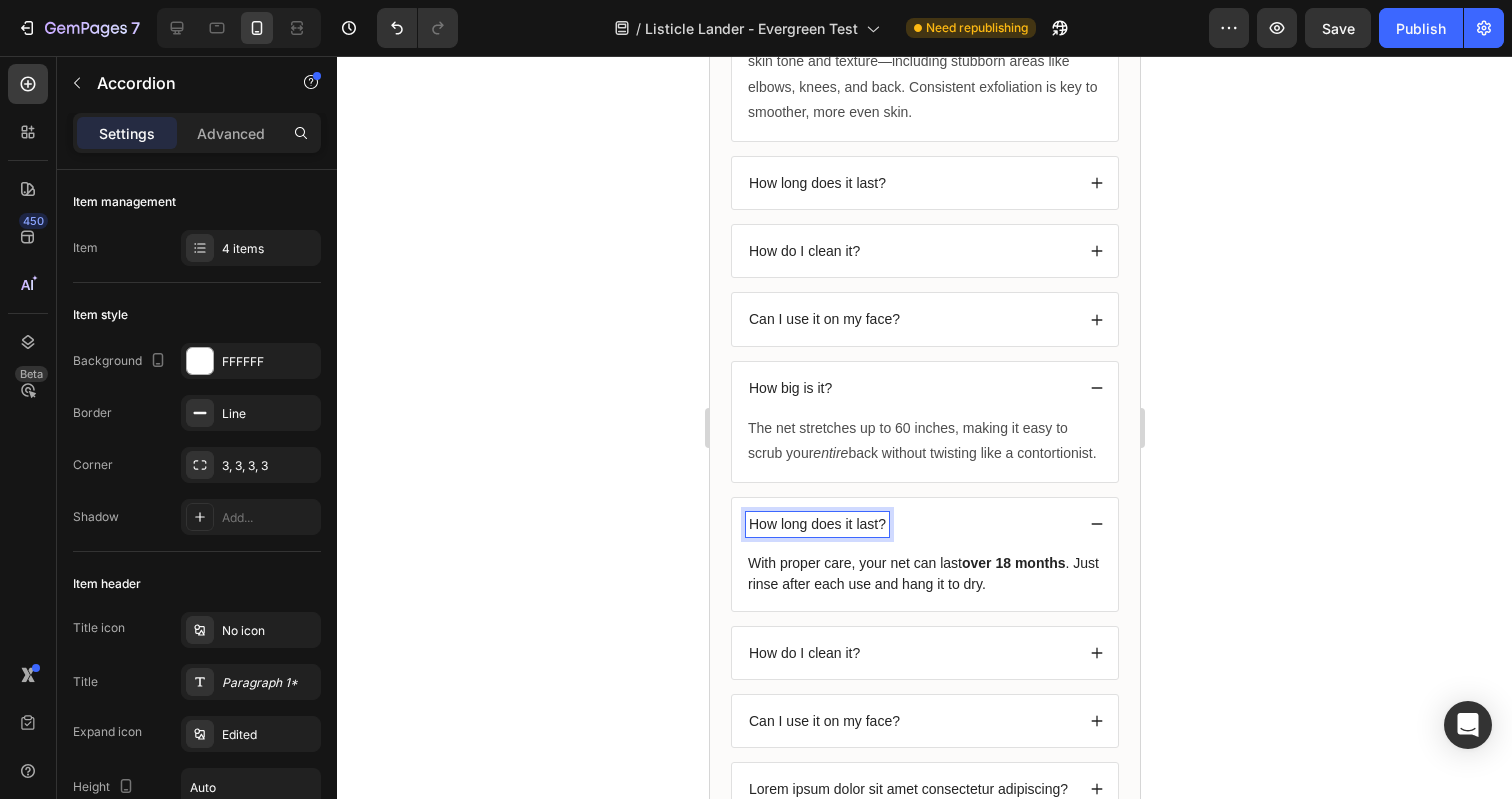 click on "How long does it last?" at bounding box center [816, 524] 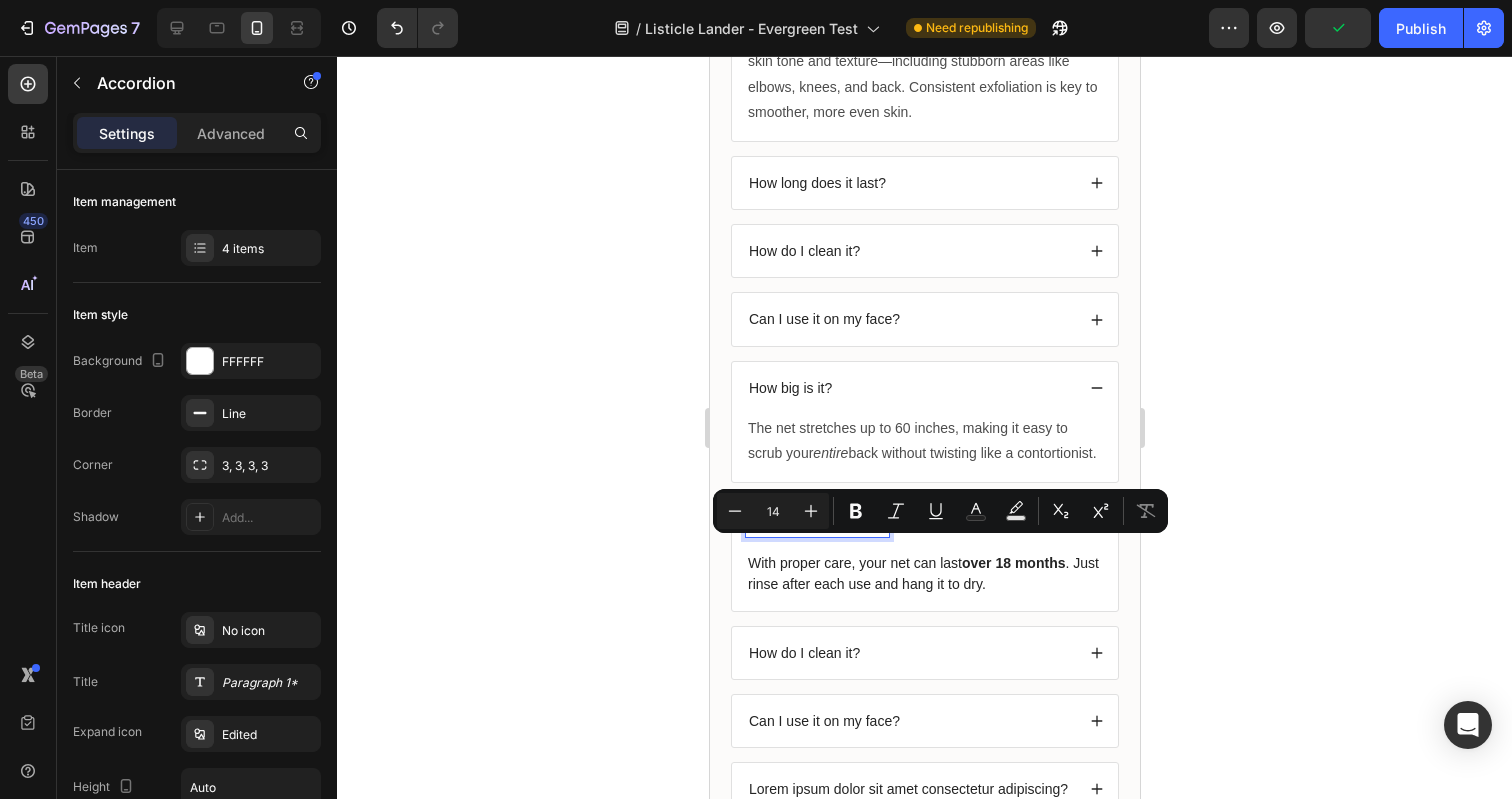 drag, startPoint x: 881, startPoint y: 549, endPoint x: 835, endPoint y: 549, distance: 46 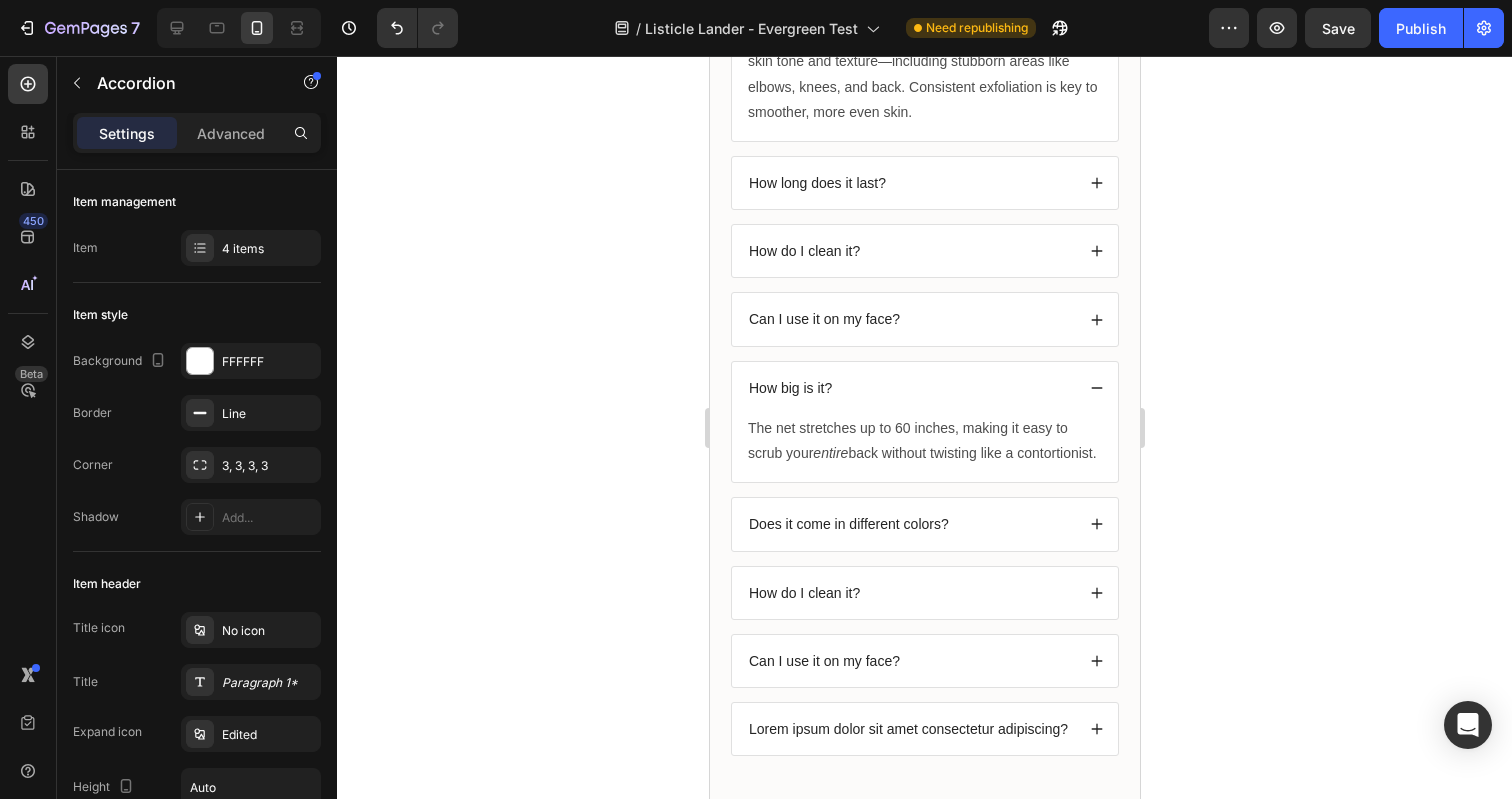 click on "Does it come in different colors?" at bounding box center (909, 524) 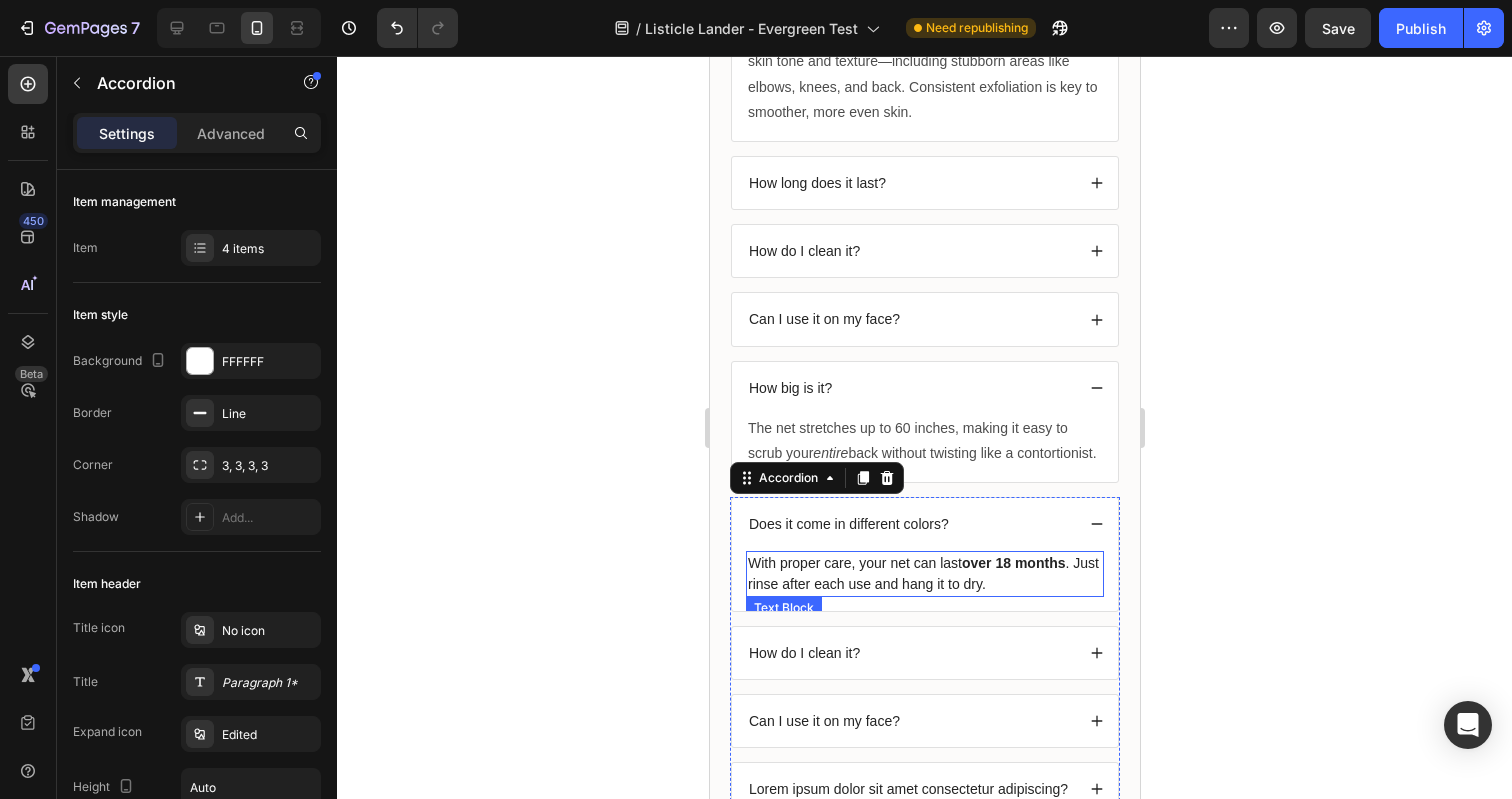 click on "With proper care, your net can last  over 18 months . Just rinse after each use and hang it to dry." at bounding box center (924, 574) 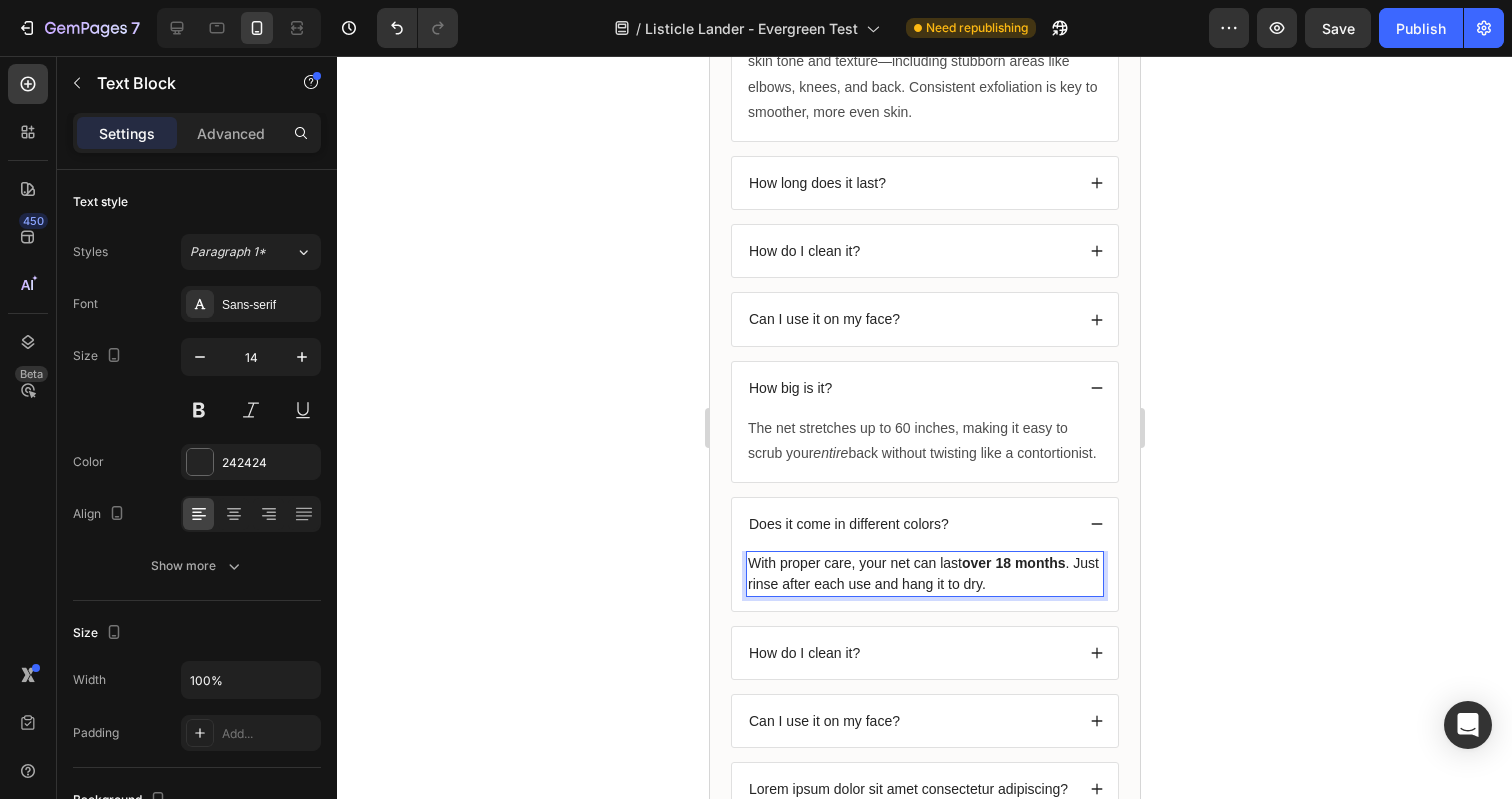 scroll, scrollTop: 5274, scrollLeft: 0, axis: vertical 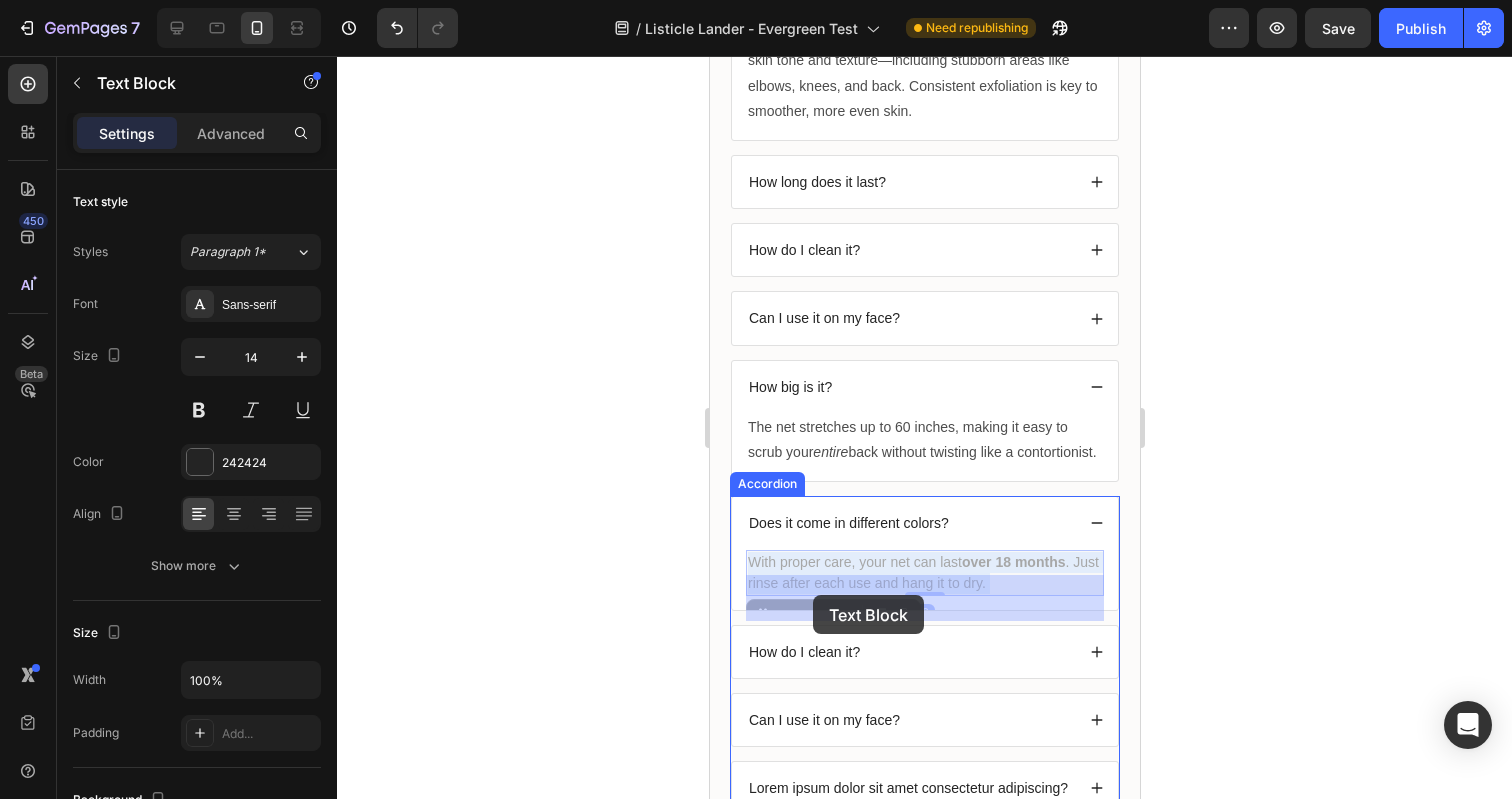 drag, startPoint x: 1013, startPoint y: 614, endPoint x: 986, endPoint y: 607, distance: 27.89265 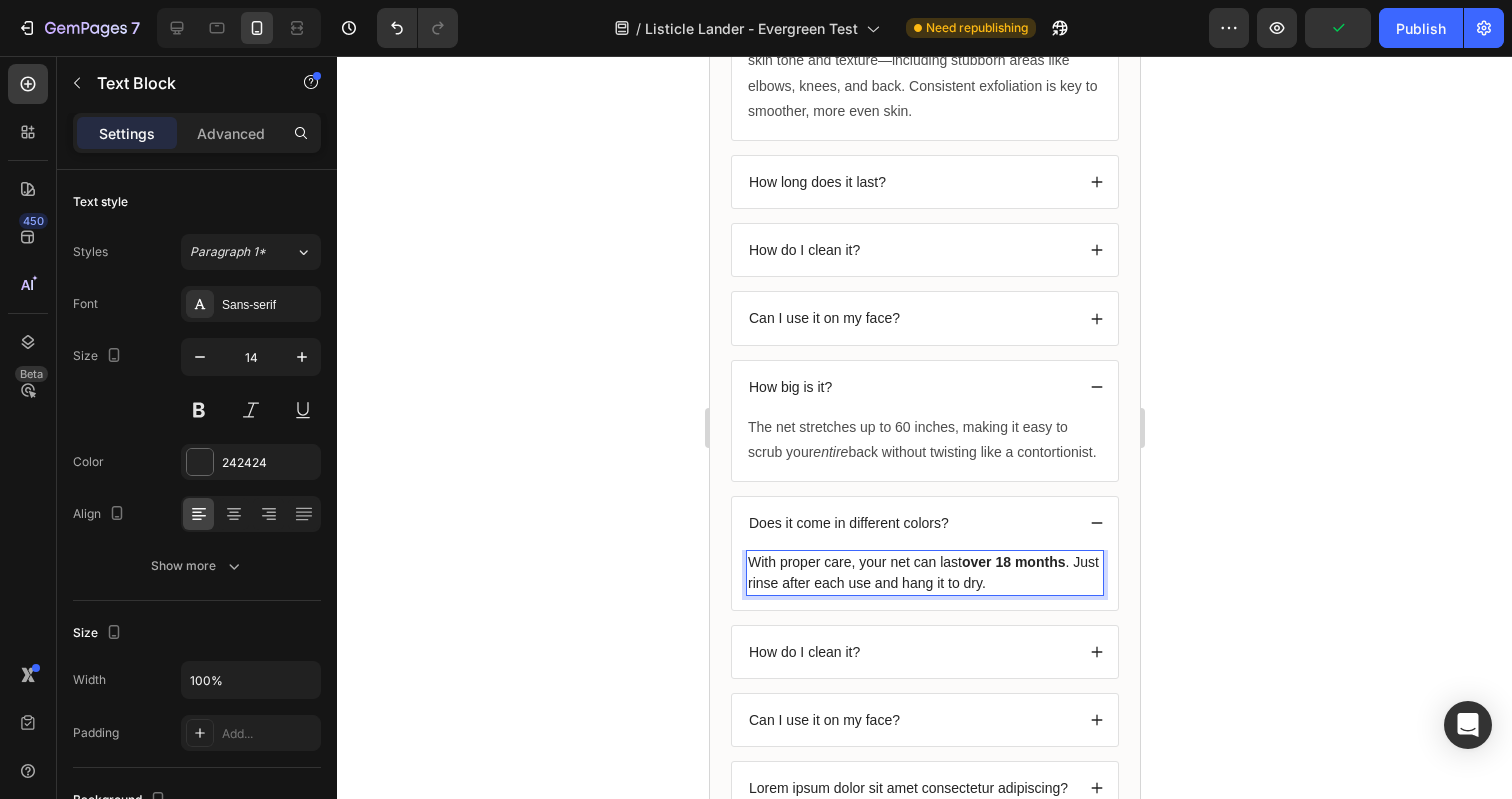 scroll, scrollTop: 5275, scrollLeft: 0, axis: vertical 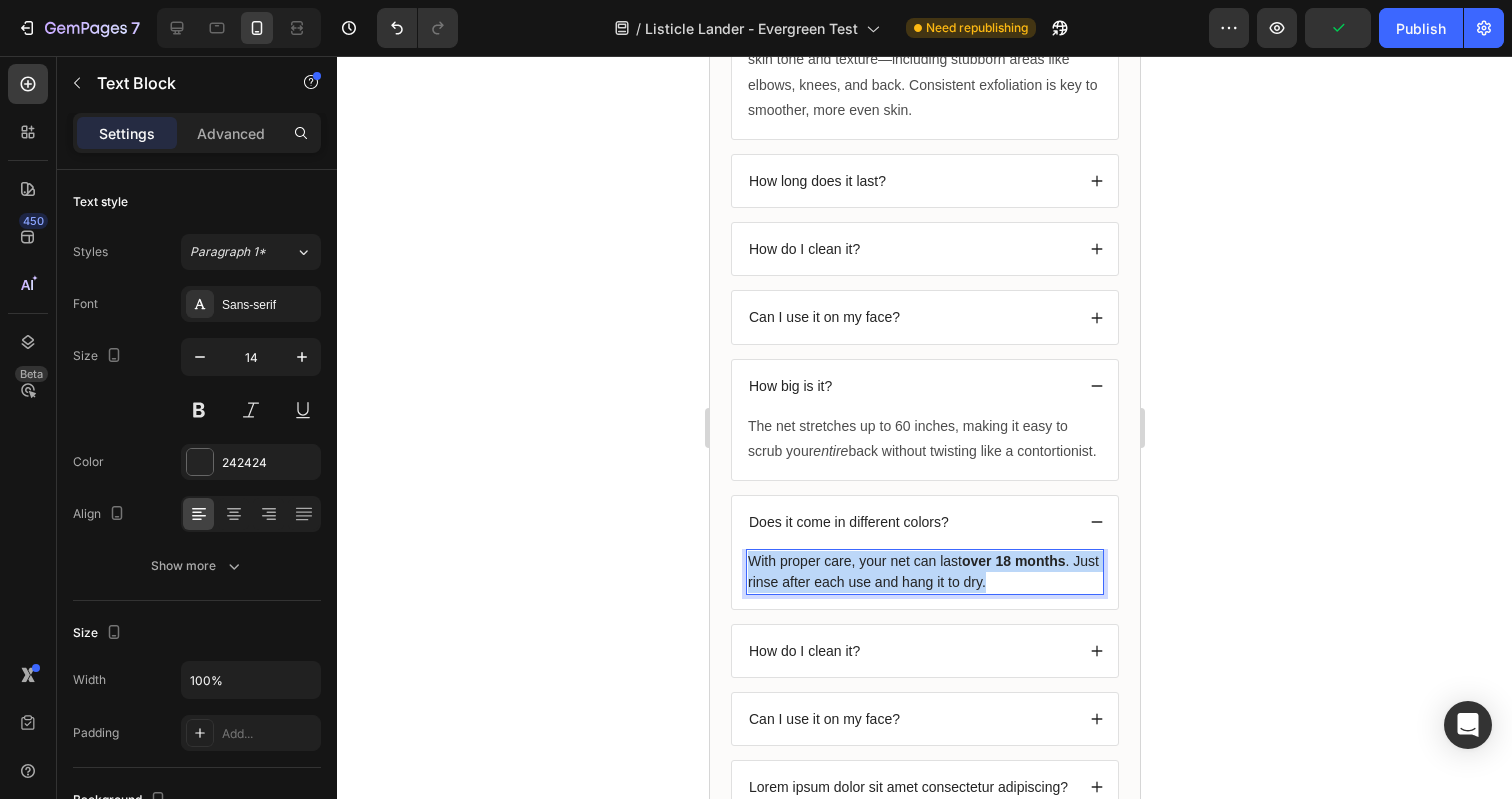 drag, startPoint x: 1019, startPoint y: 606, endPoint x: 751, endPoint y: 588, distance: 268.6038 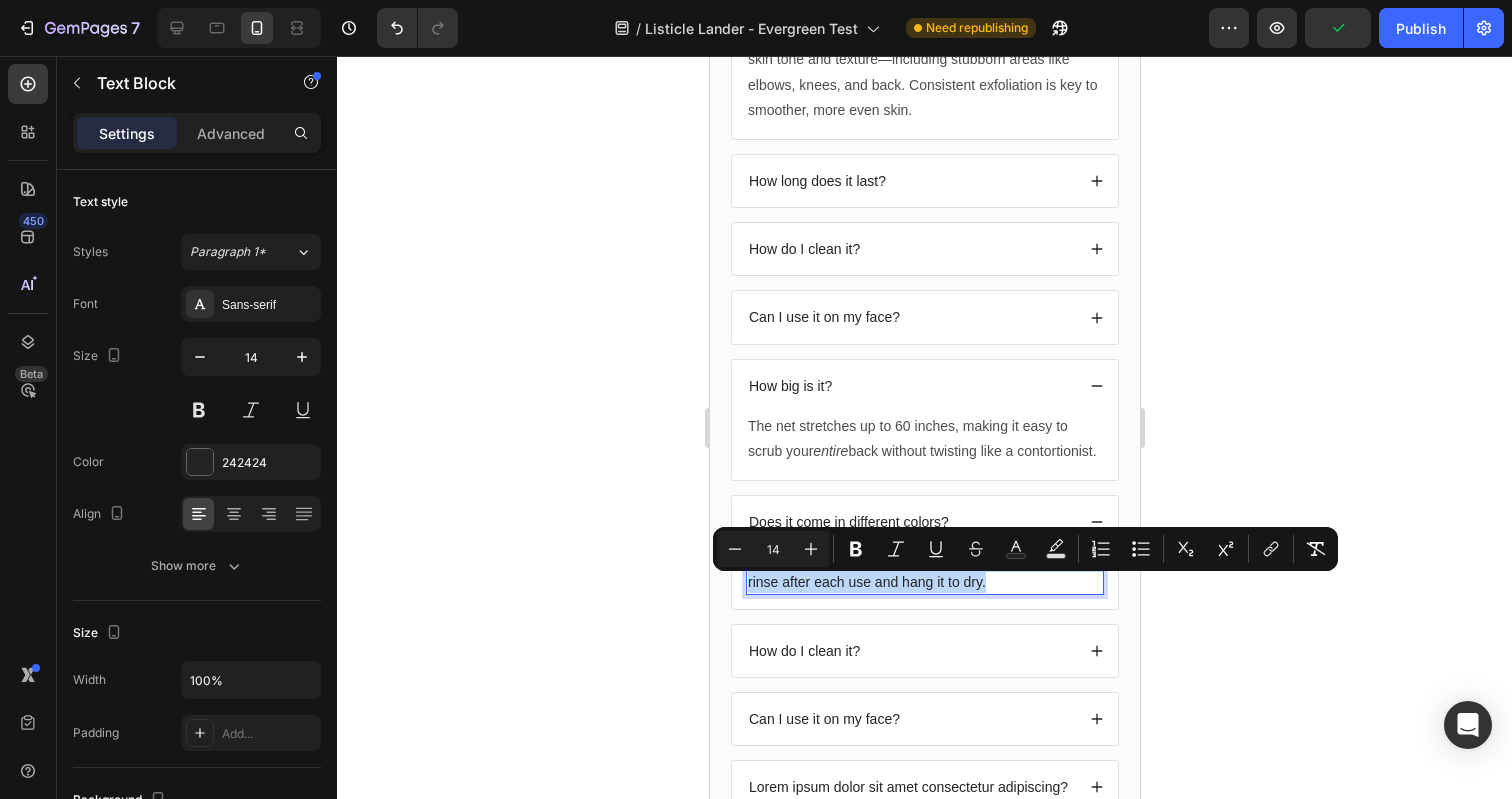 scroll, scrollTop: 5274, scrollLeft: 0, axis: vertical 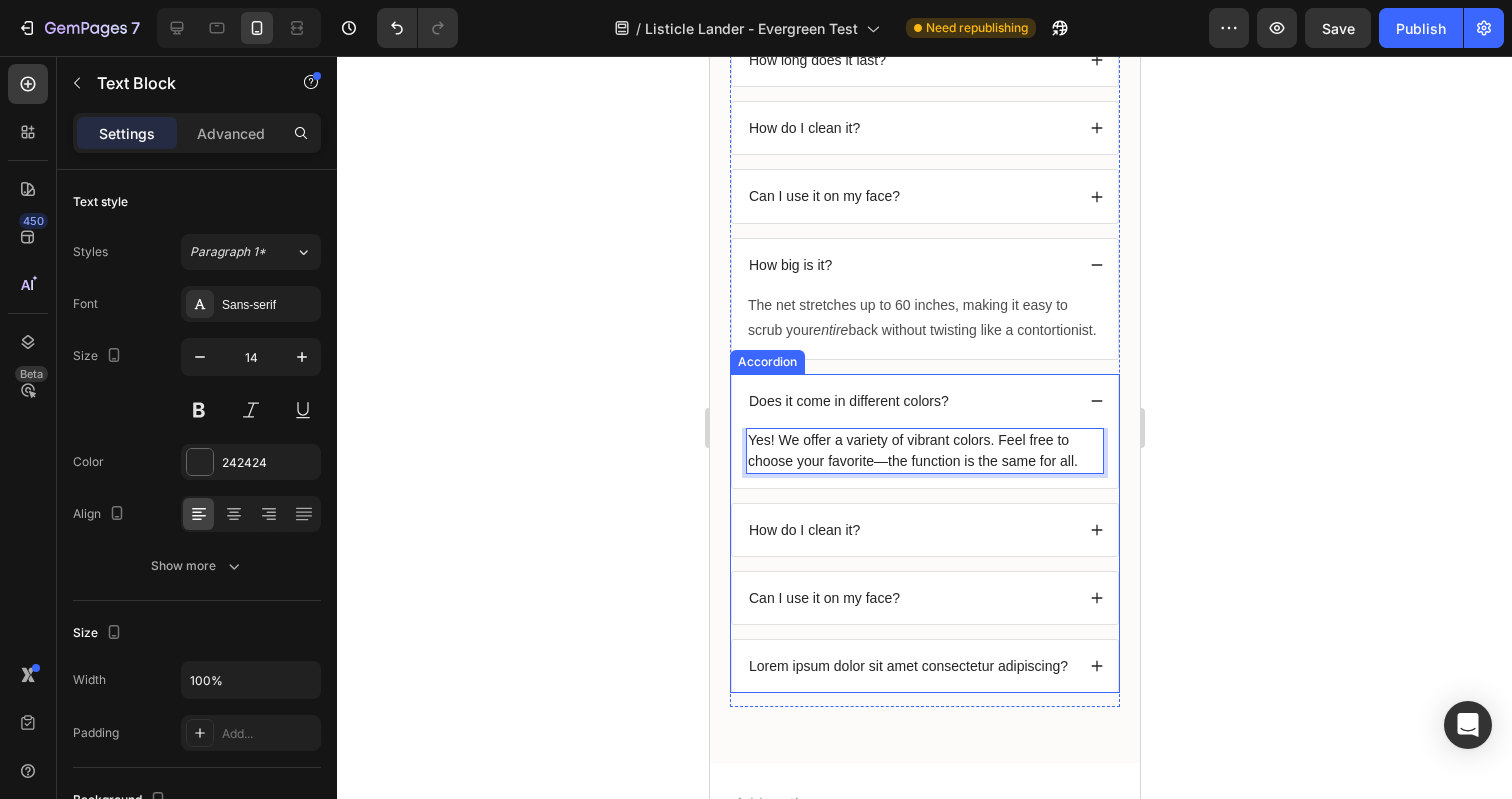 click on "How do I clean it?" at bounding box center [909, 530] 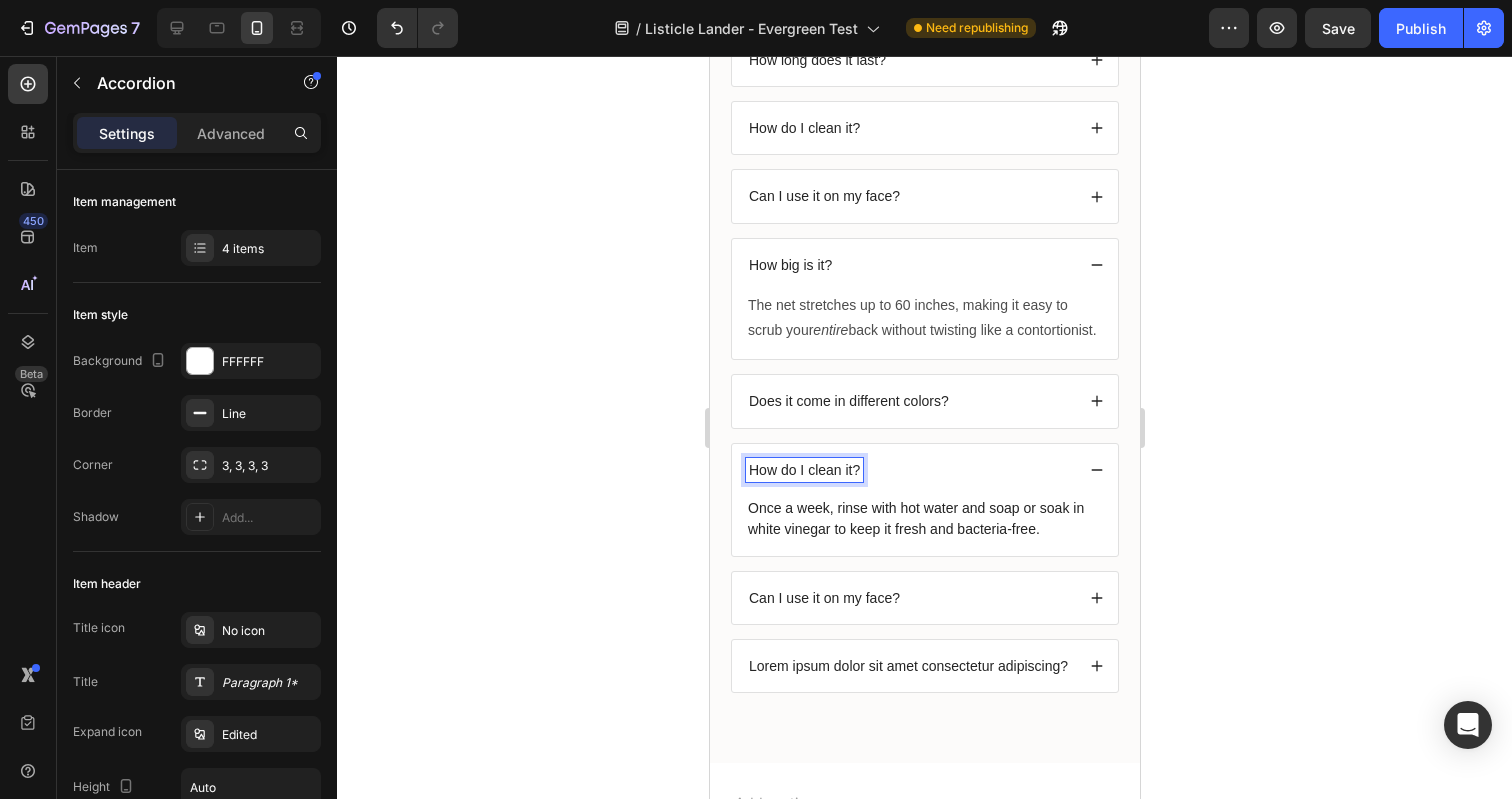 click on "How do I clean it?" at bounding box center (803, 470) 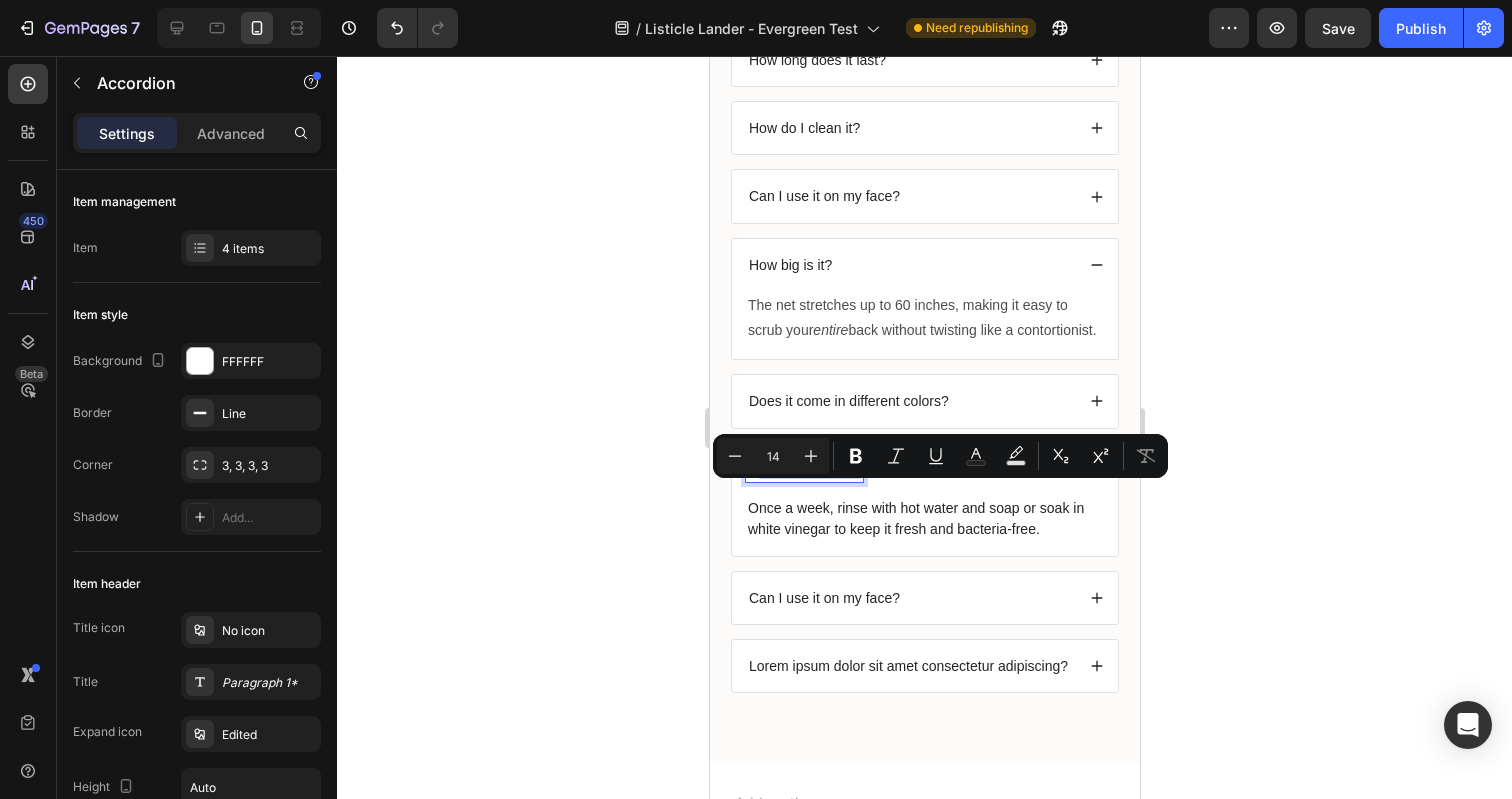 drag, startPoint x: 856, startPoint y: 499, endPoint x: 755, endPoint y: 496, distance: 101.04455 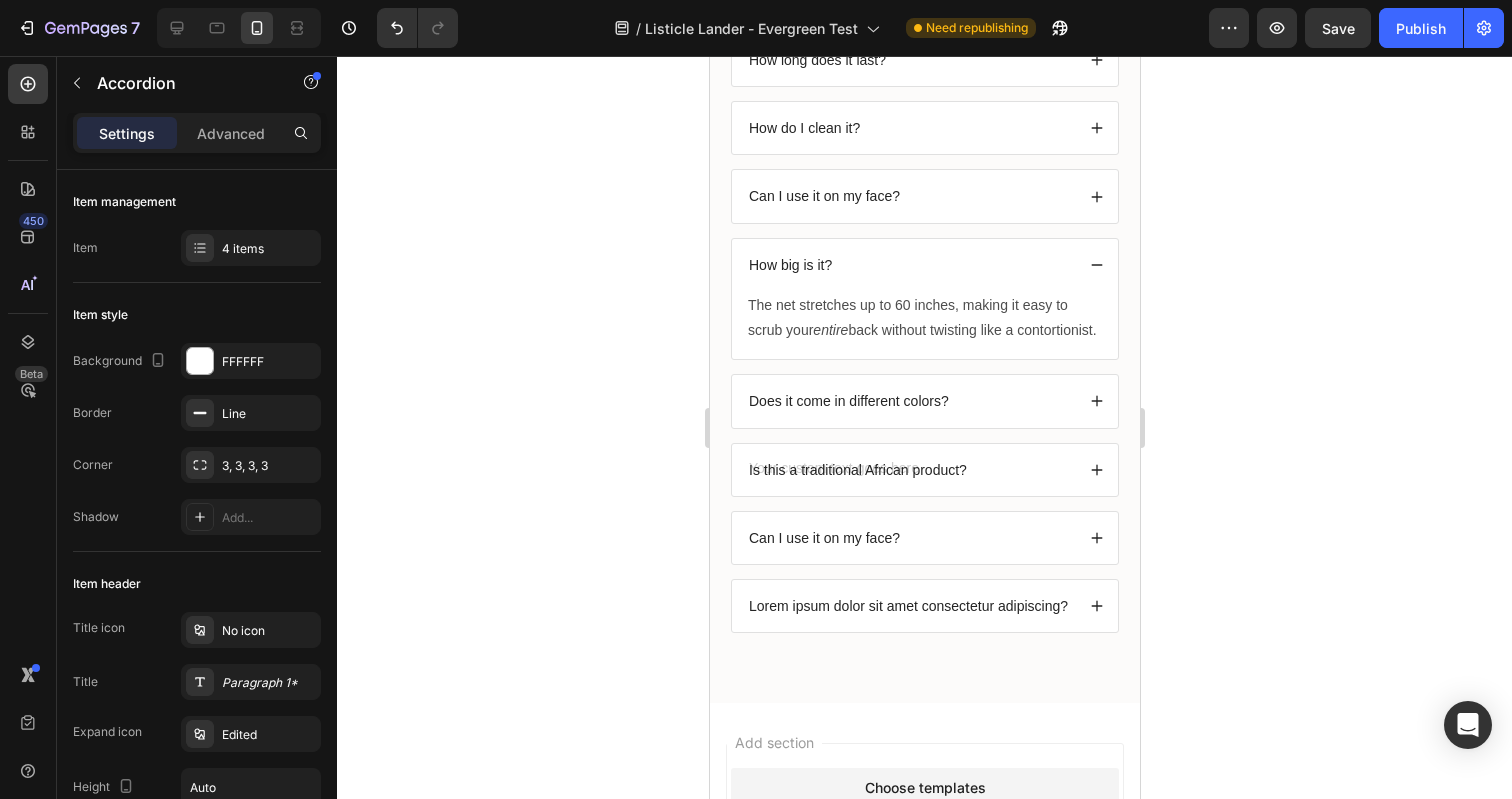 scroll, scrollTop: 5392, scrollLeft: 0, axis: vertical 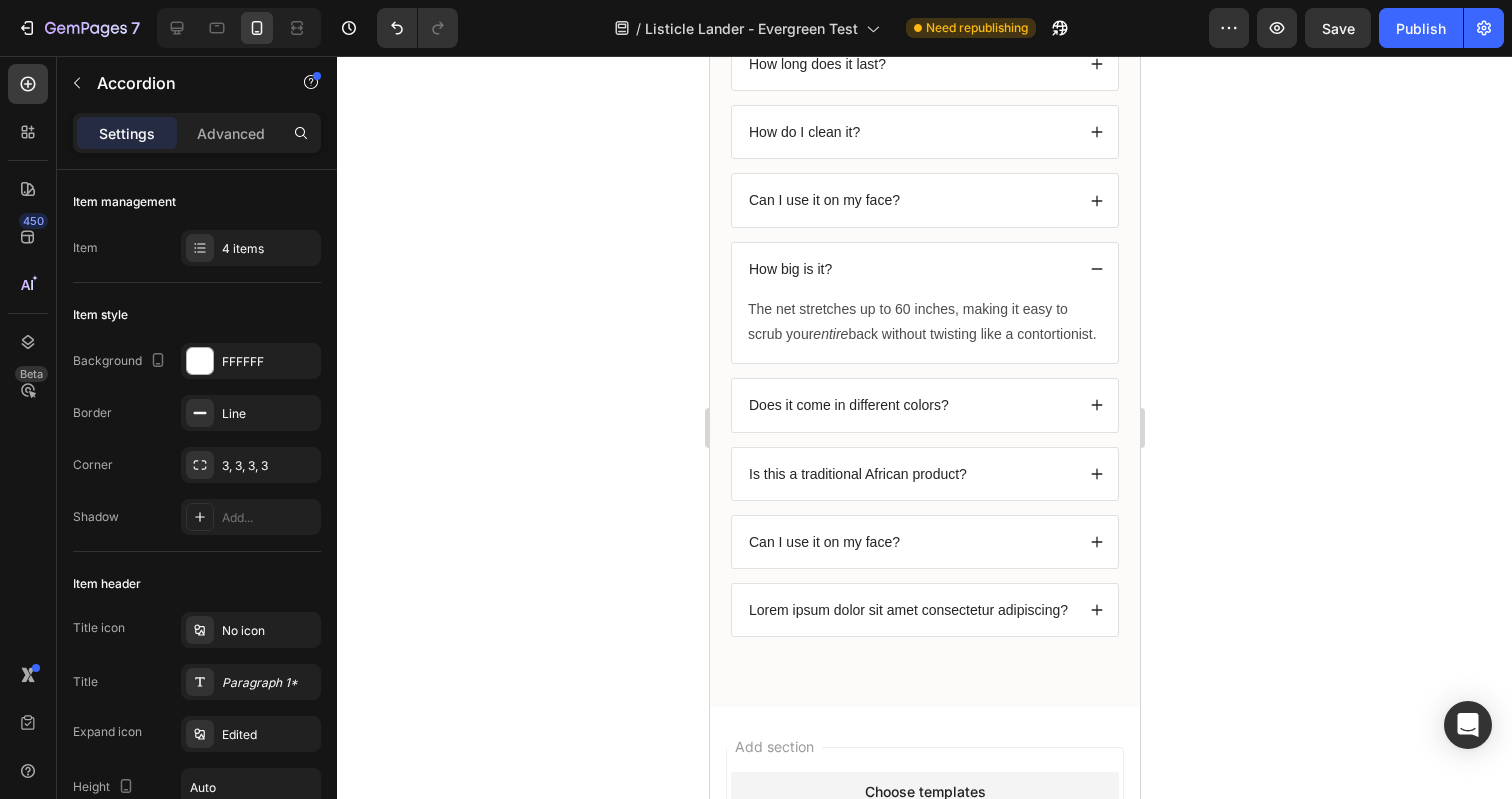 click on "Is this a traditional African product?" at bounding box center (909, 474) 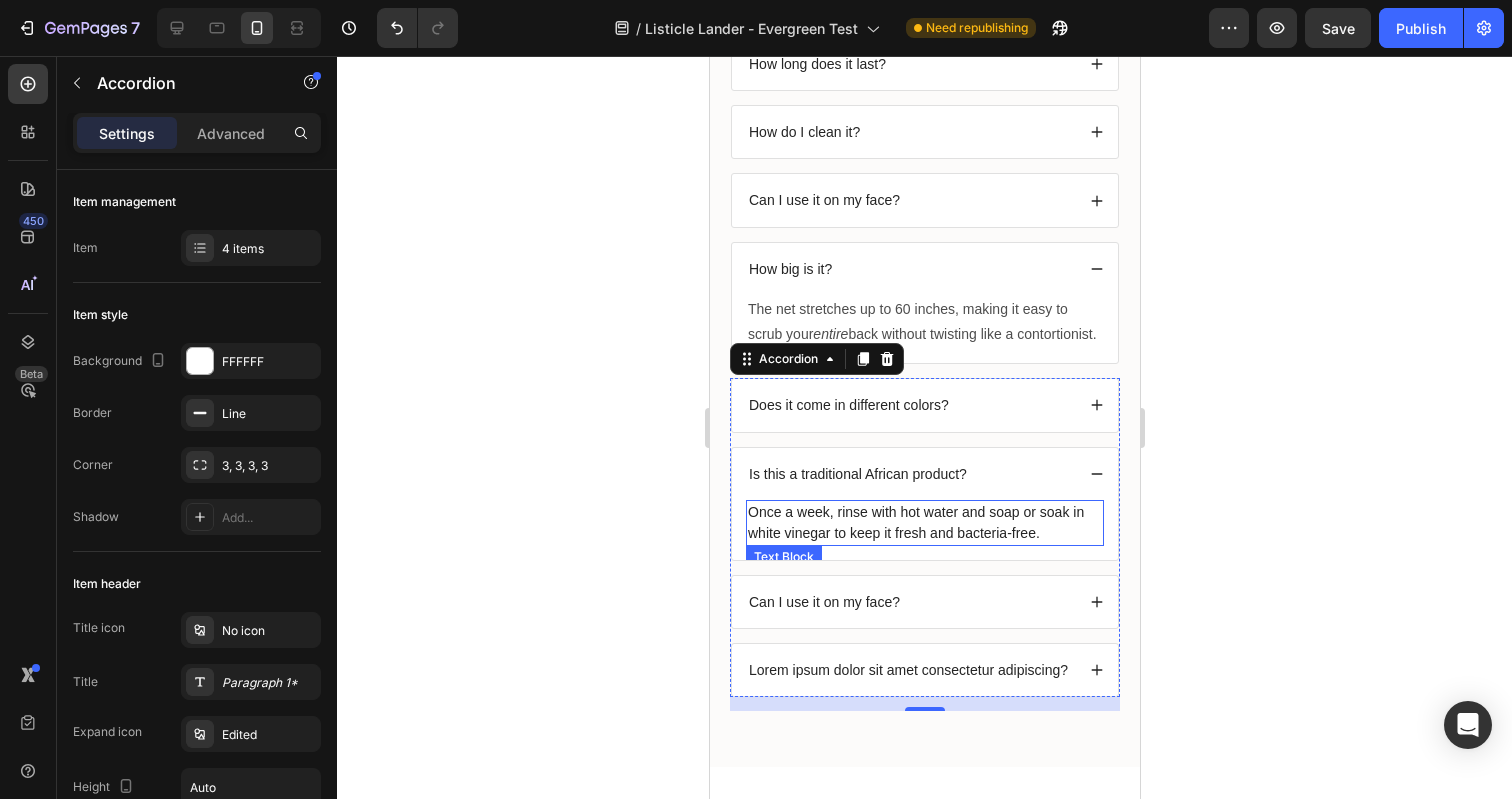 click on "Once a week, rinse with hot water and soap or soak in white vinegar to keep it fresh and bacteria-free." at bounding box center [924, 523] 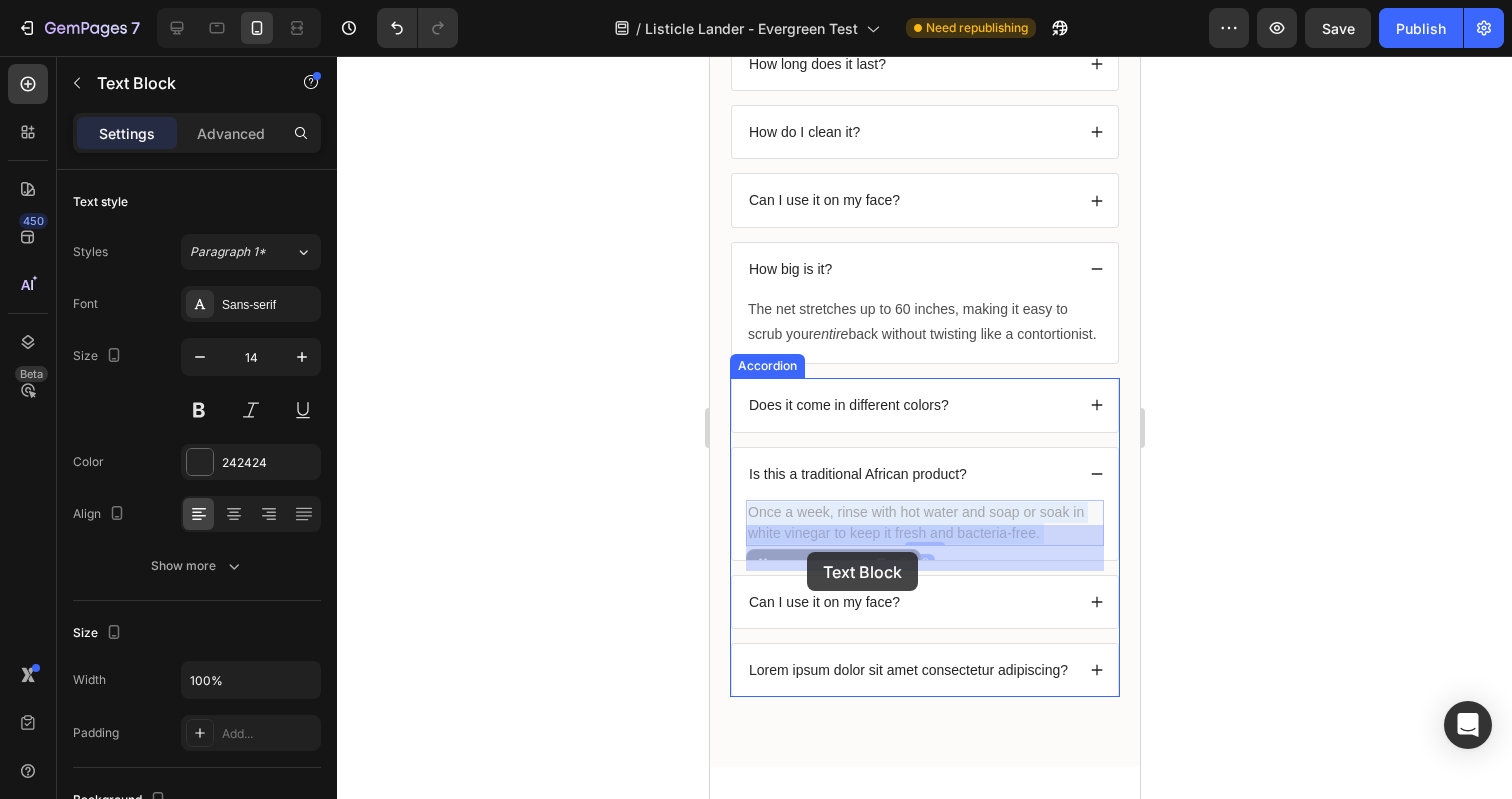 drag, startPoint x: 1034, startPoint y: 558, endPoint x: 856, endPoint y: 554, distance: 178.04494 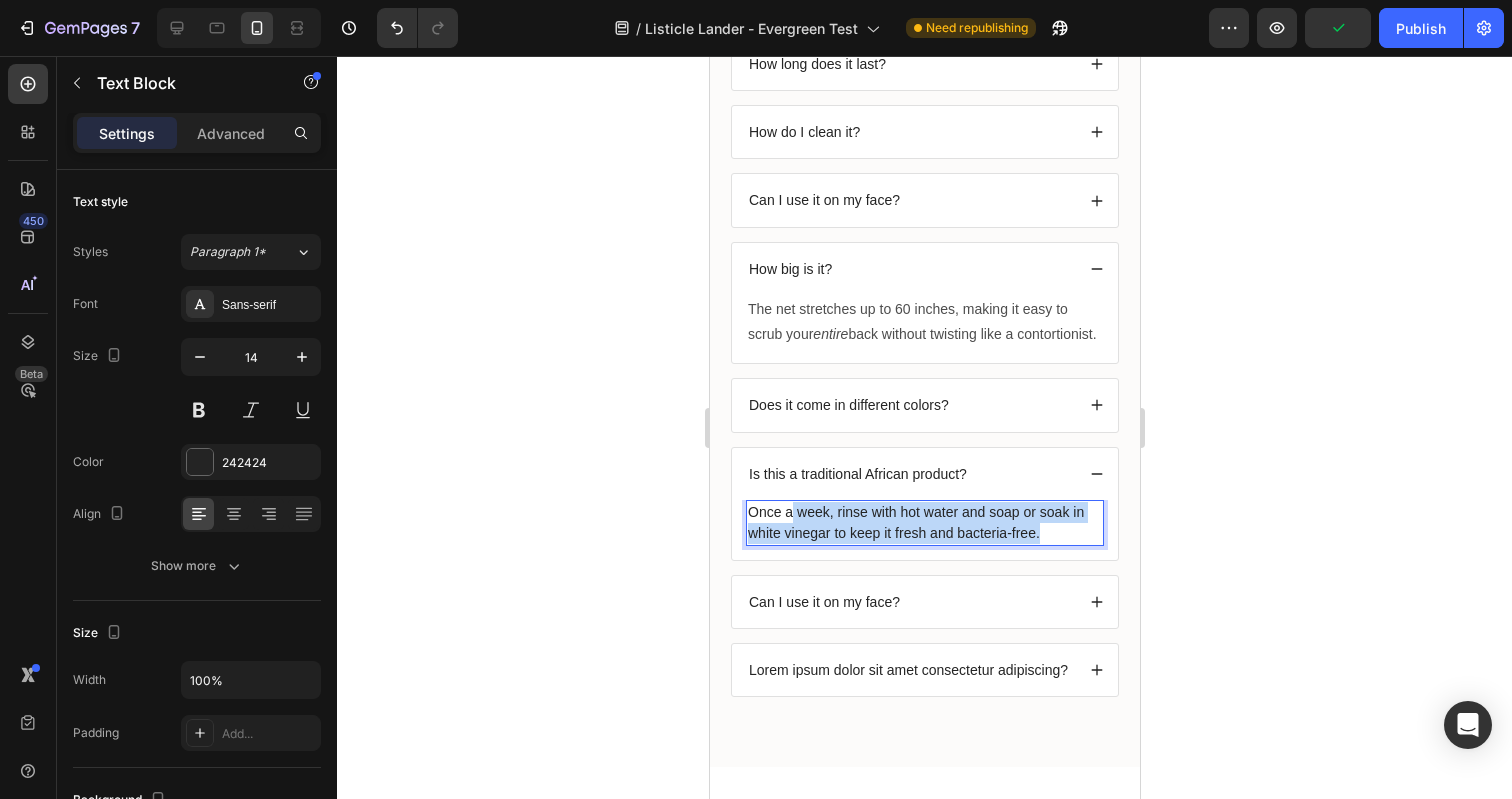 drag, startPoint x: 1039, startPoint y: 559, endPoint x: 794, endPoint y: 541, distance: 245.66034 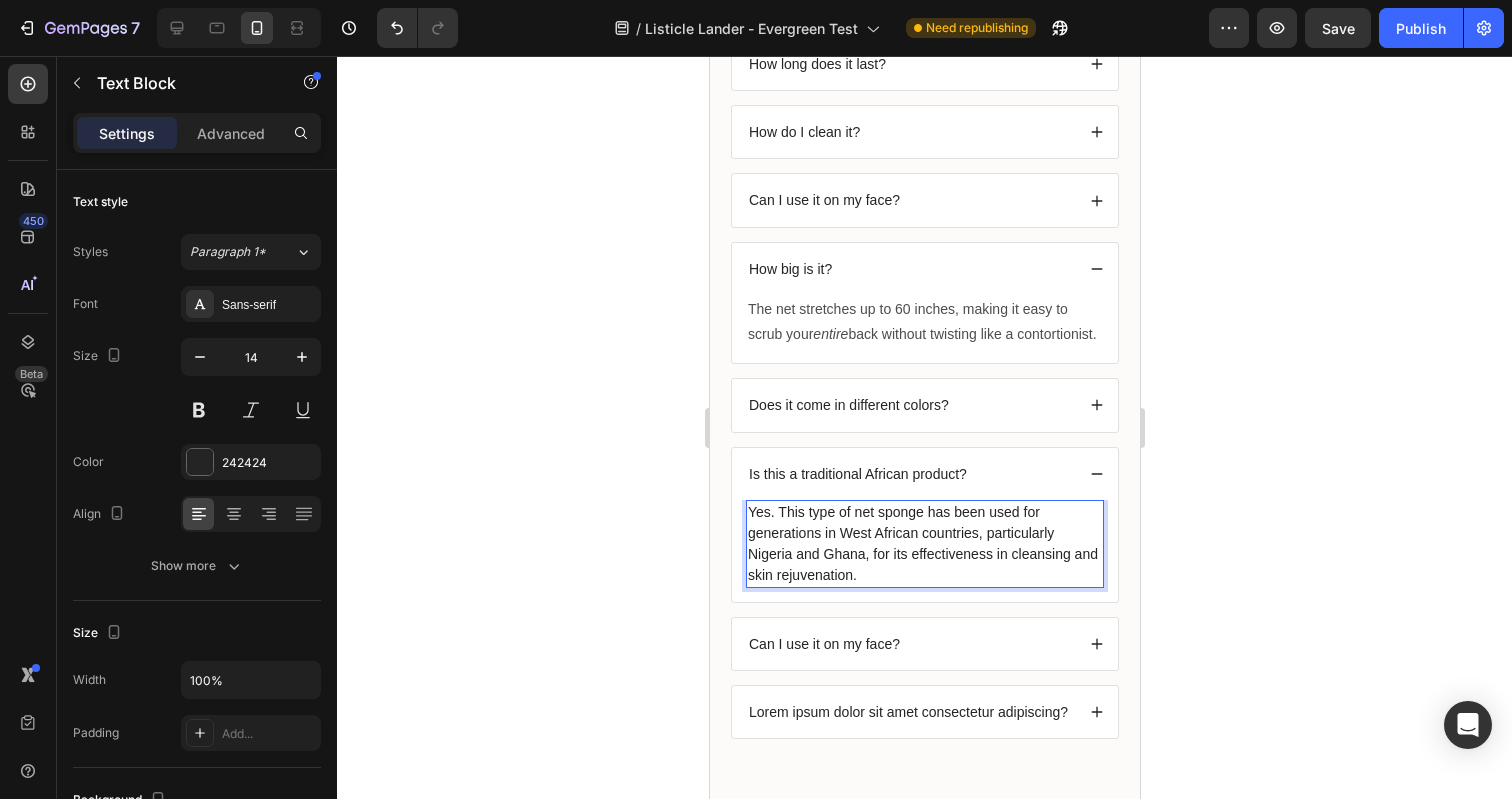 click 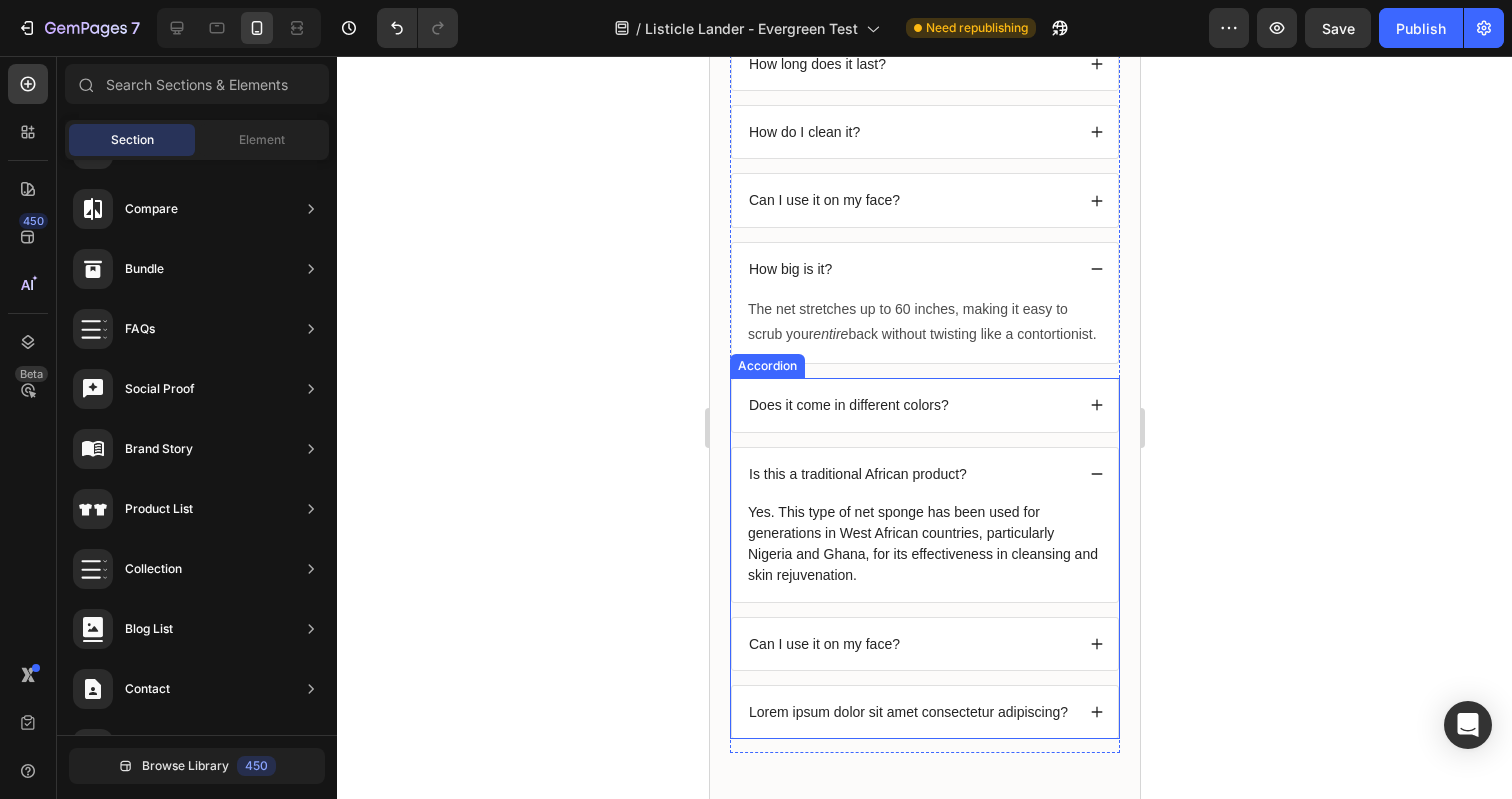 click 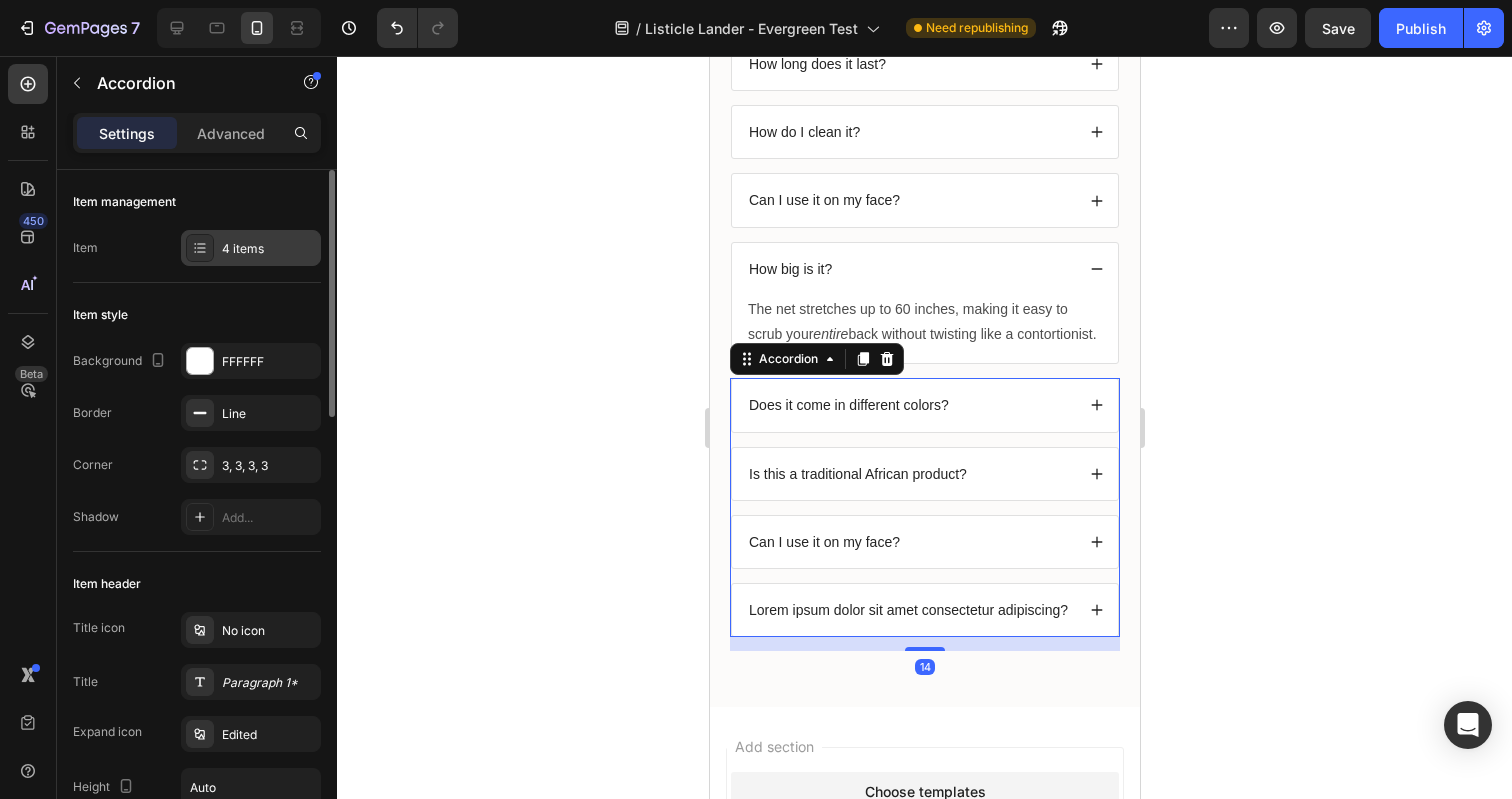 click on "4 items" at bounding box center [269, 249] 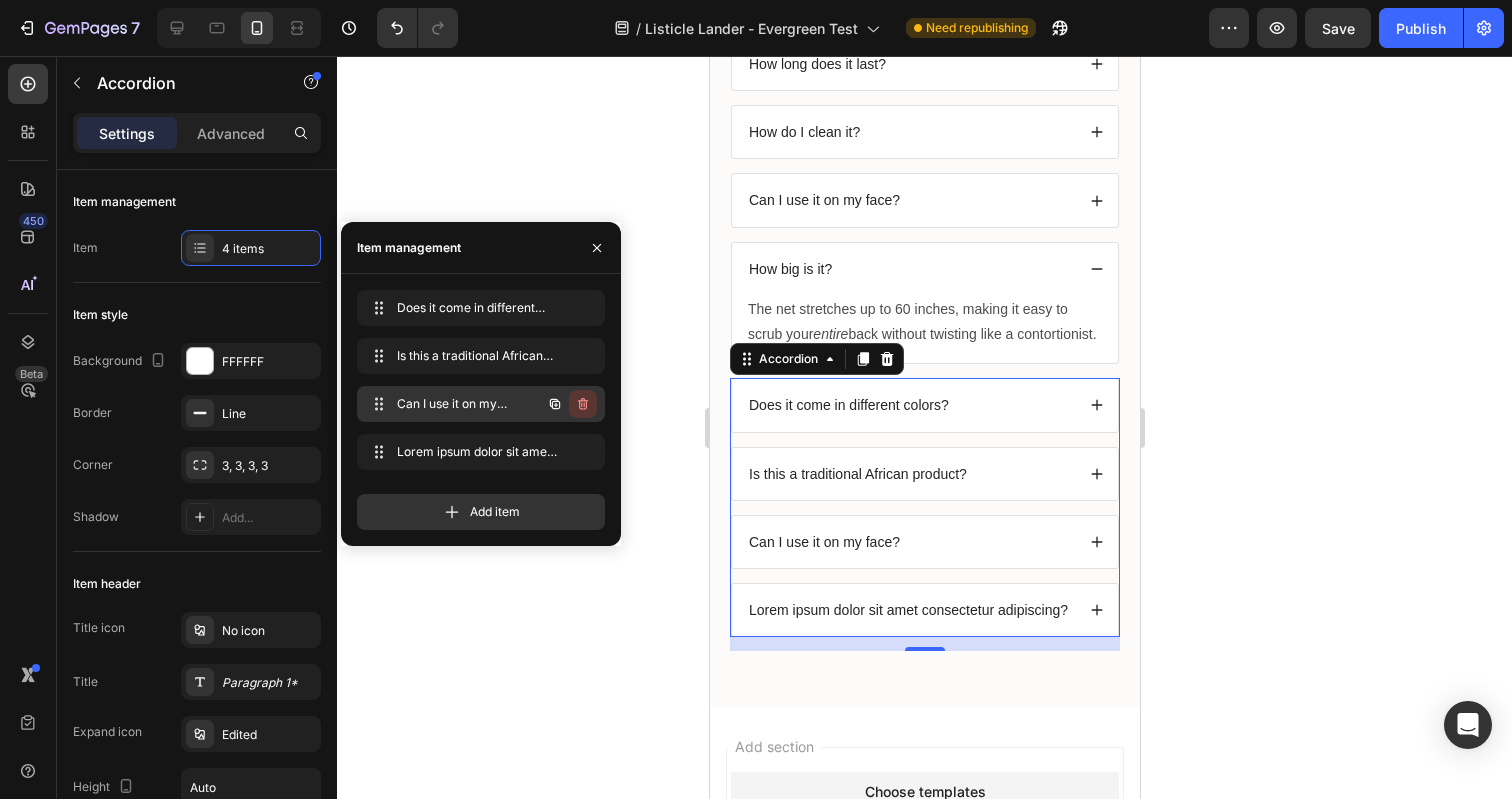 click 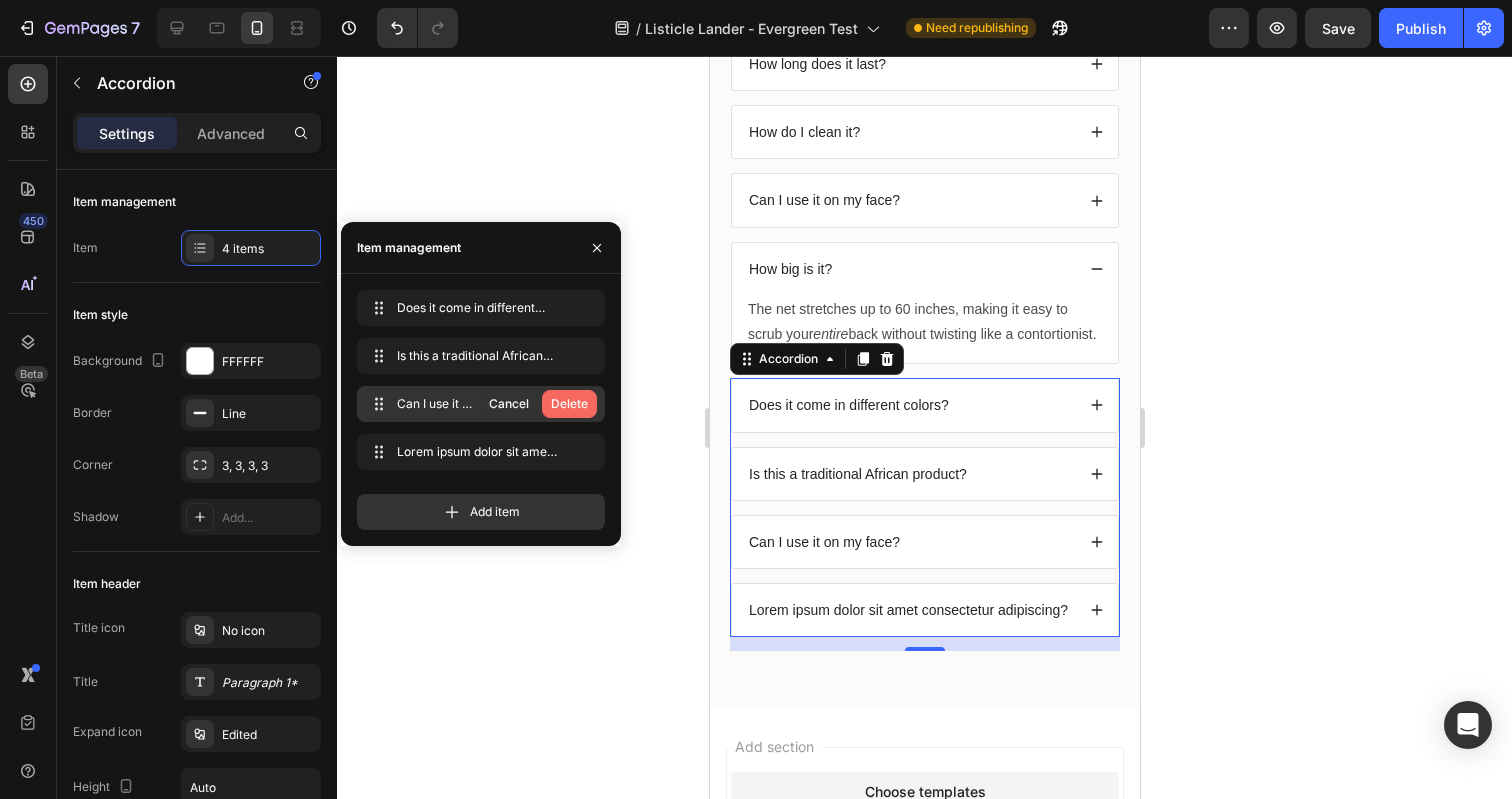 click on "Delete" at bounding box center [569, 404] 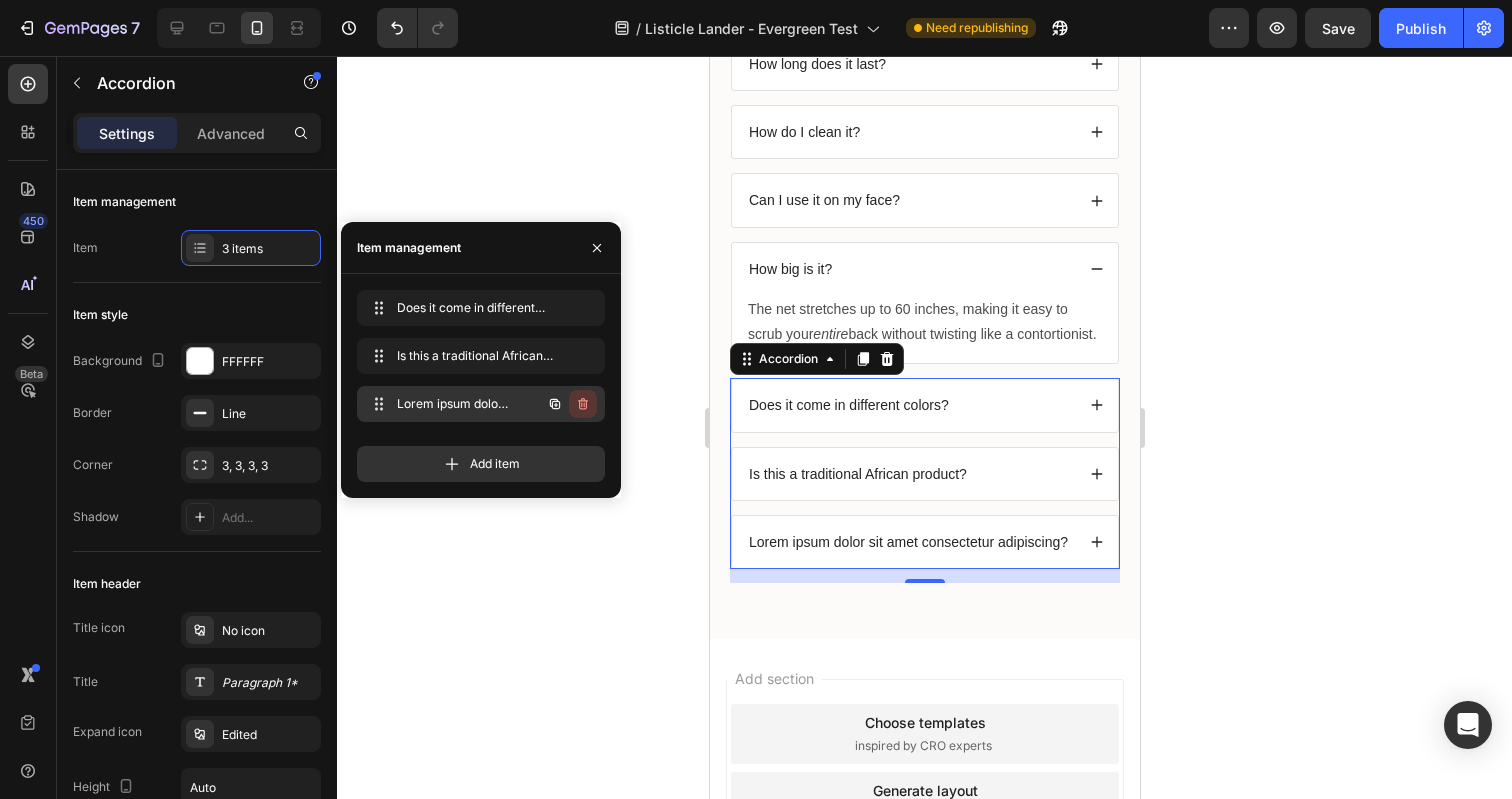 click 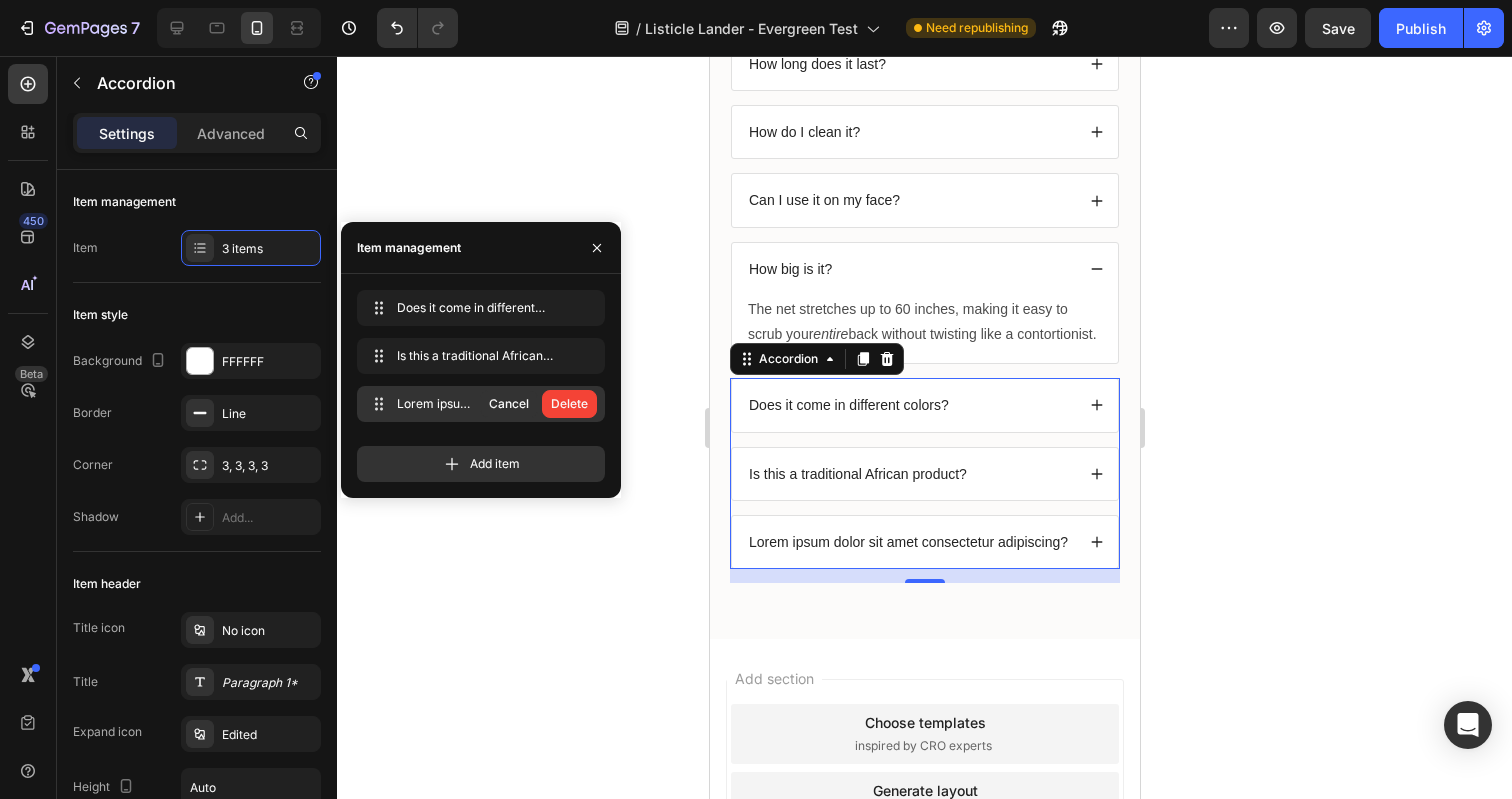 click on "Delete" at bounding box center (569, 404) 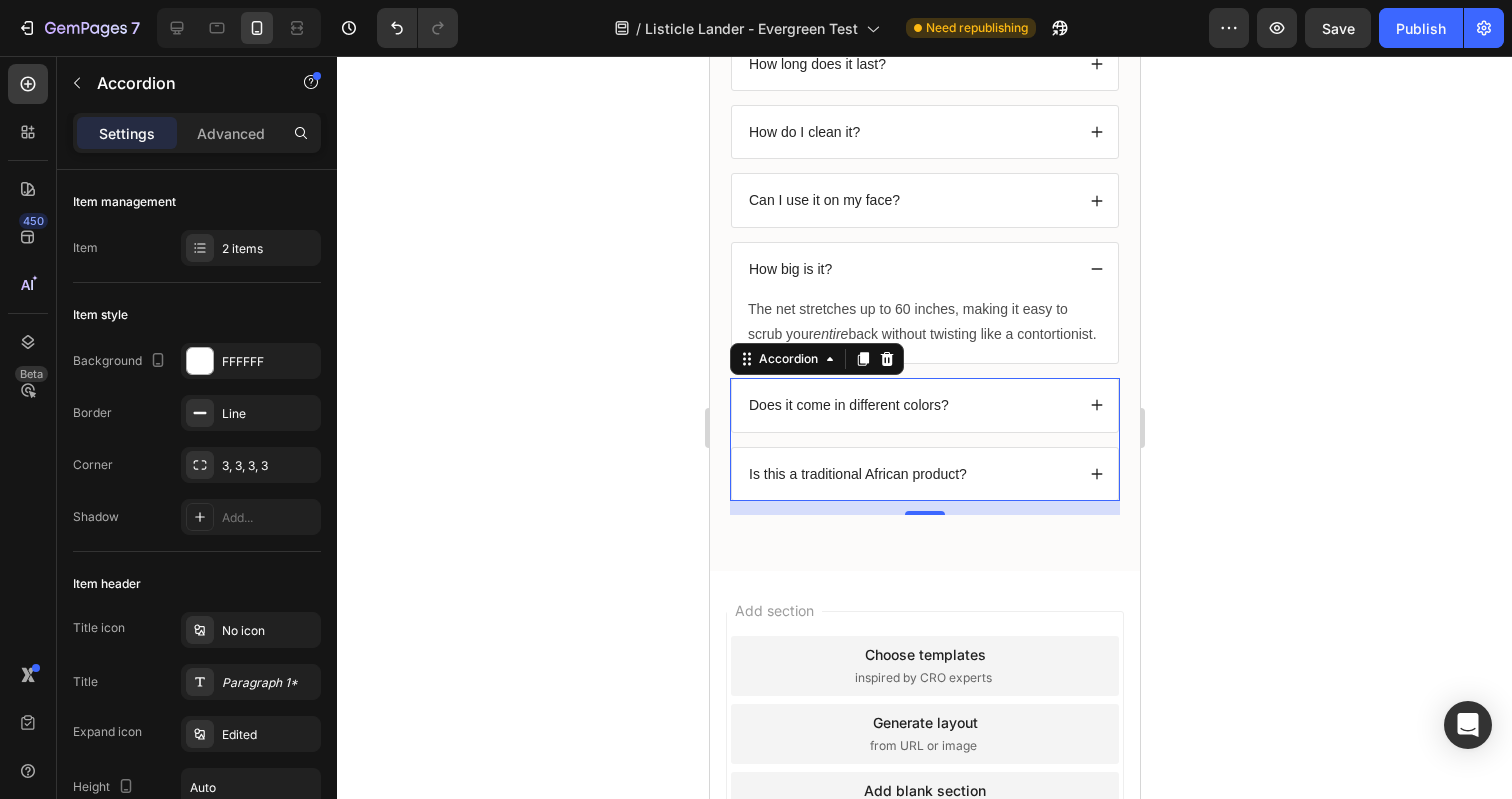click 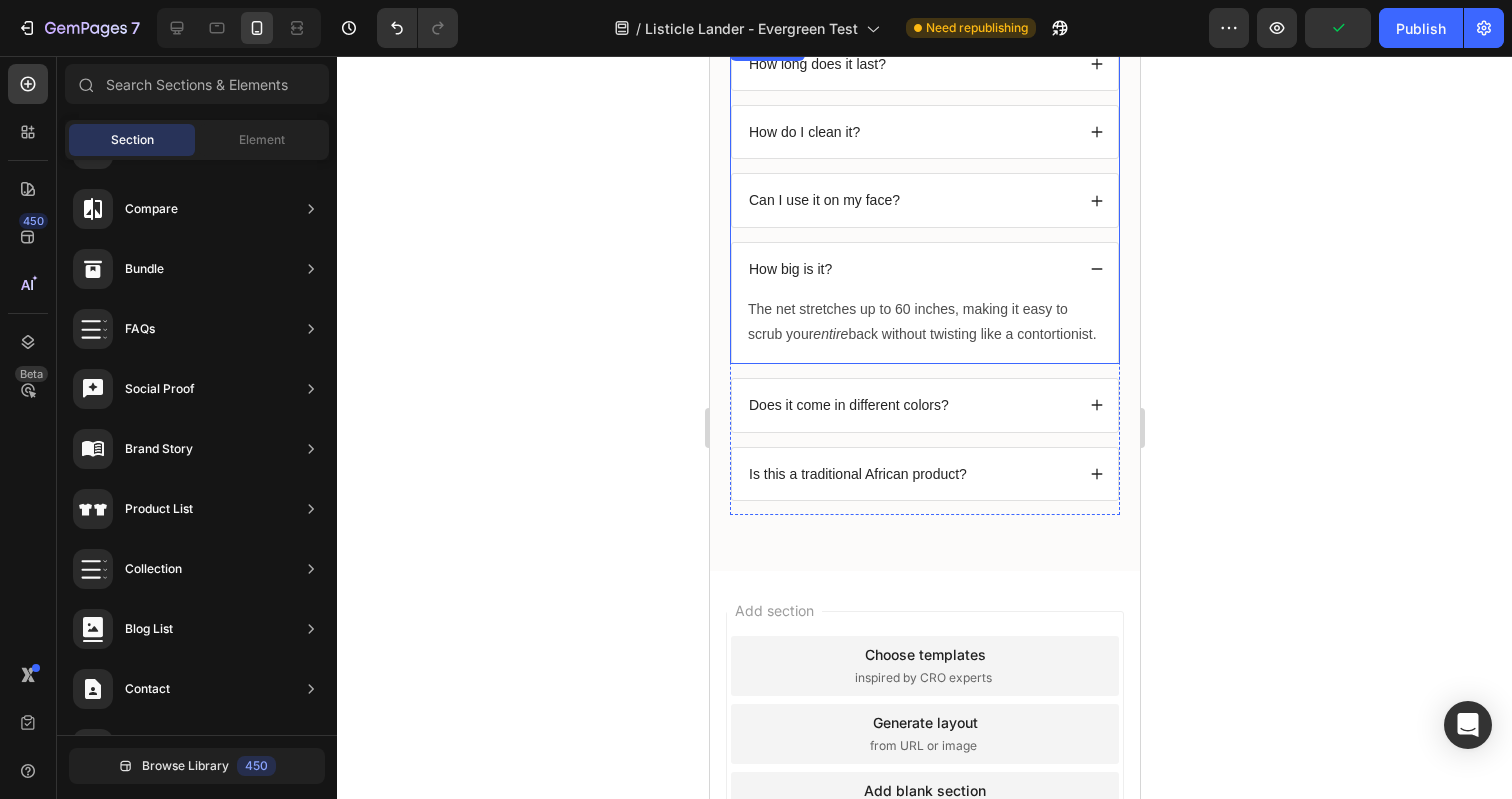 click 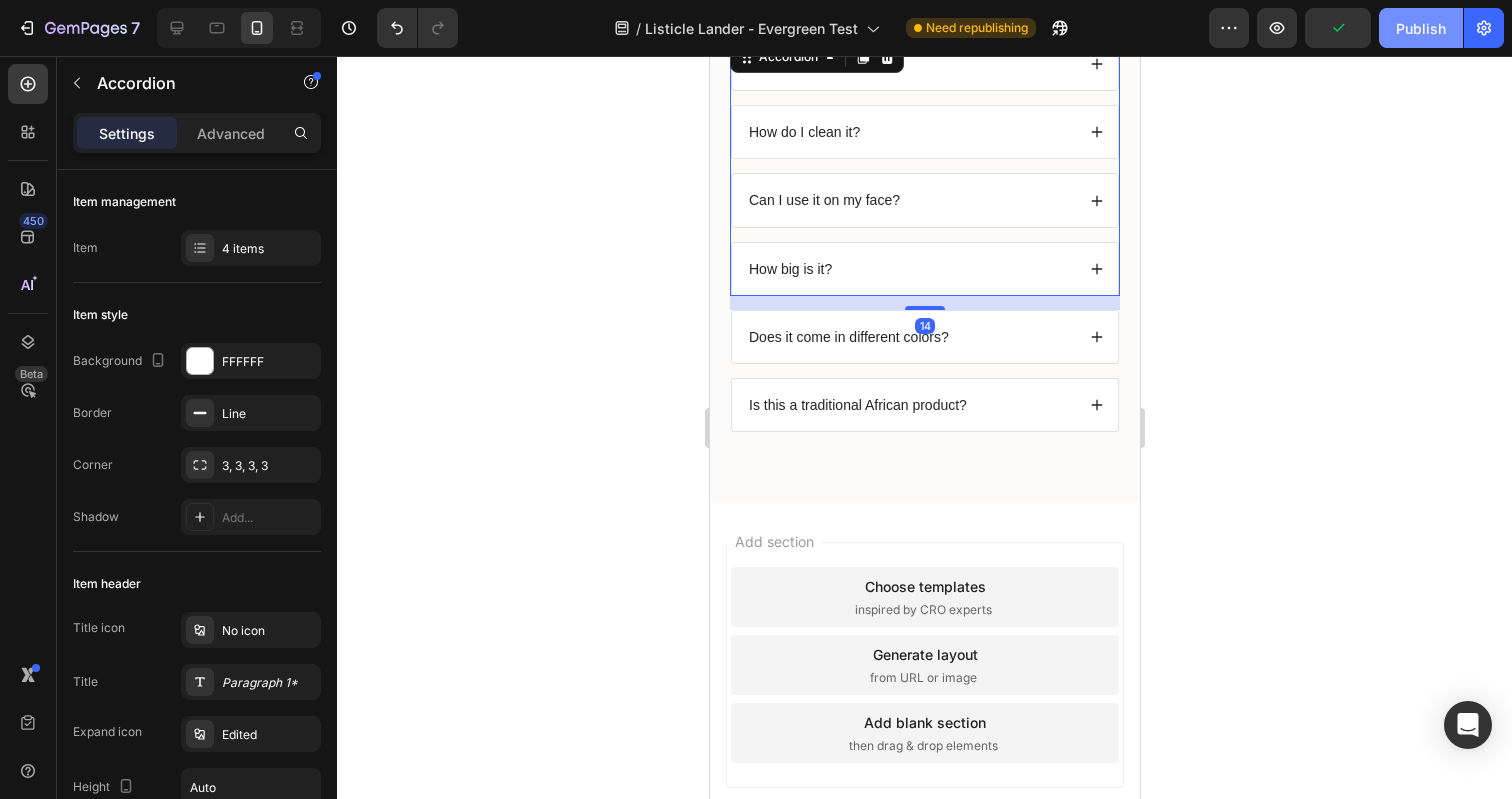click on "Publish" at bounding box center (1421, 28) 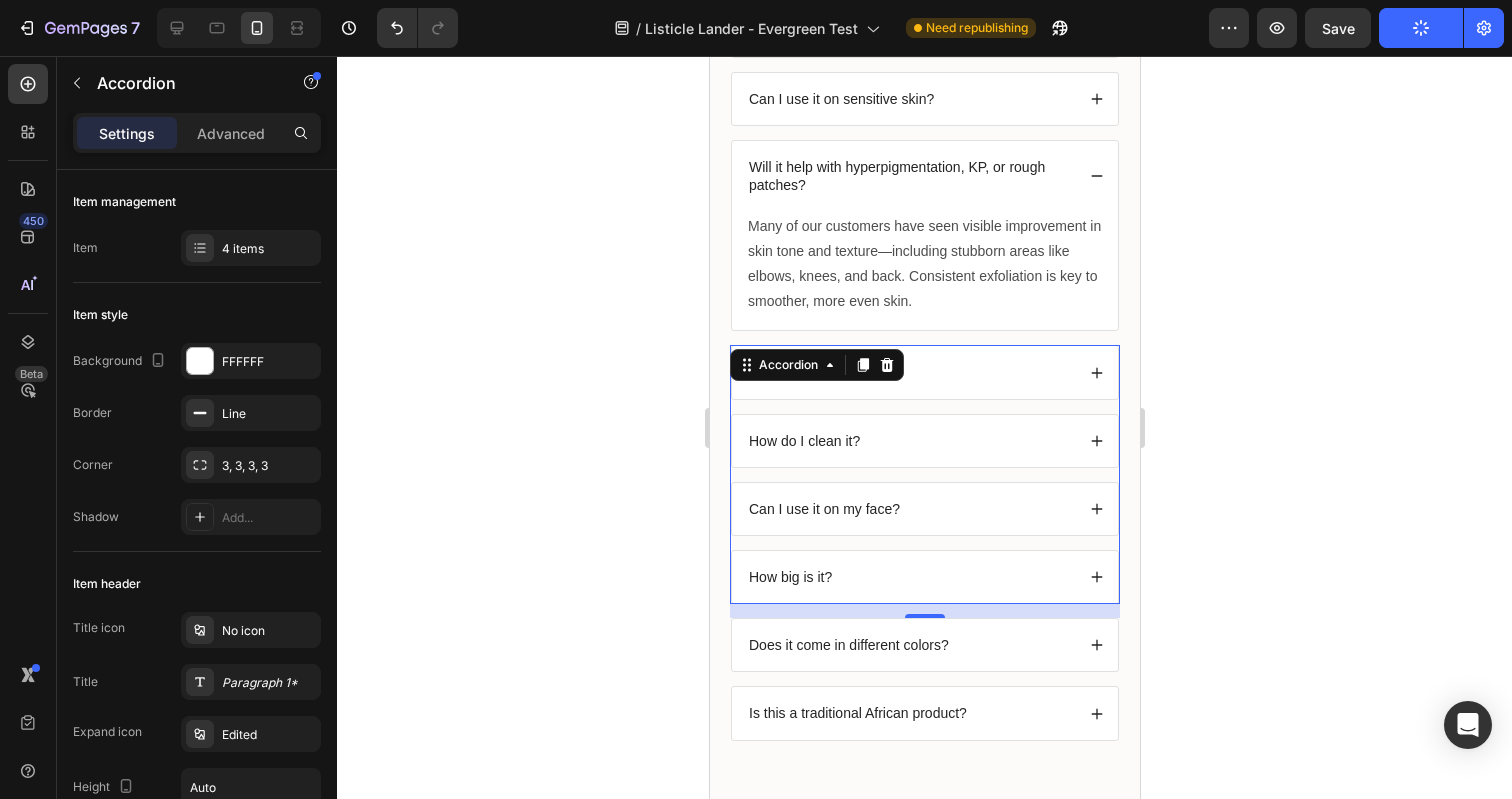 scroll, scrollTop: 3829, scrollLeft: 0, axis: vertical 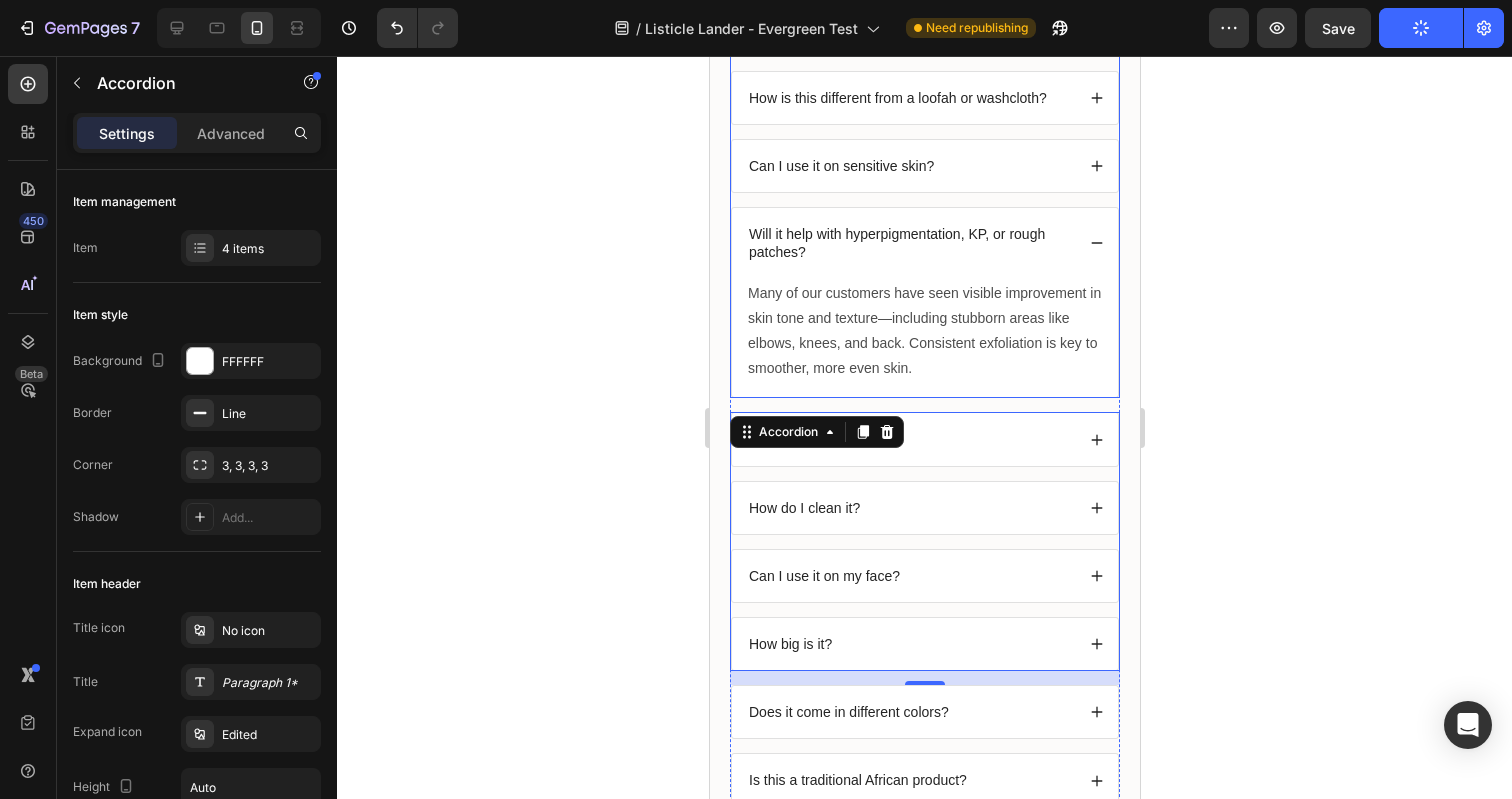 click 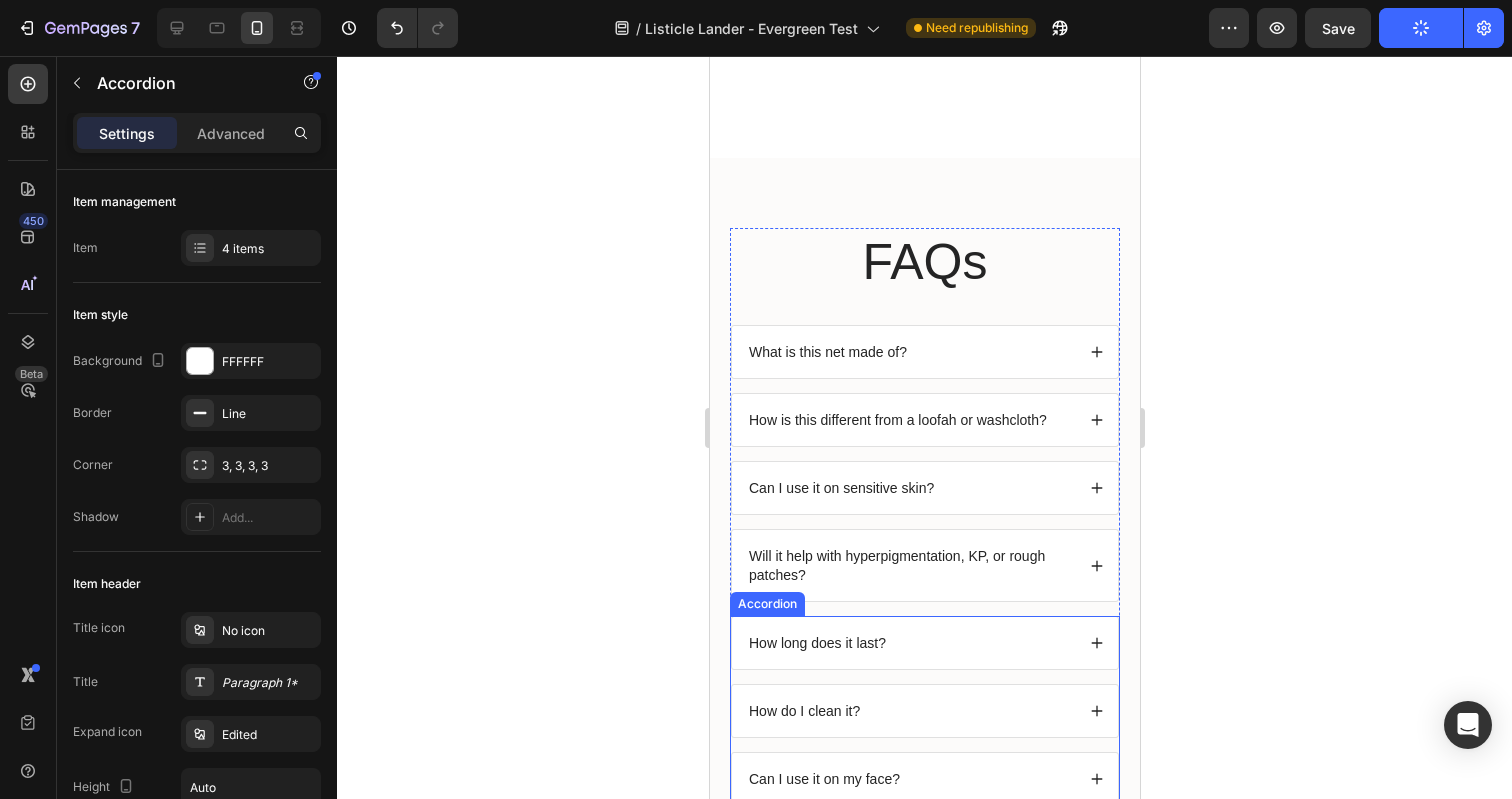 scroll, scrollTop: 5177, scrollLeft: 0, axis: vertical 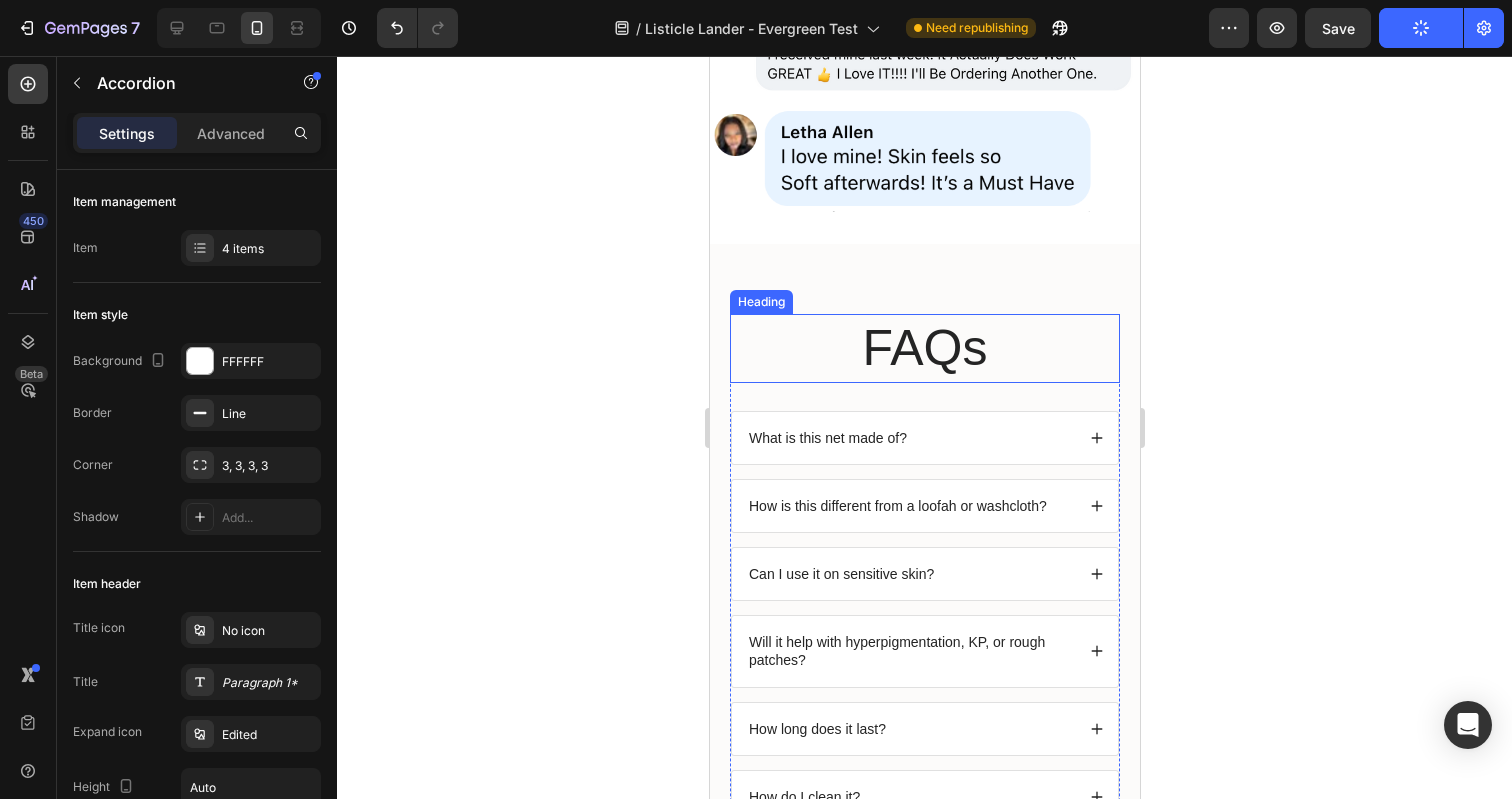 click on "FAQs" at bounding box center (924, 348) 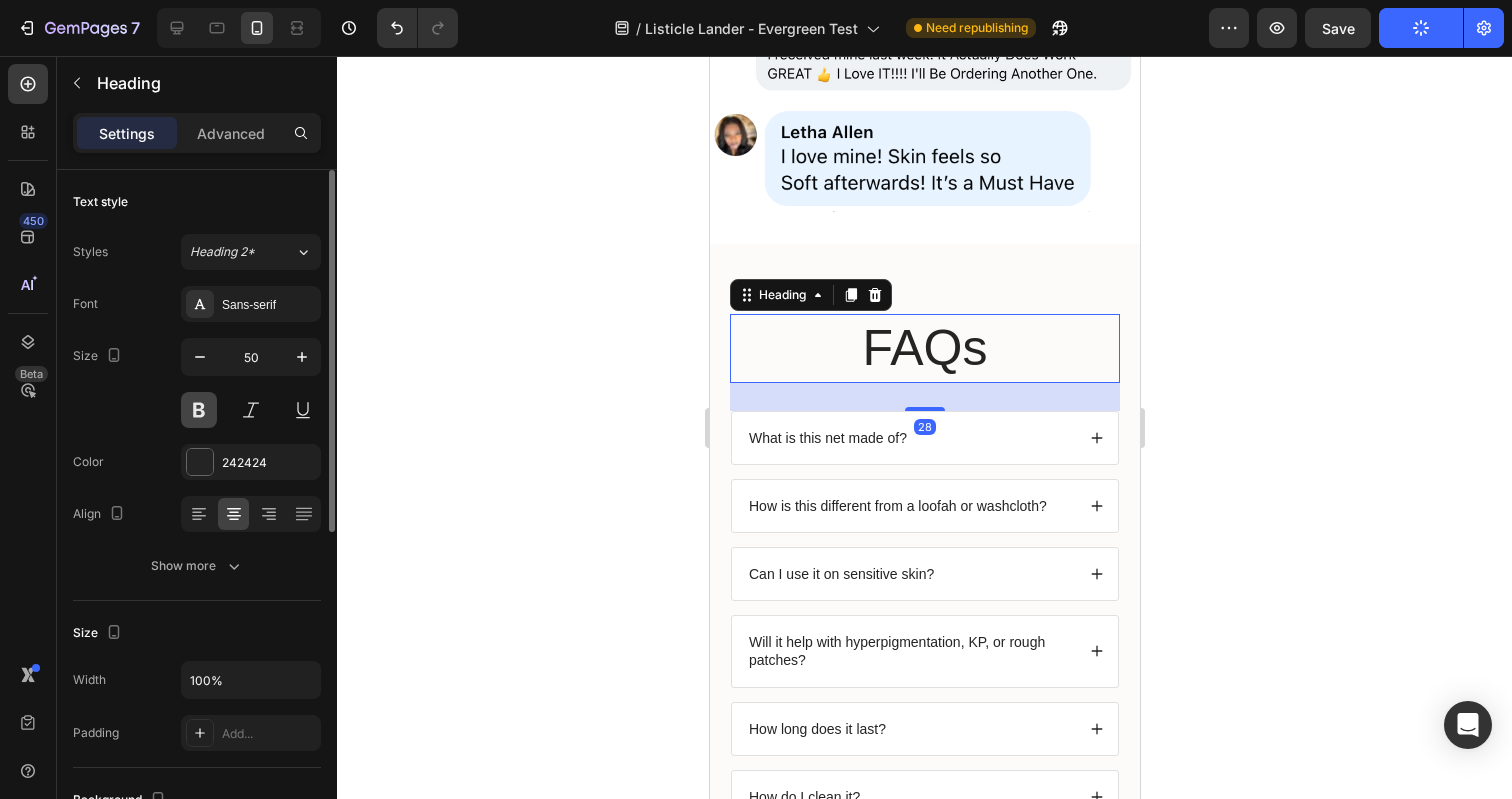 click at bounding box center [199, 410] 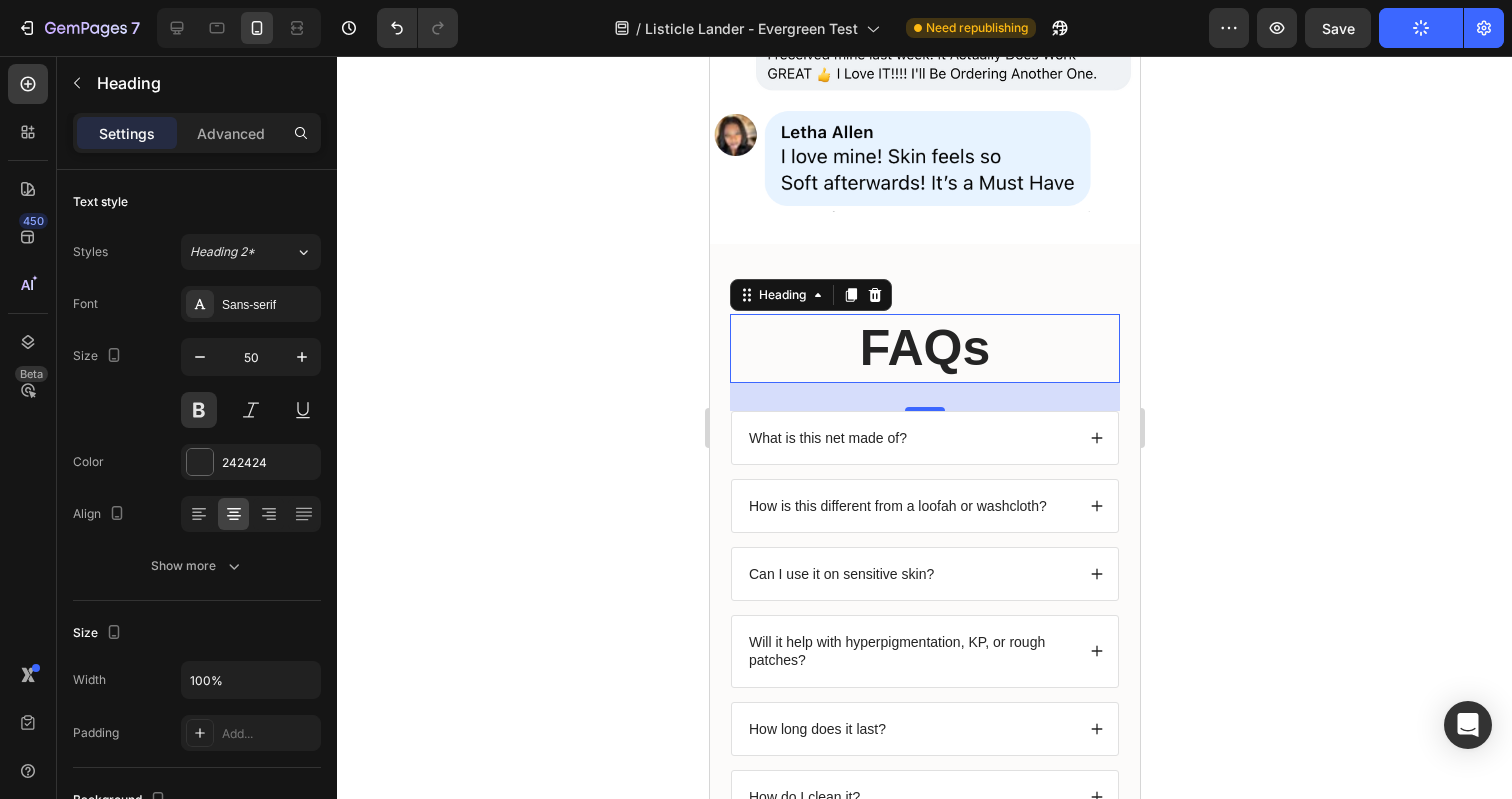 click 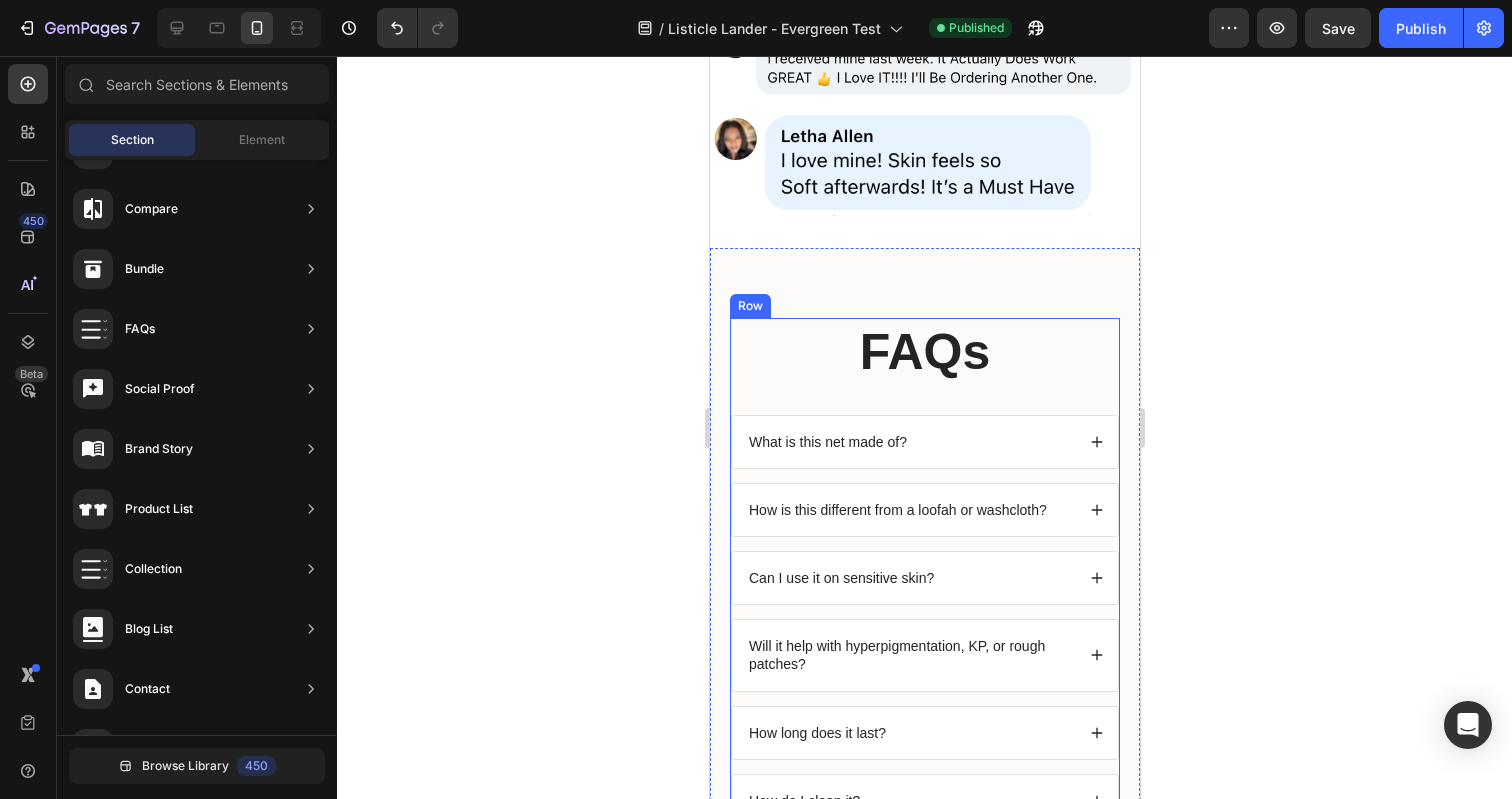 scroll, scrollTop: 5176, scrollLeft: 0, axis: vertical 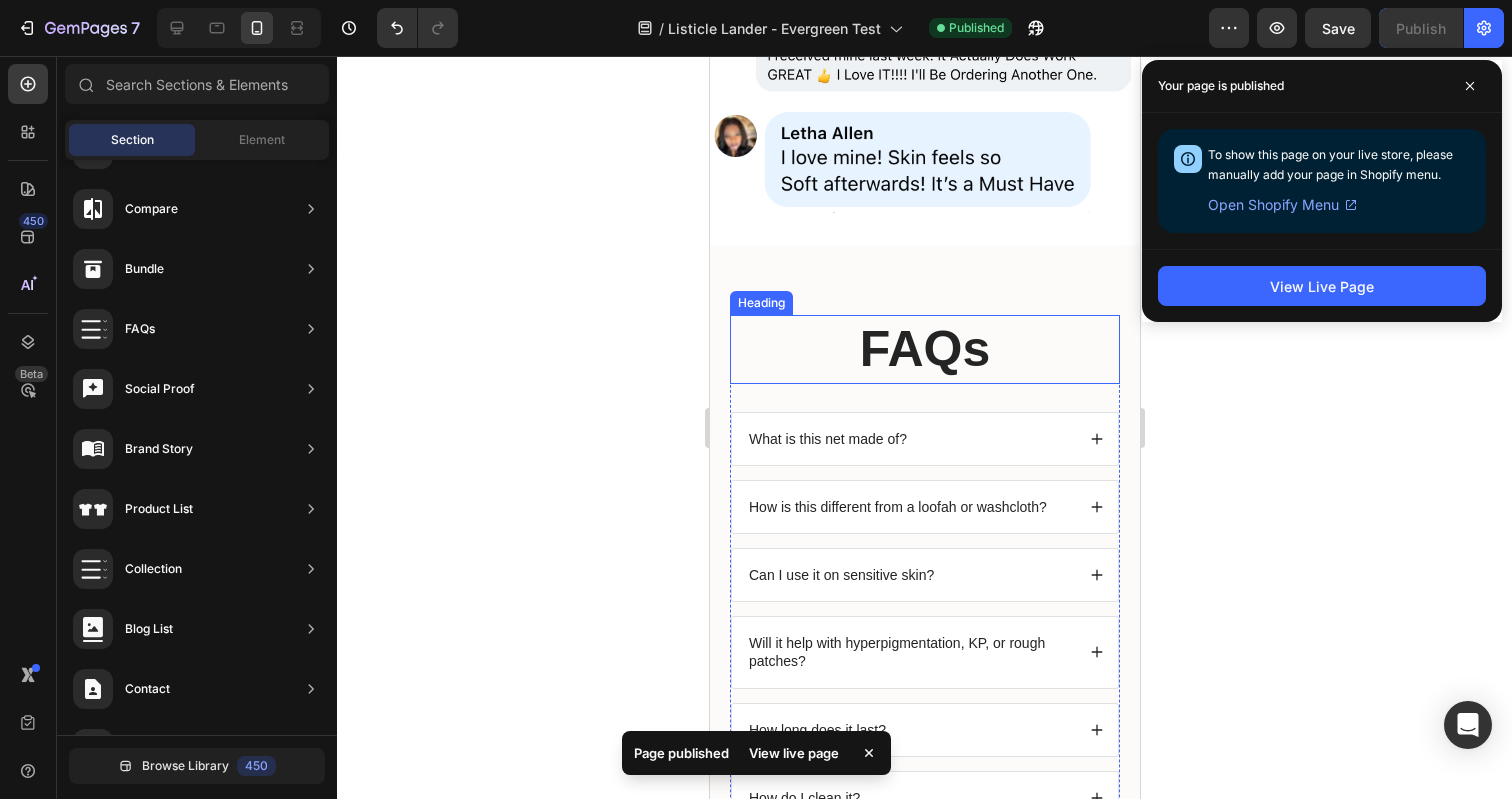 click on "FAQs" at bounding box center (924, 349) 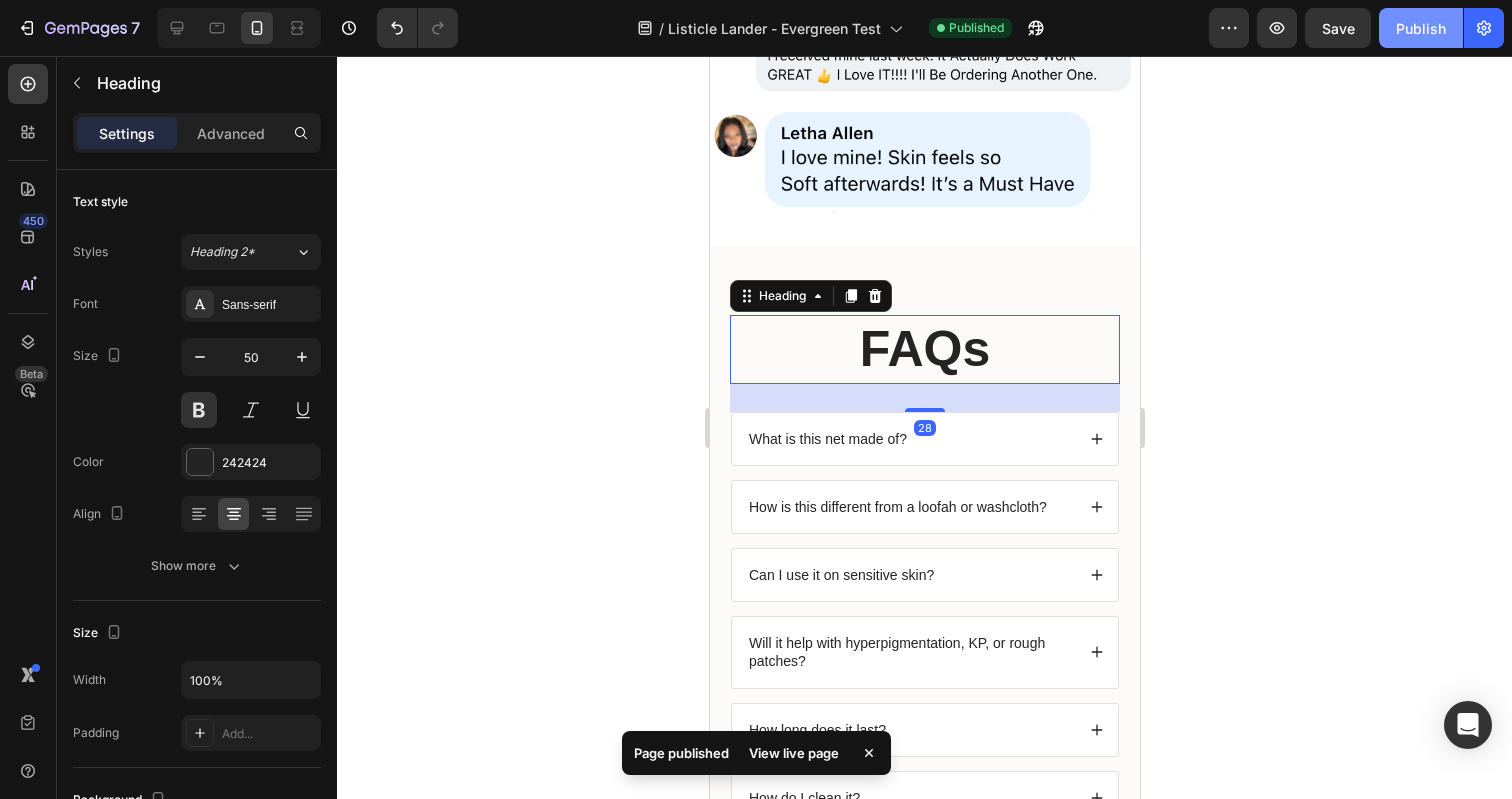click on "Publish" at bounding box center (1421, 28) 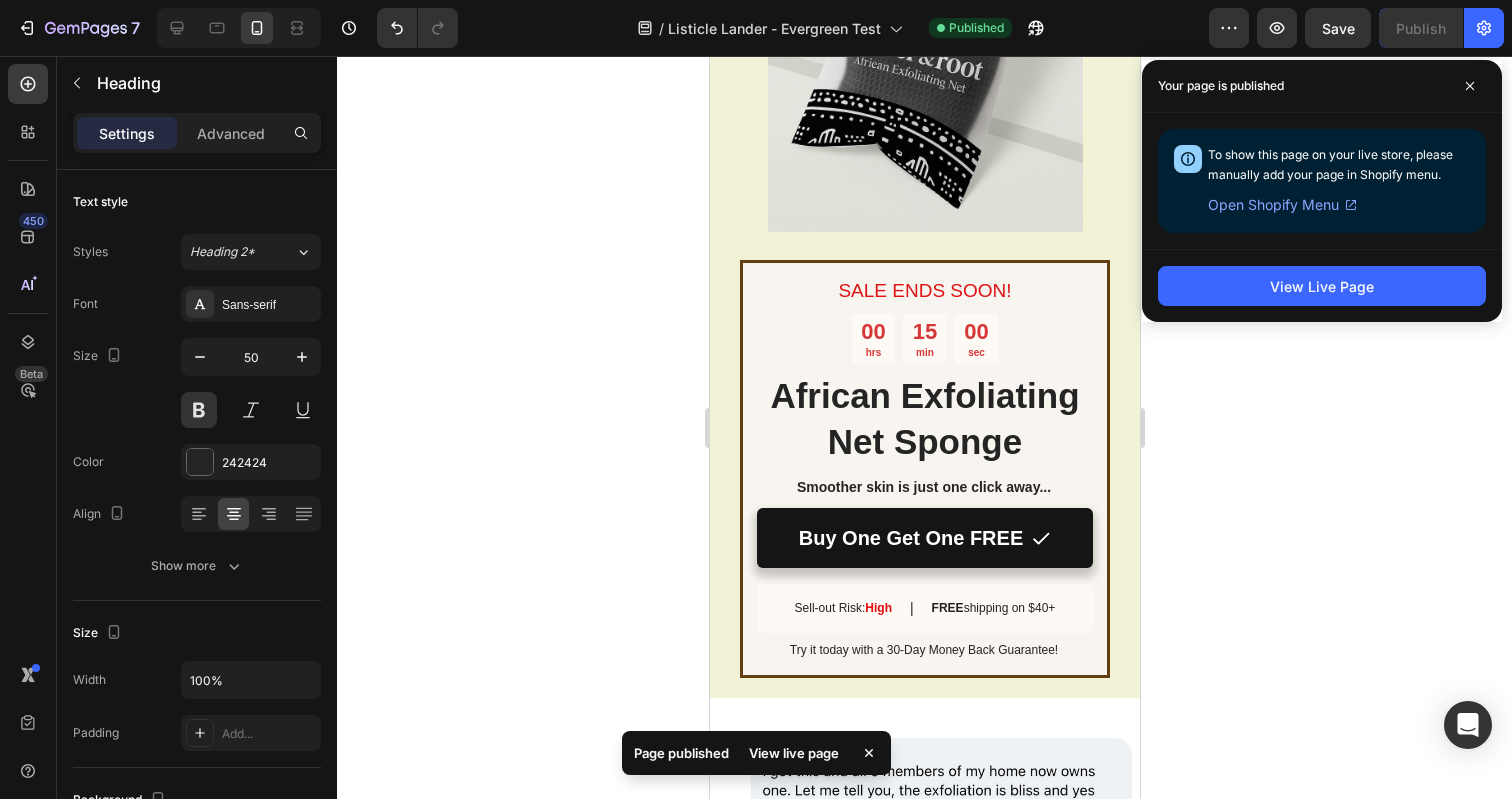 scroll, scrollTop: 3455, scrollLeft: 0, axis: vertical 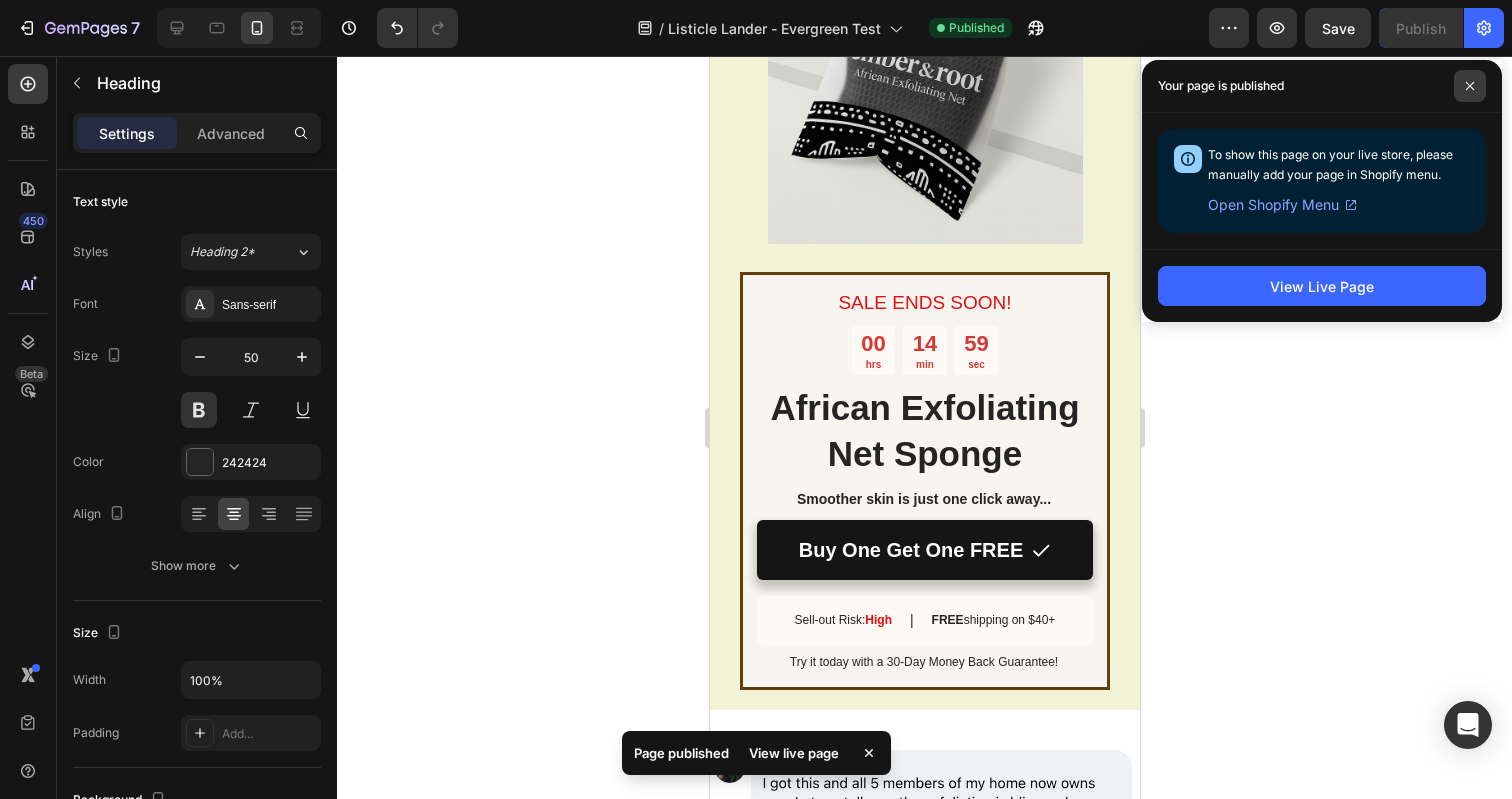 click 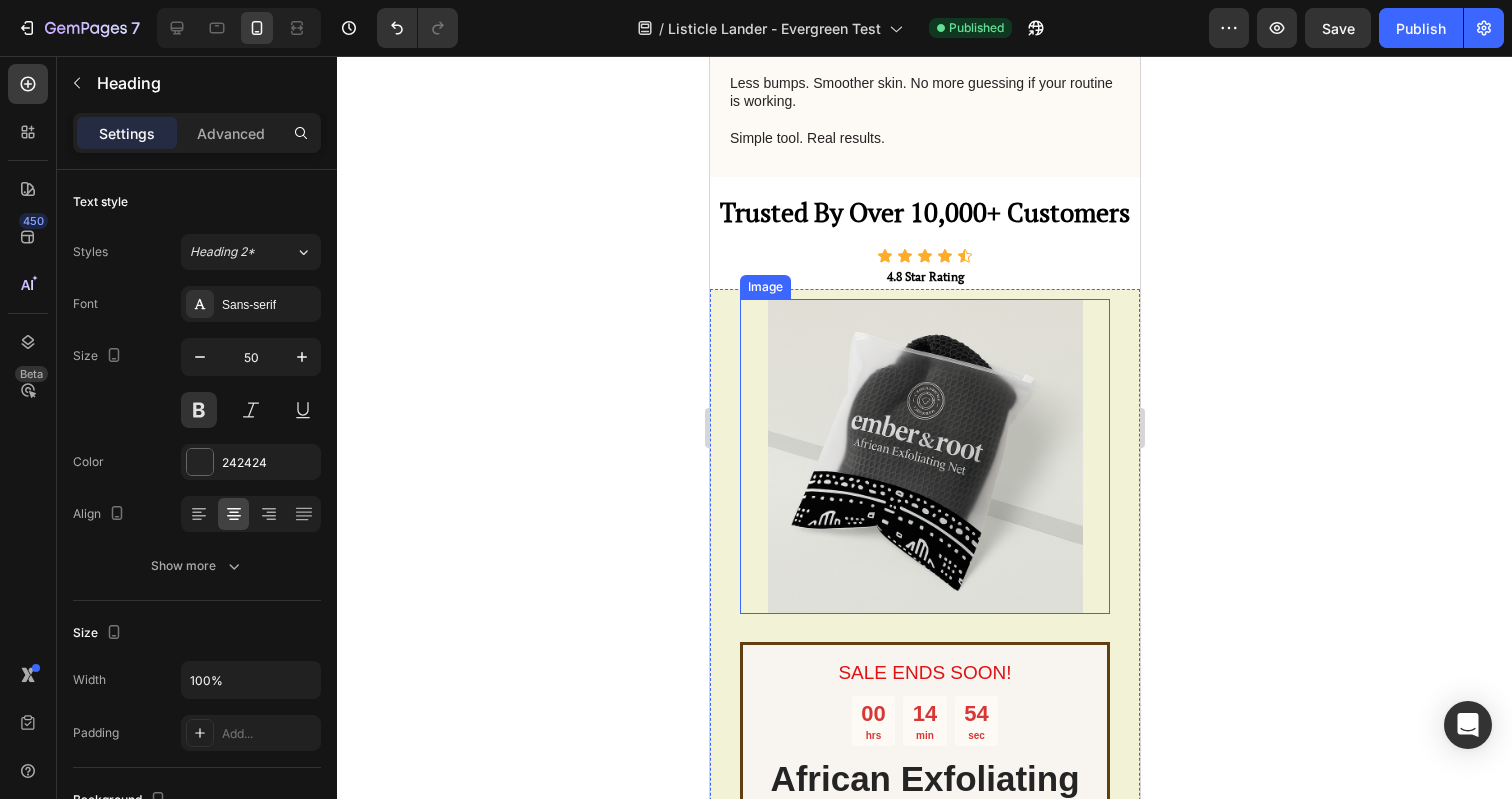 scroll, scrollTop: 4478, scrollLeft: 0, axis: vertical 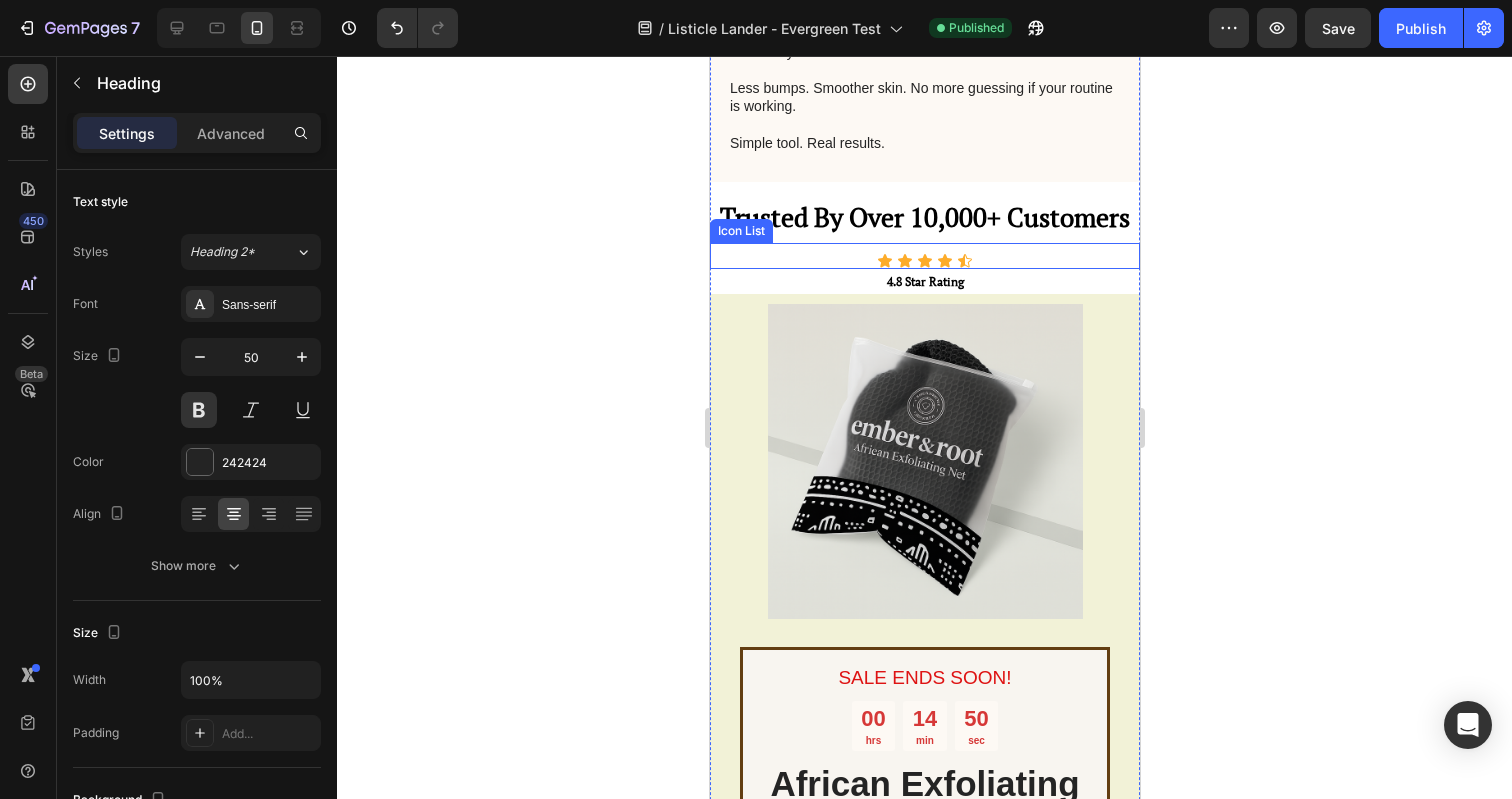 click on "Icon Icon Icon Icon Icon" at bounding box center [924, 261] 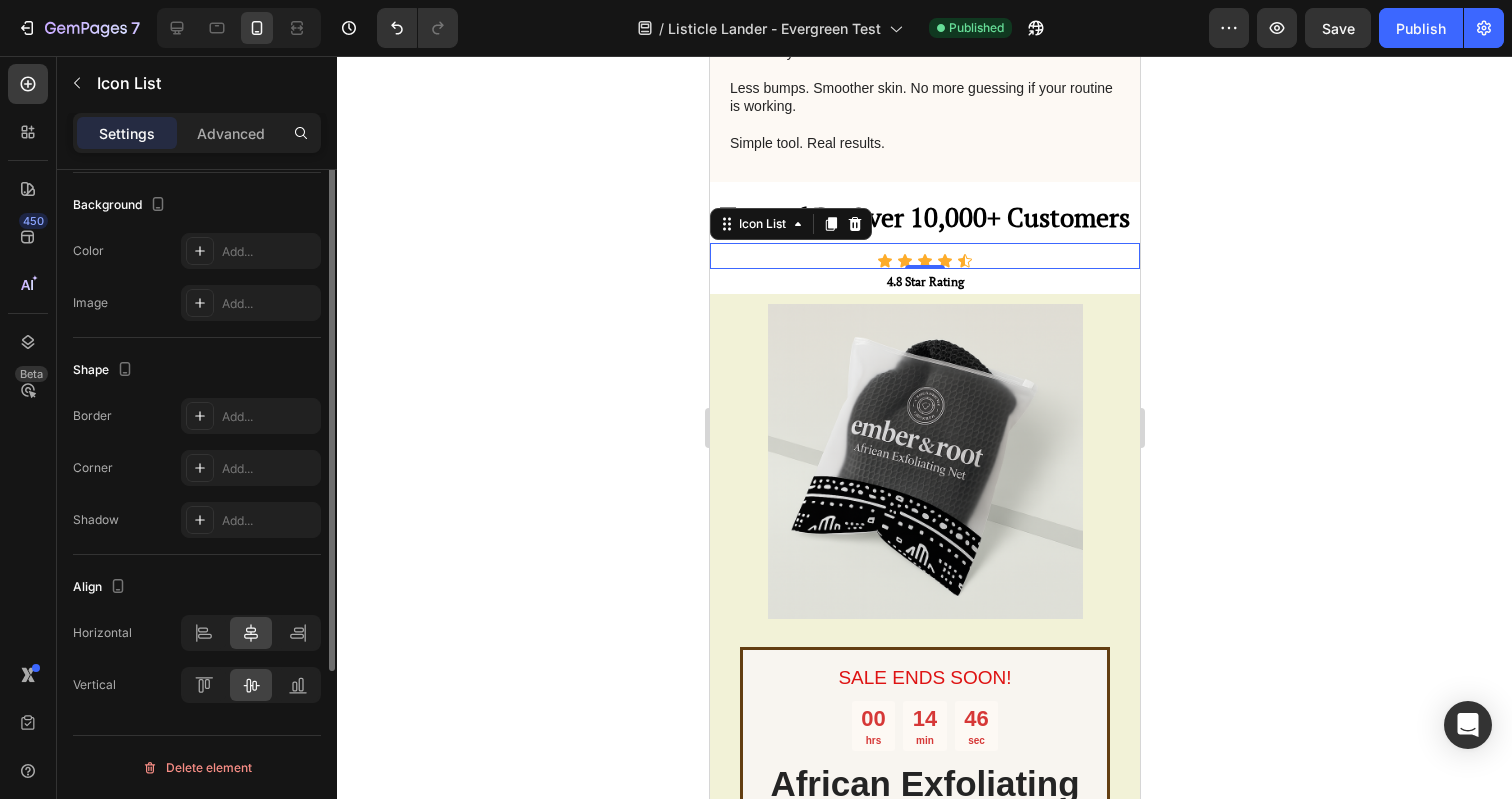 scroll, scrollTop: 0, scrollLeft: 0, axis: both 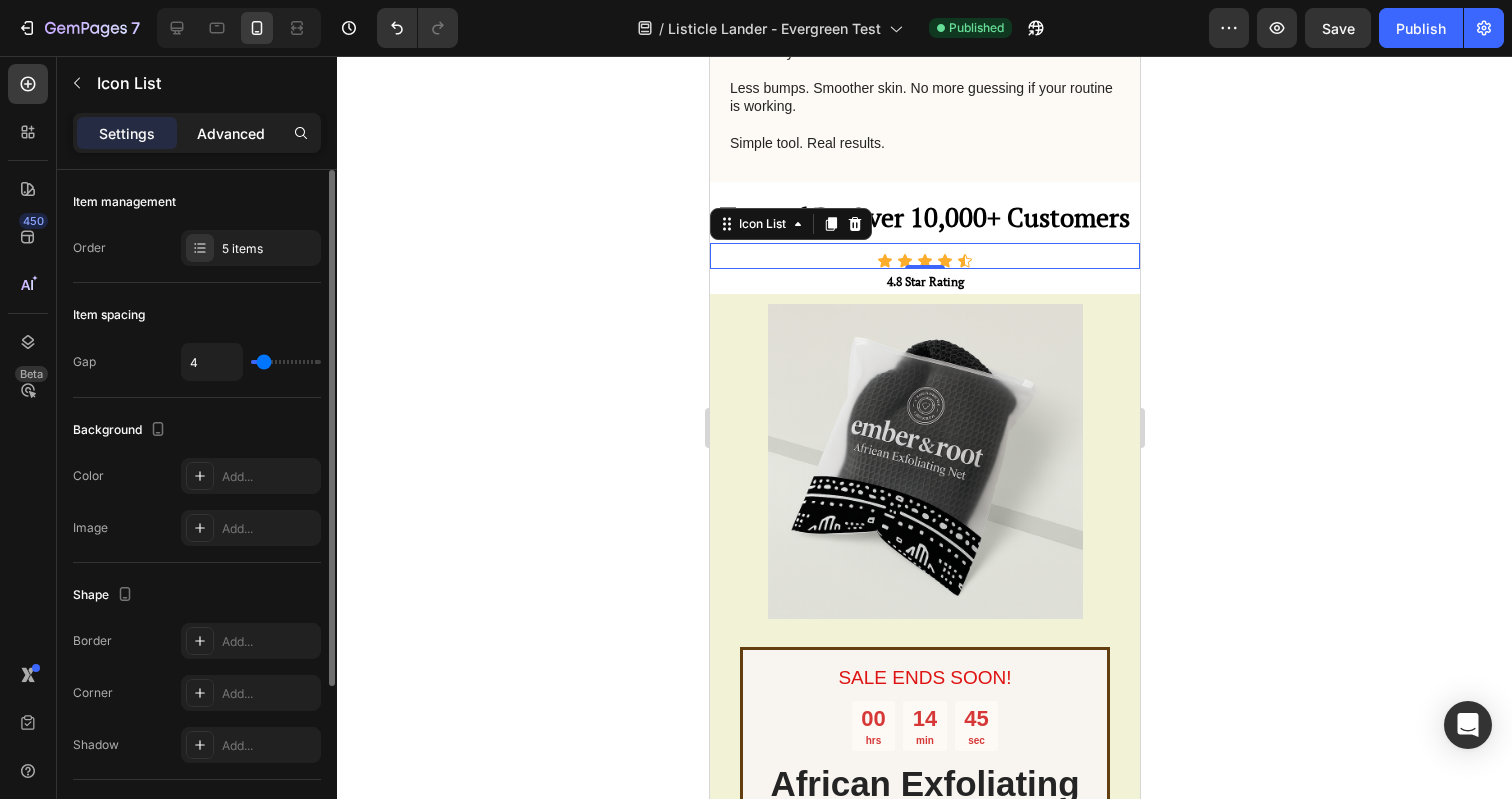 click on "Advanced" at bounding box center (231, 133) 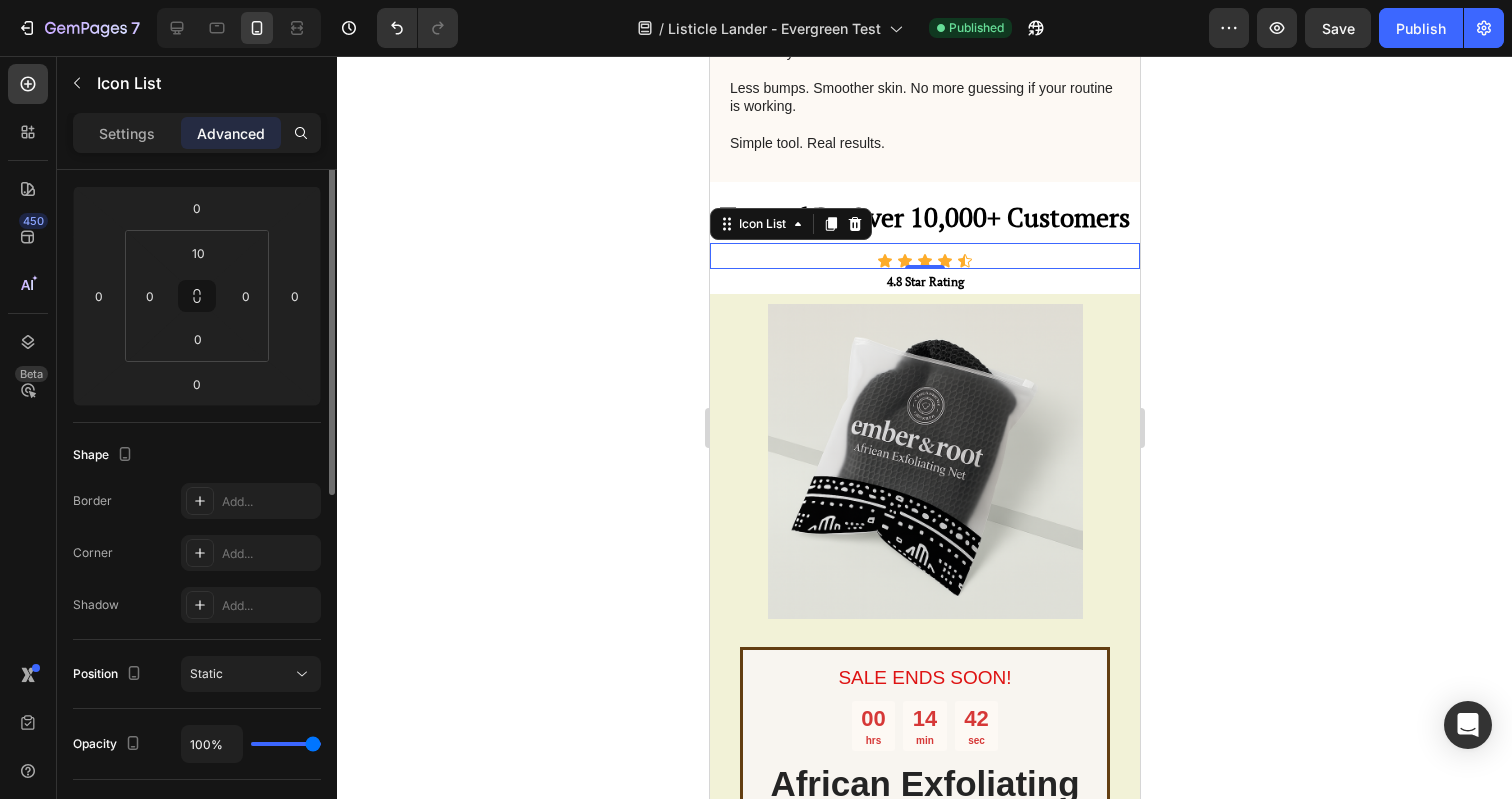 scroll, scrollTop: 118, scrollLeft: 0, axis: vertical 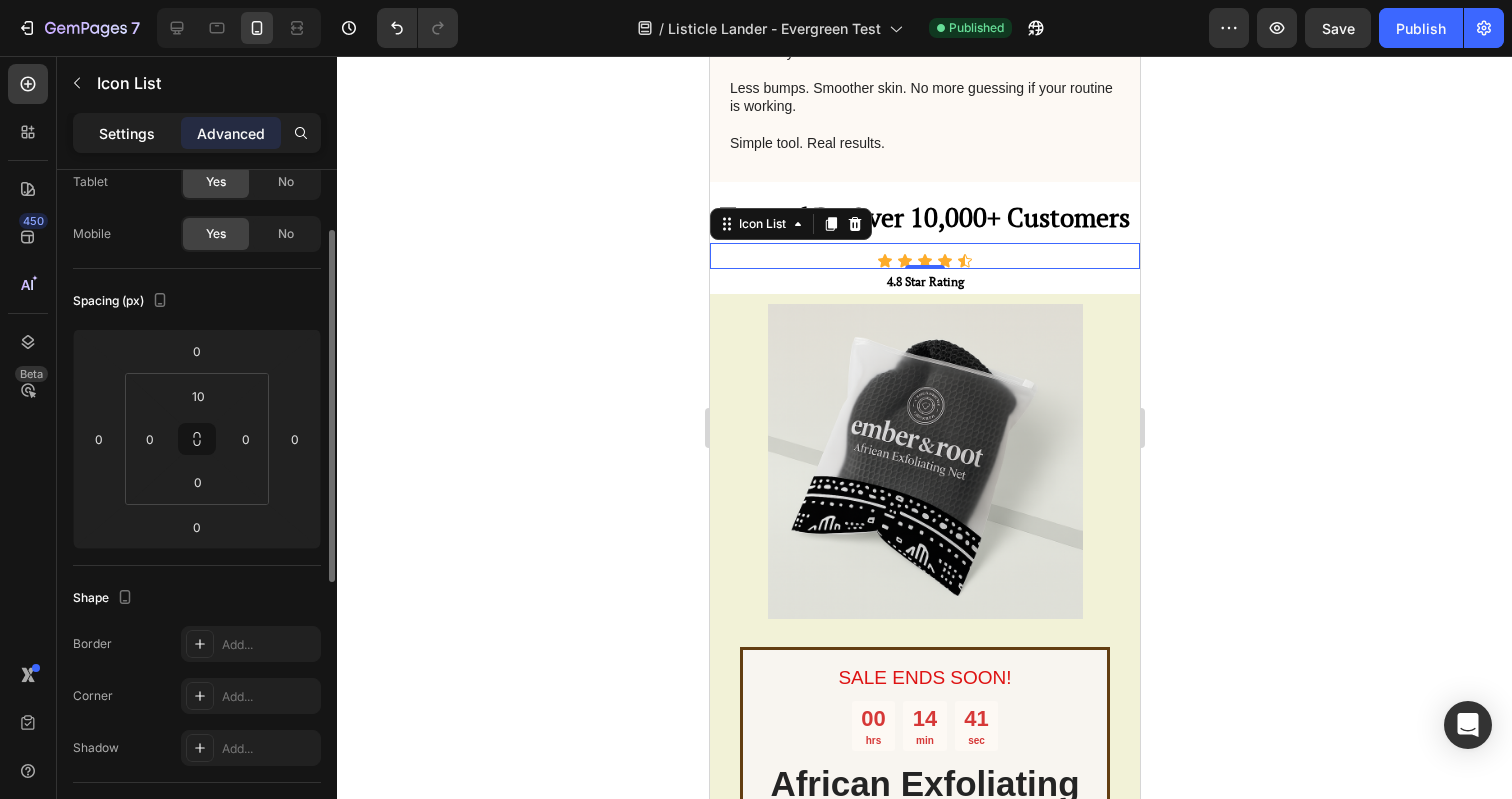 click on "Settings" at bounding box center [127, 133] 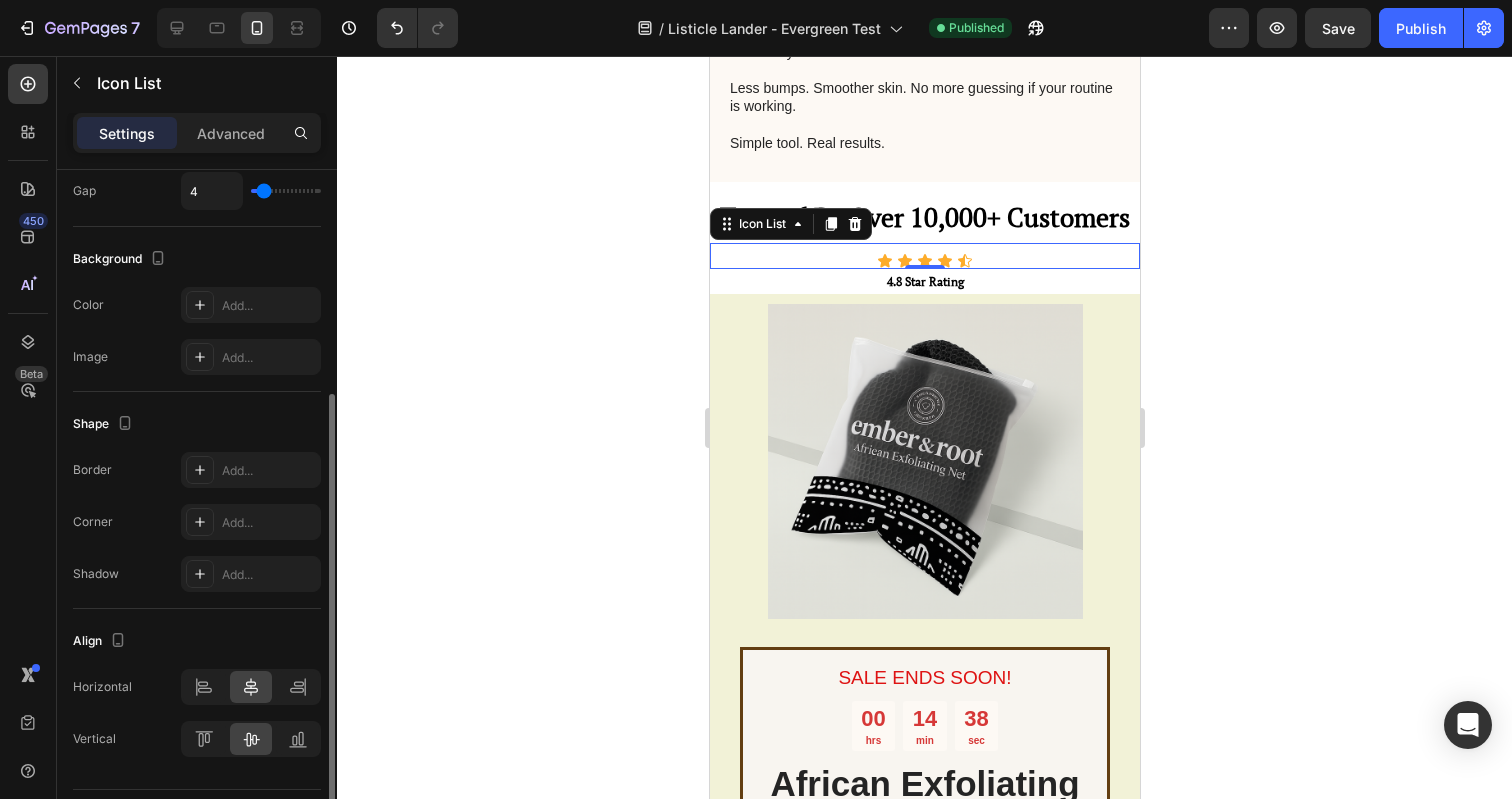 scroll, scrollTop: 225, scrollLeft: 0, axis: vertical 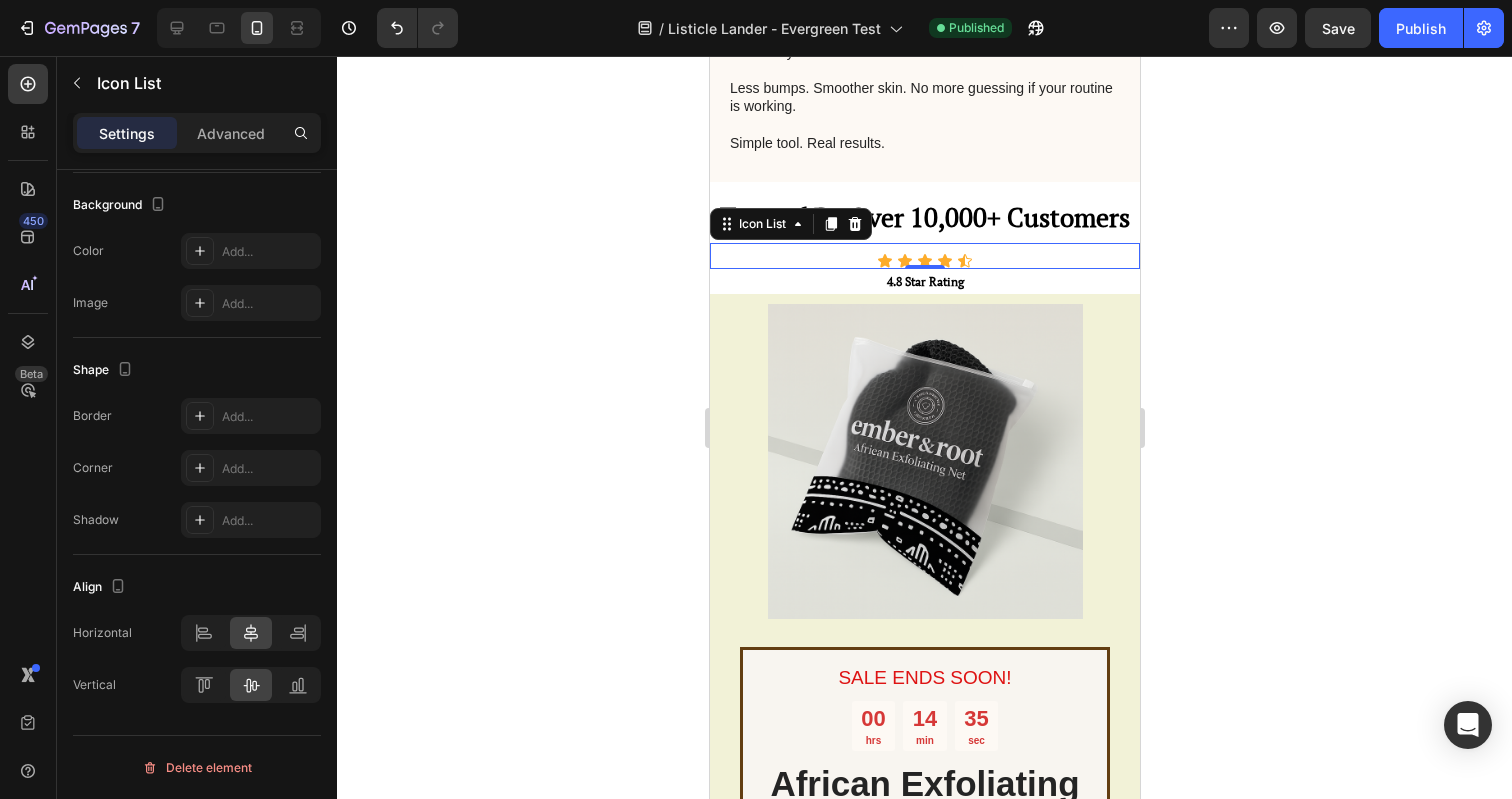 click on "Icon Icon Icon Icon Icon" at bounding box center (924, 261) 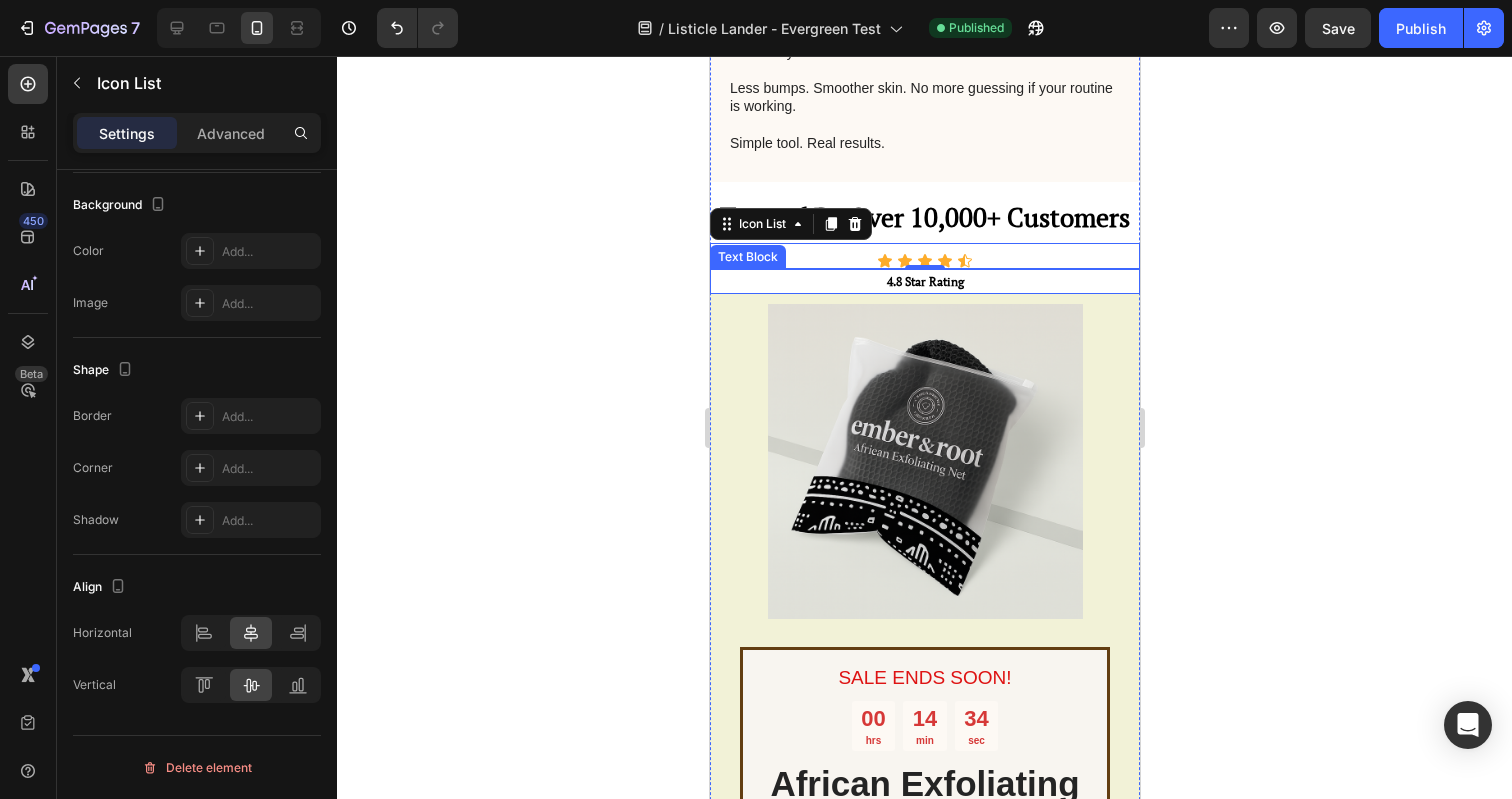 click 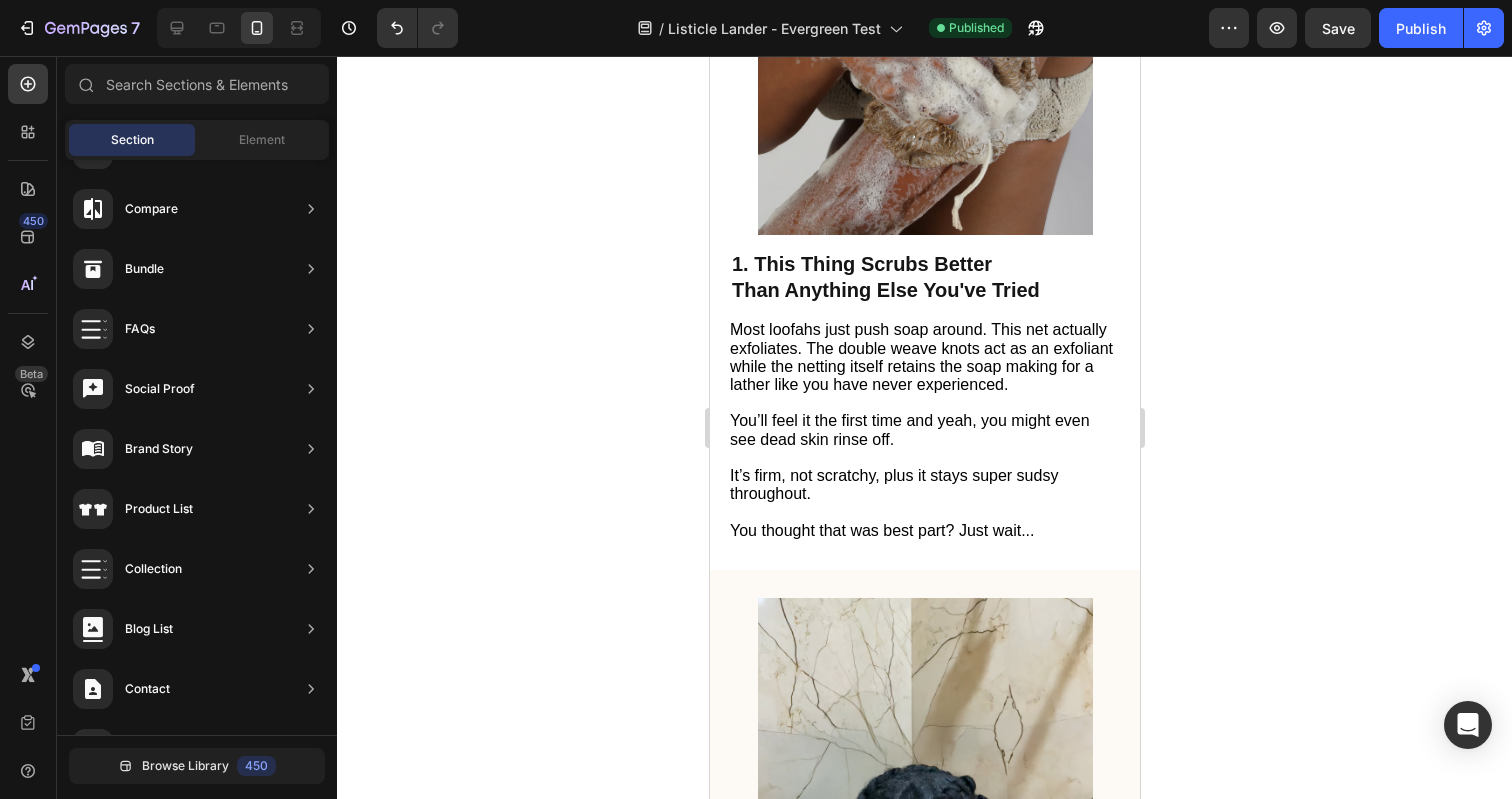 scroll, scrollTop: 466, scrollLeft: 0, axis: vertical 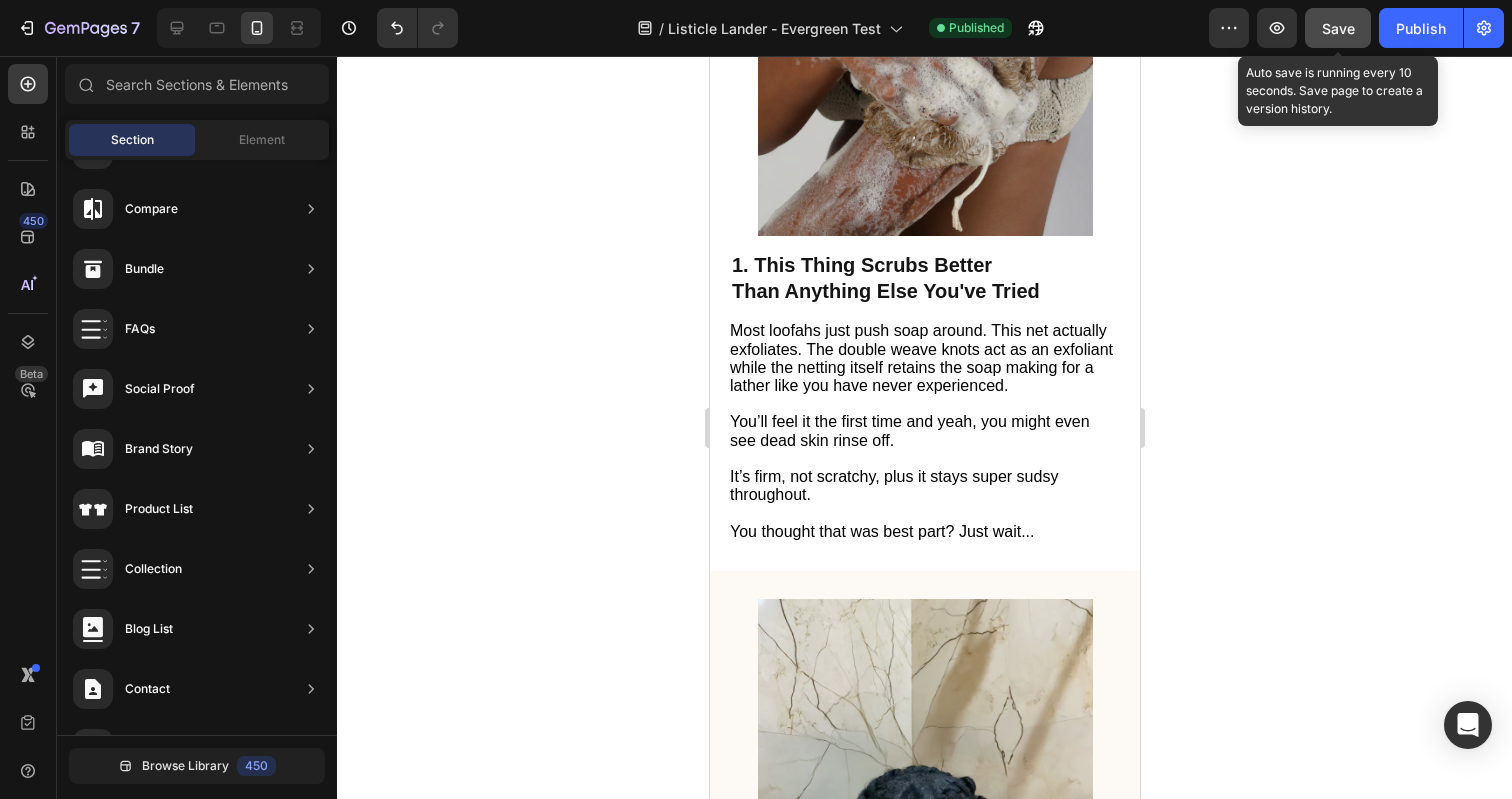 click on "Save" at bounding box center [1338, 28] 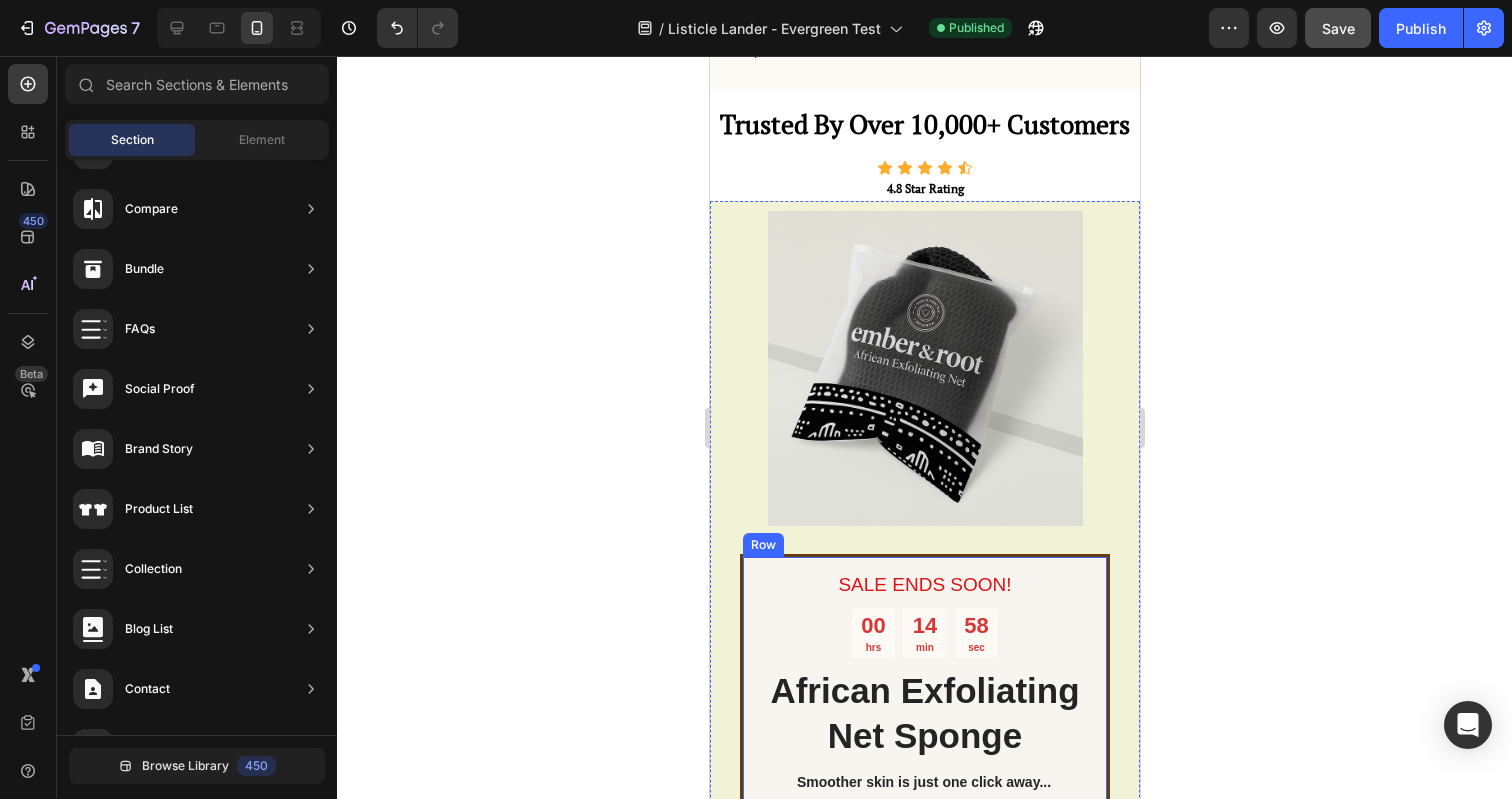 scroll, scrollTop: 4570, scrollLeft: 0, axis: vertical 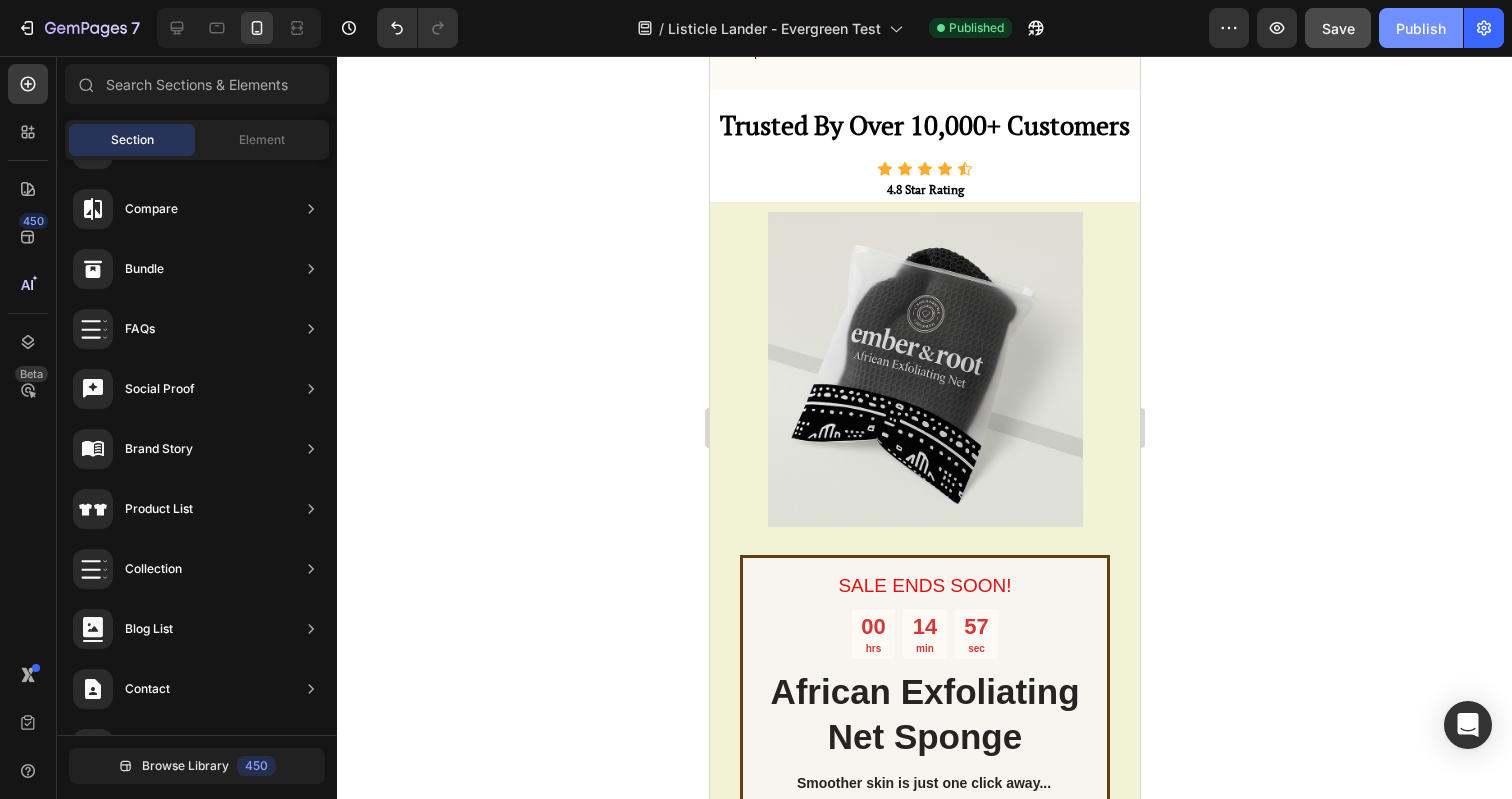 click on "Publish" at bounding box center [1421, 28] 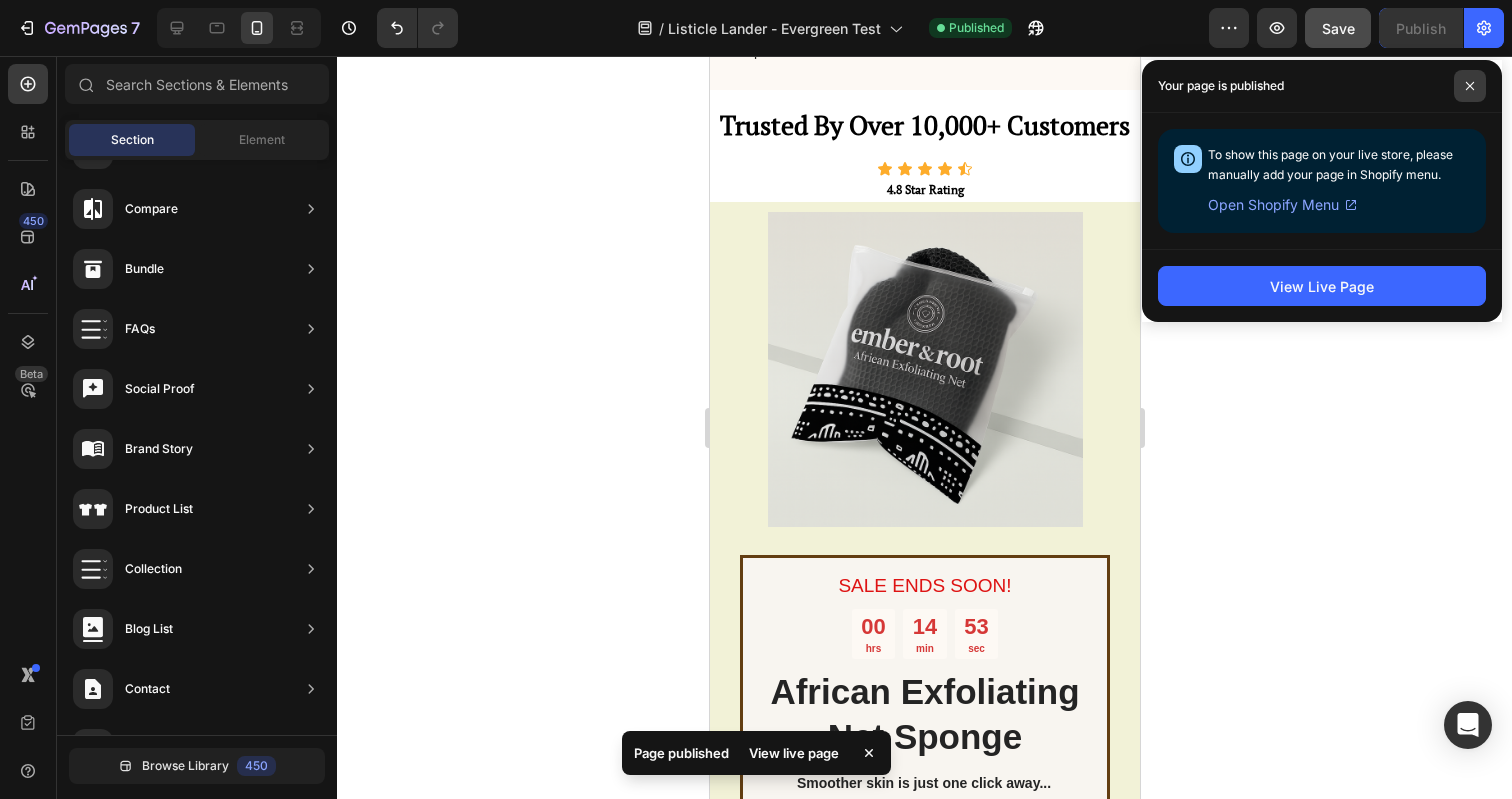 click at bounding box center [1470, 86] 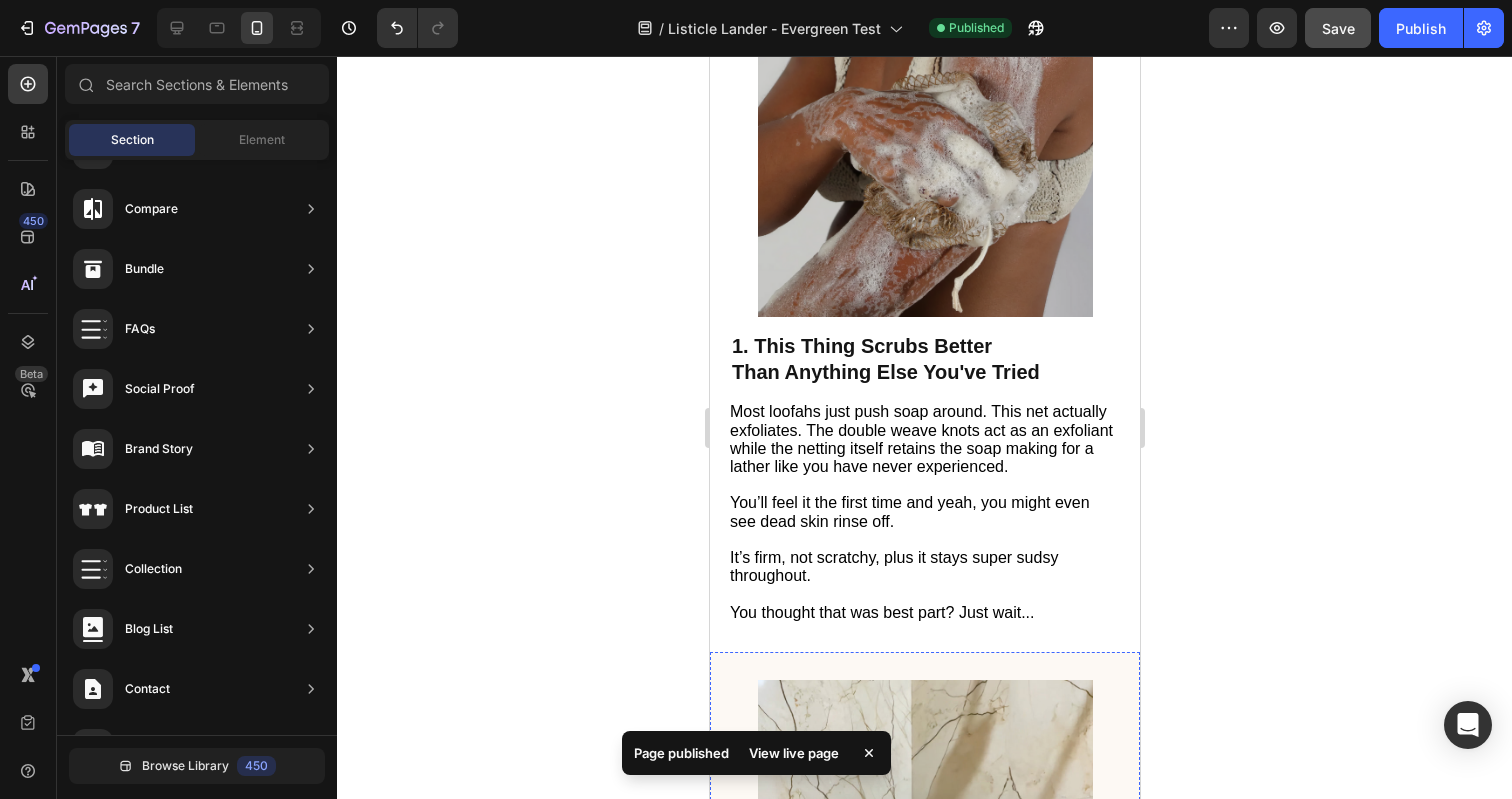 scroll, scrollTop: 0, scrollLeft: 0, axis: both 